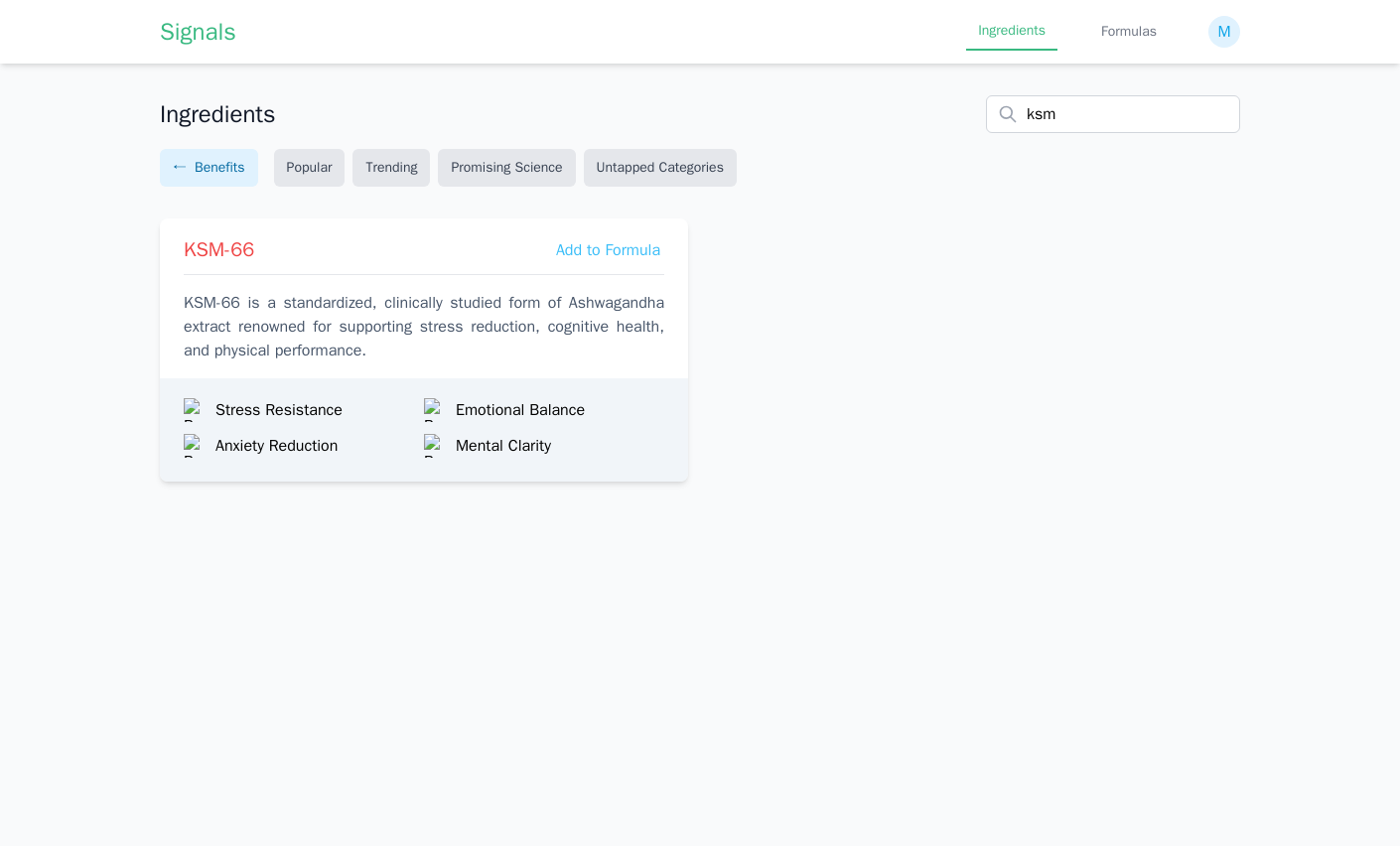 scroll, scrollTop: 0, scrollLeft: 0, axis: both 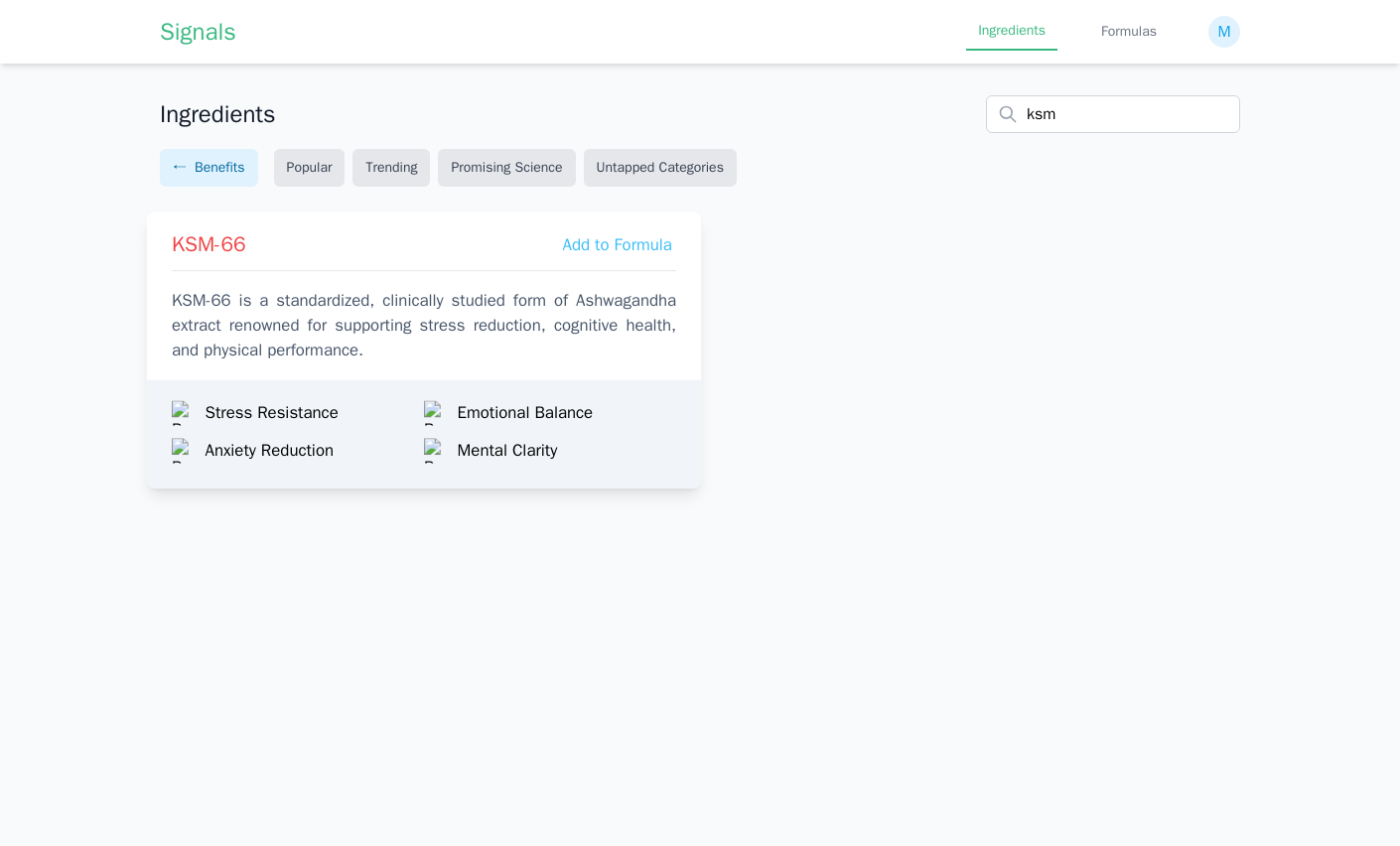 click on "KSM-66 is a standardized, clinically studied form of Ashwagandha extract renowned for supporting stress reduction, cognitive health, and physical performance." at bounding box center [424, 326] 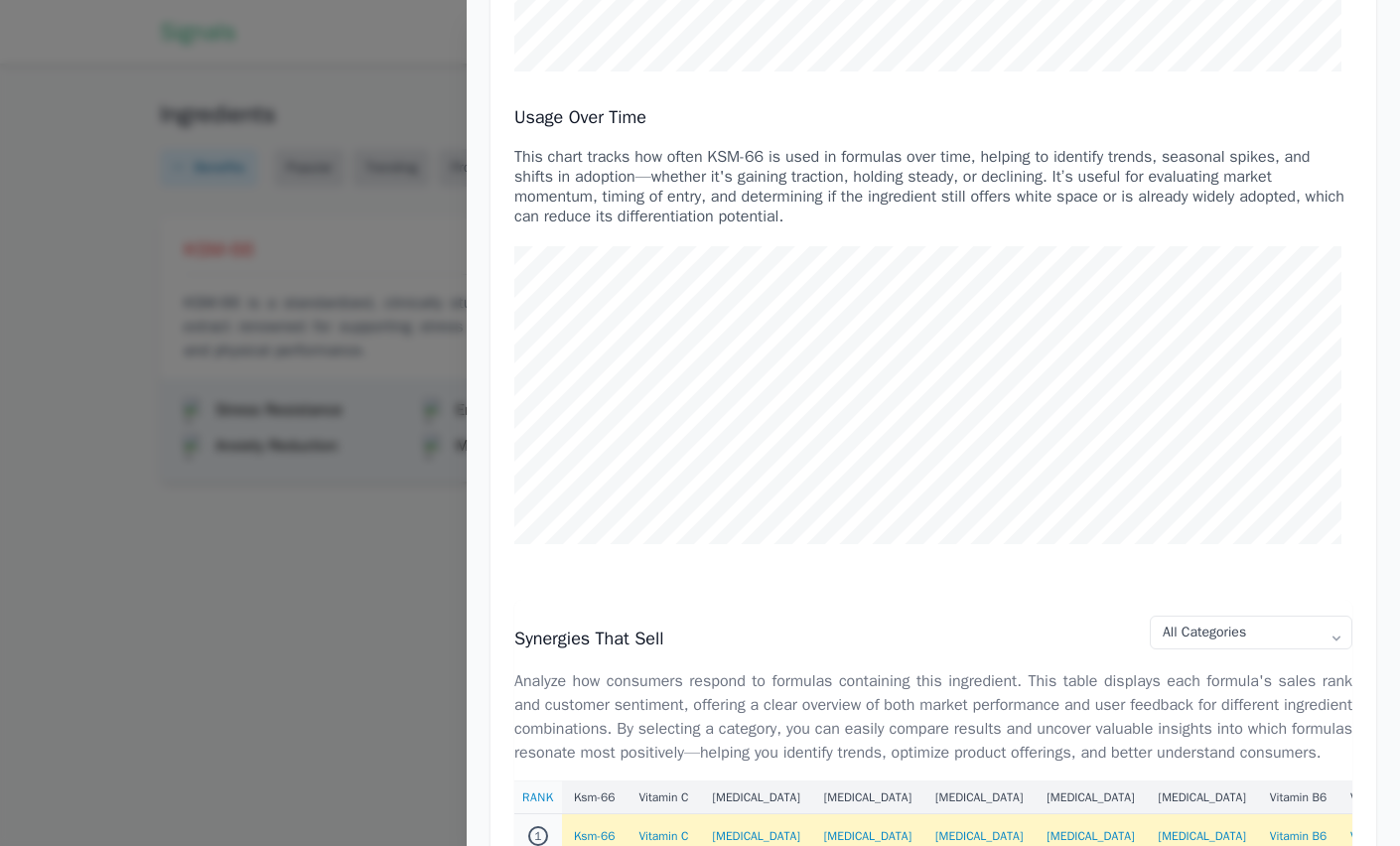 scroll, scrollTop: 0, scrollLeft: 0, axis: both 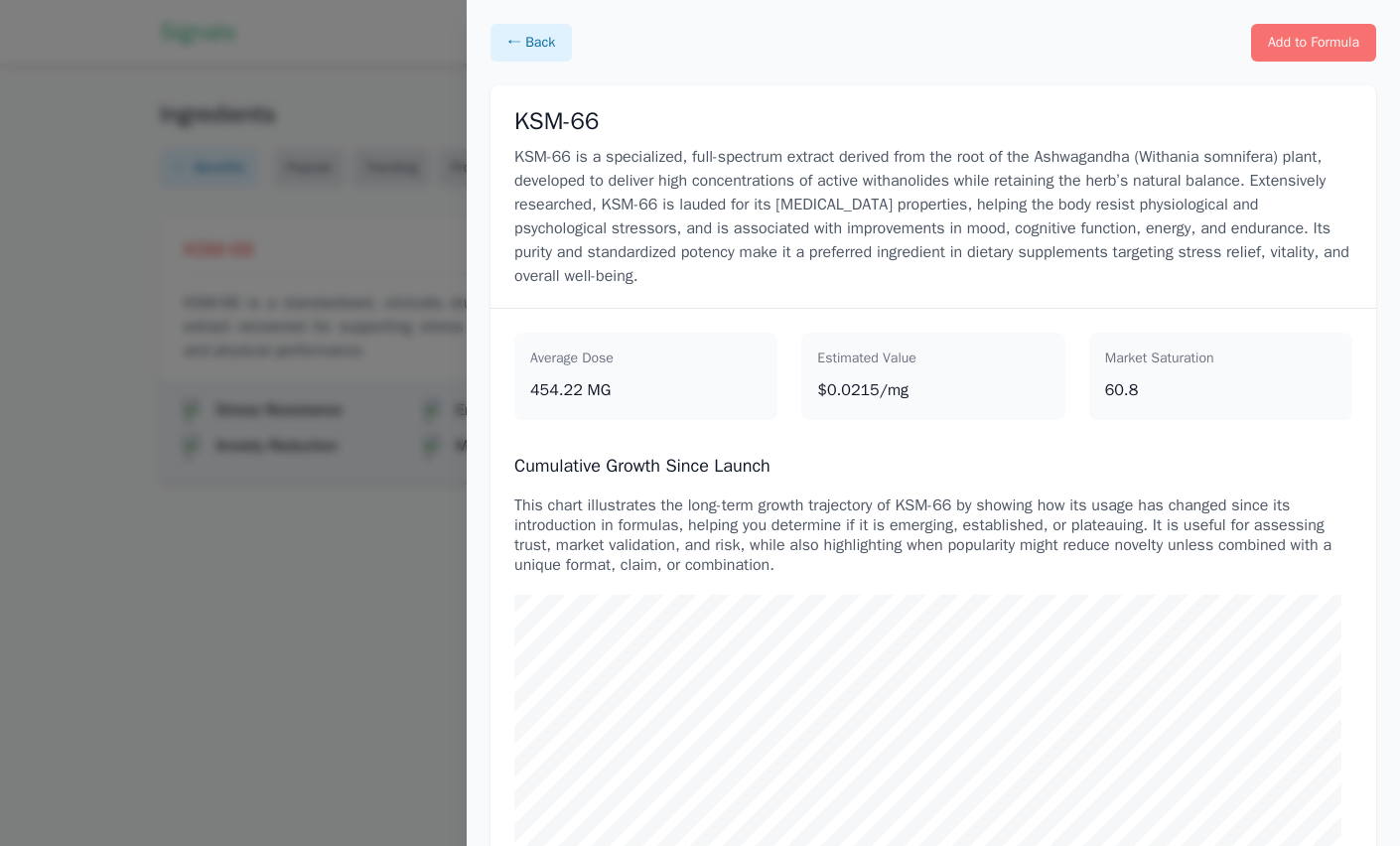 click at bounding box center [700, 423] 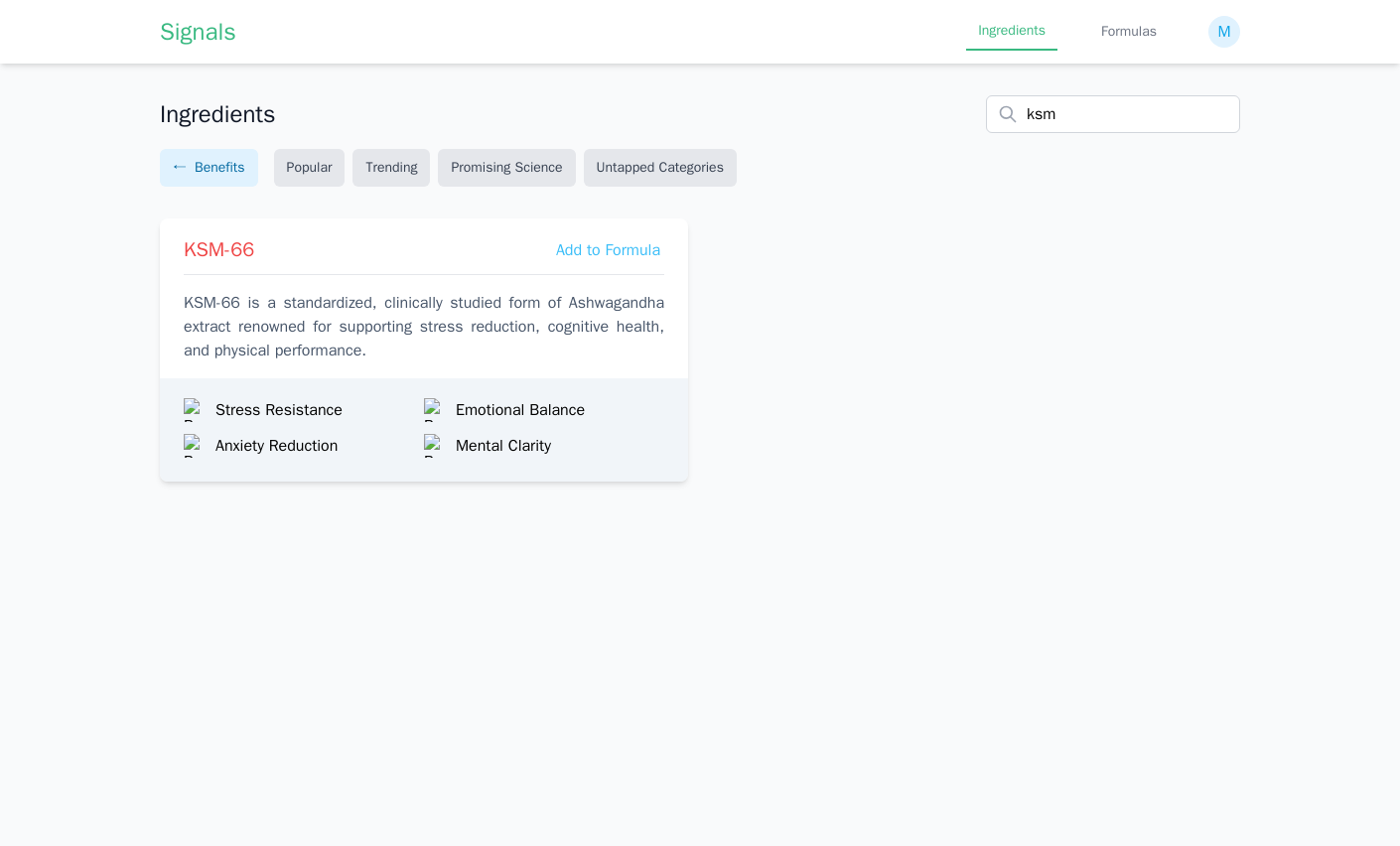 click on "Signals  Ingredients   Formulas  M Ingredients ksm ← Benefits  Popular   Trending   Promising Science   Untapped Categories  KSM-66  Add to Formula  KSM-66 is a standardized, clinically studied form of Ashwagandha extract renowned for supporting stress reduction, cognitive health, and physical performance. Stress Resistance Emotional Balance Anxiety Reduction Mental Clarity" at bounding box center [700, 423] 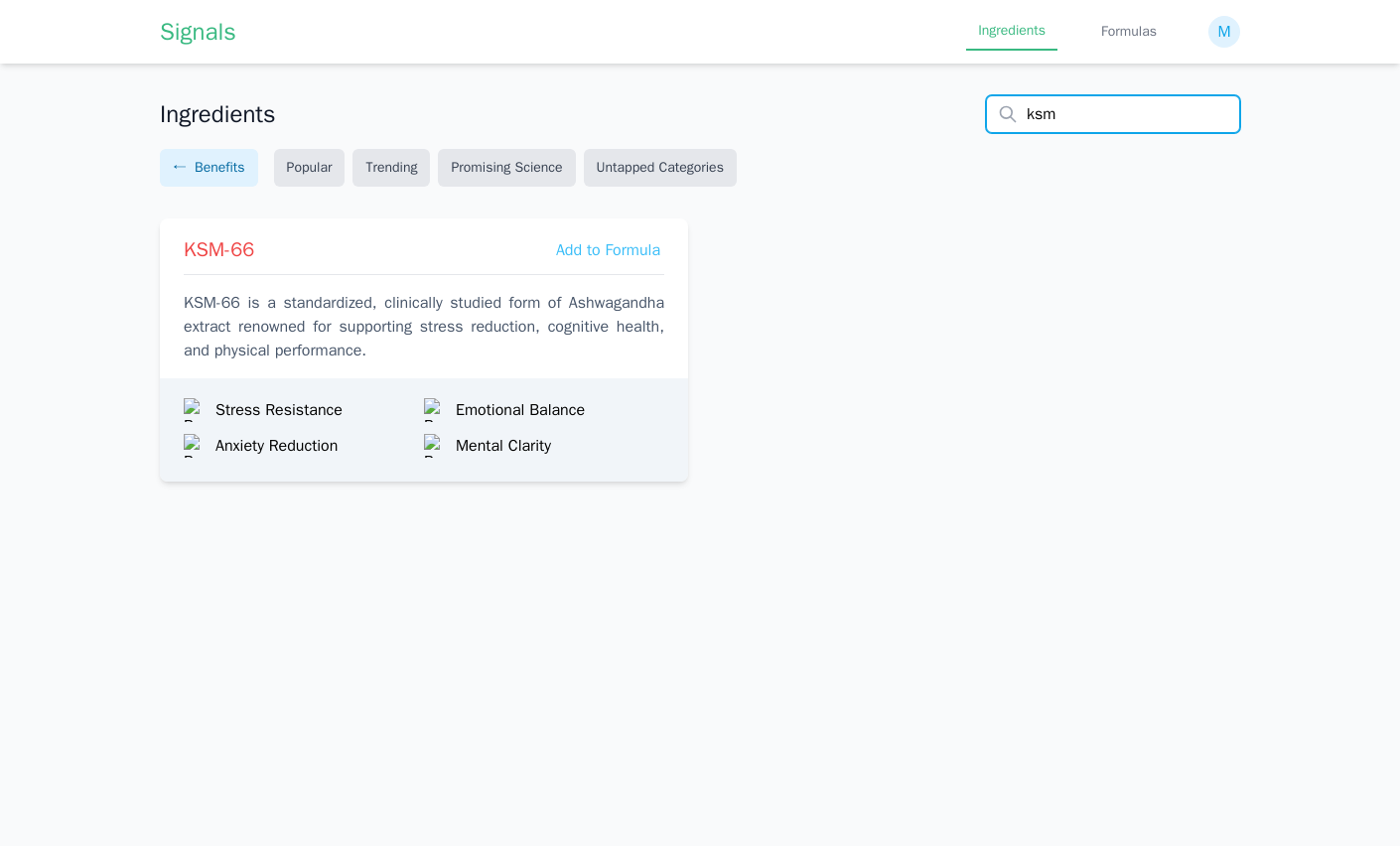 click on "ksm" at bounding box center (1113, 114) 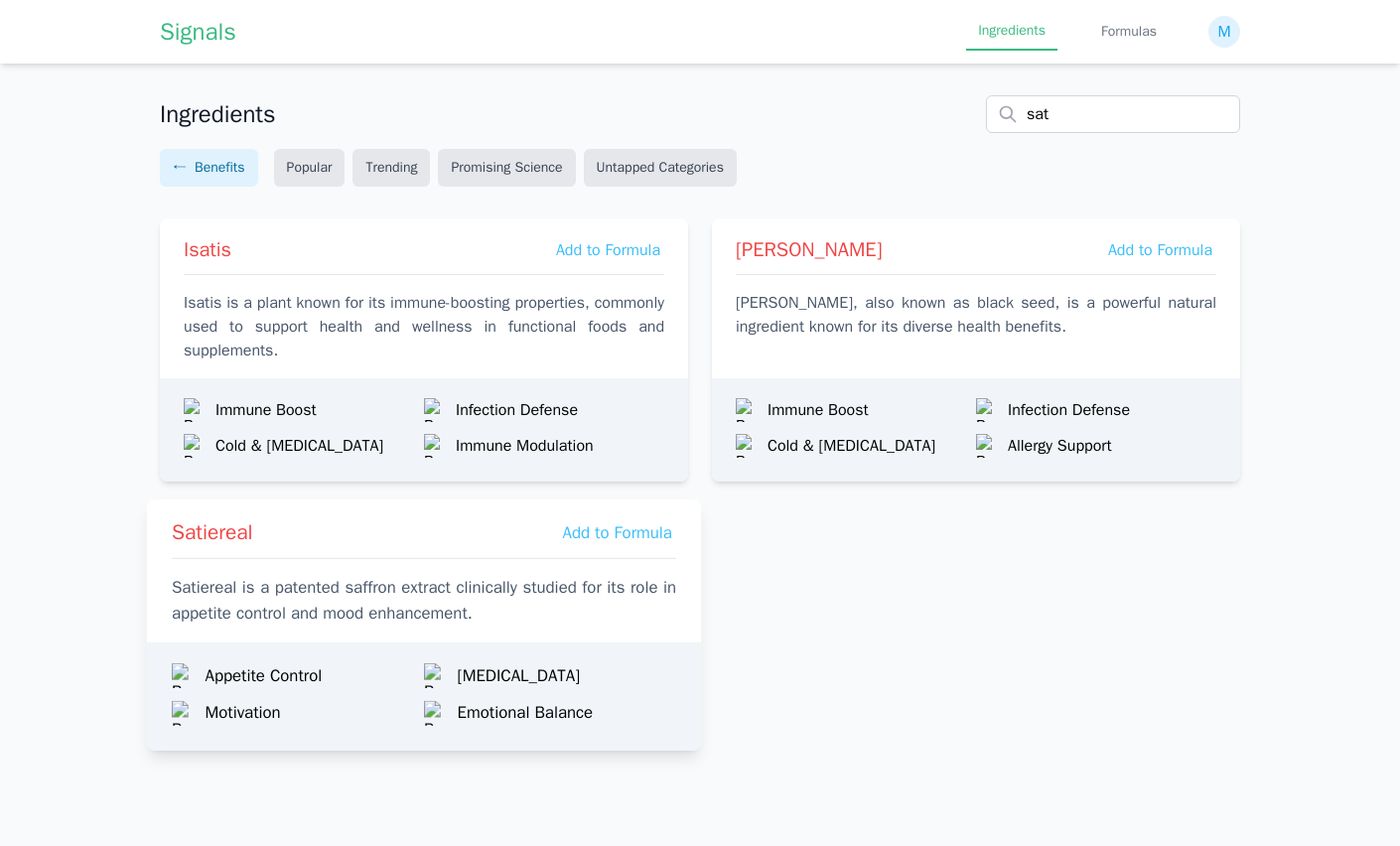 click on "Satiereal  Add to Formula  Satiereal is a patented saffron extract clinically studied for its role in appetite control and mood enhancement." at bounding box center (424, 566) 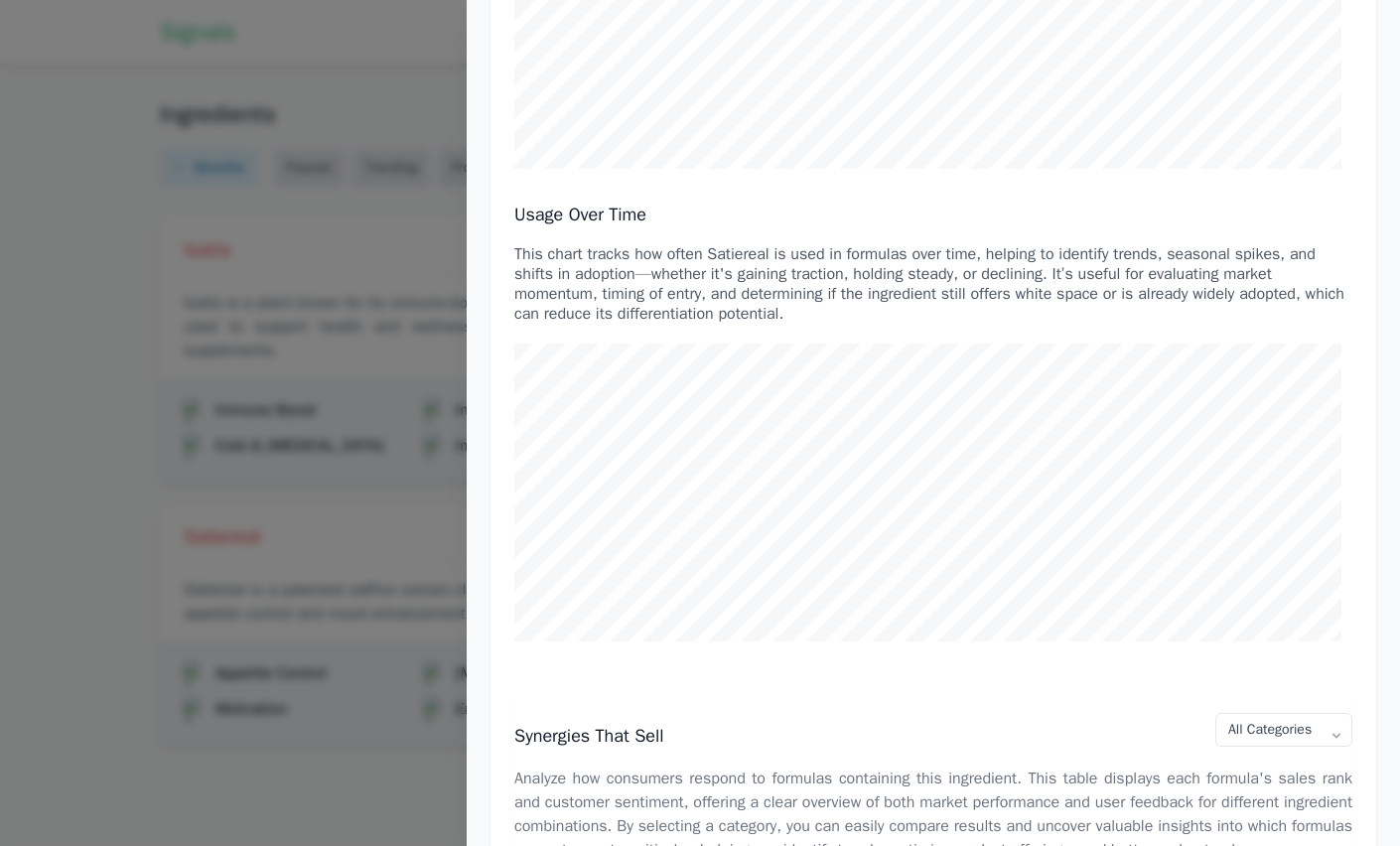 scroll, scrollTop: 701, scrollLeft: 0, axis: vertical 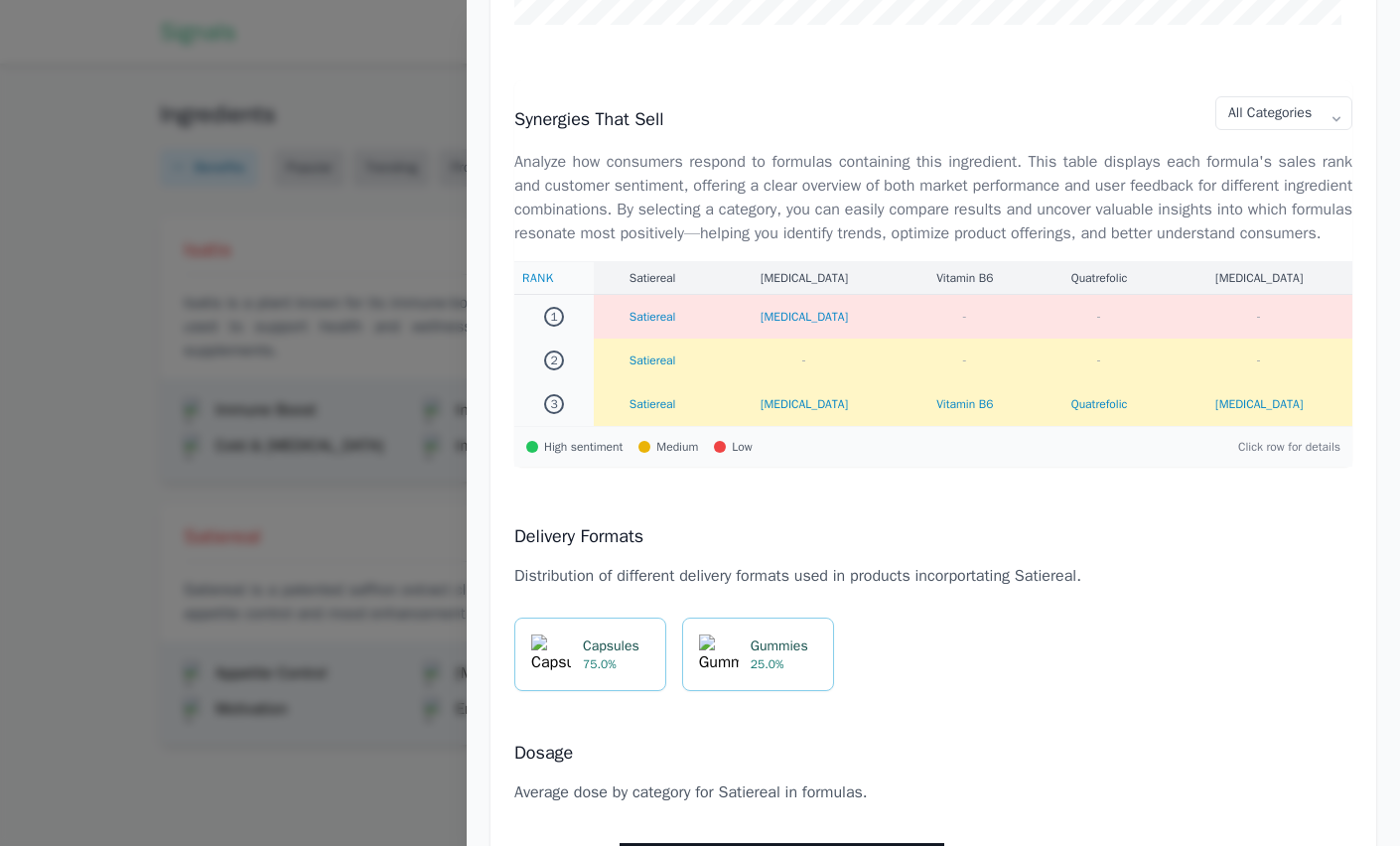 click at bounding box center [700, 423] 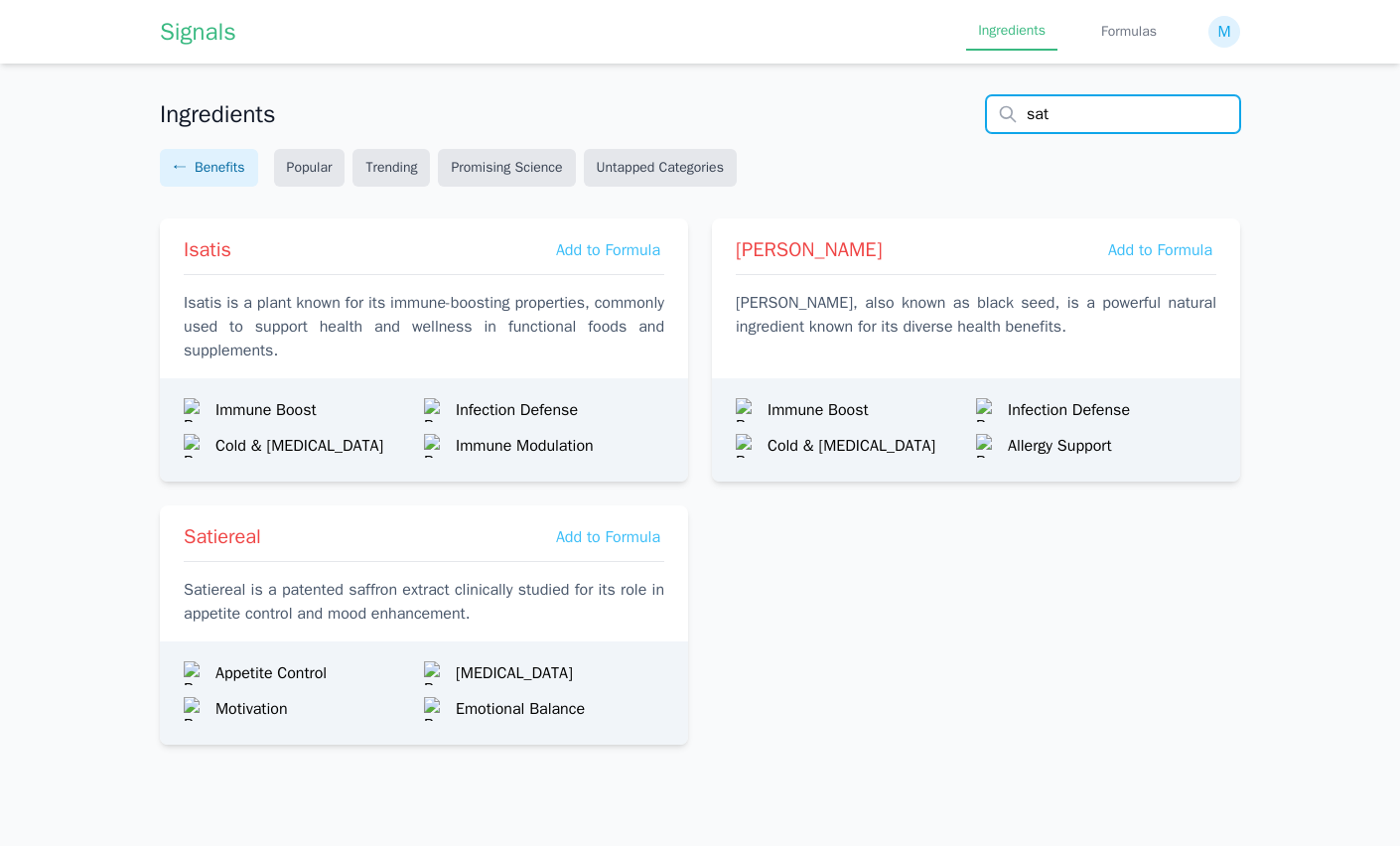 click on "sat" at bounding box center [1113, 114] 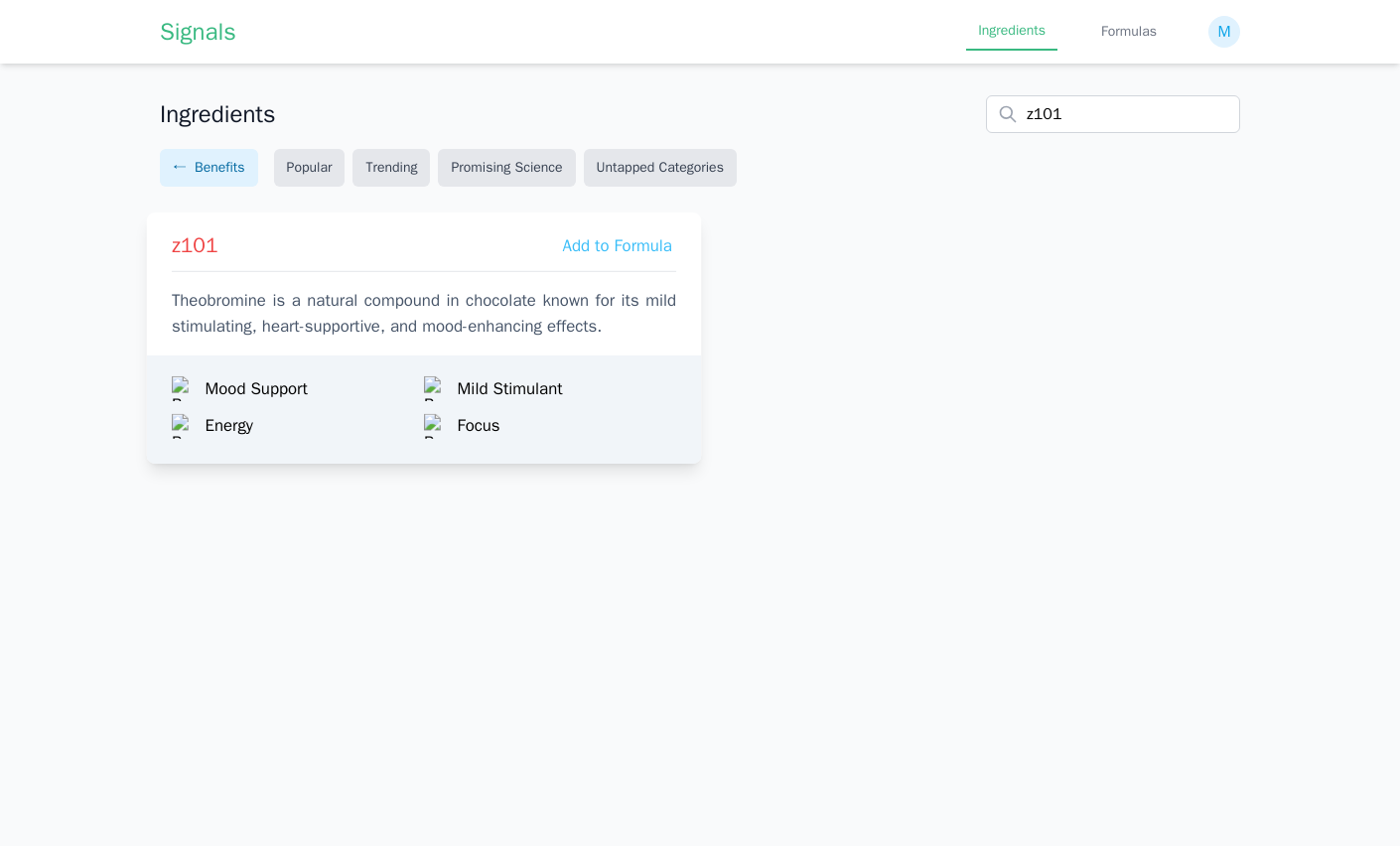 click at bounding box center [424, 271] 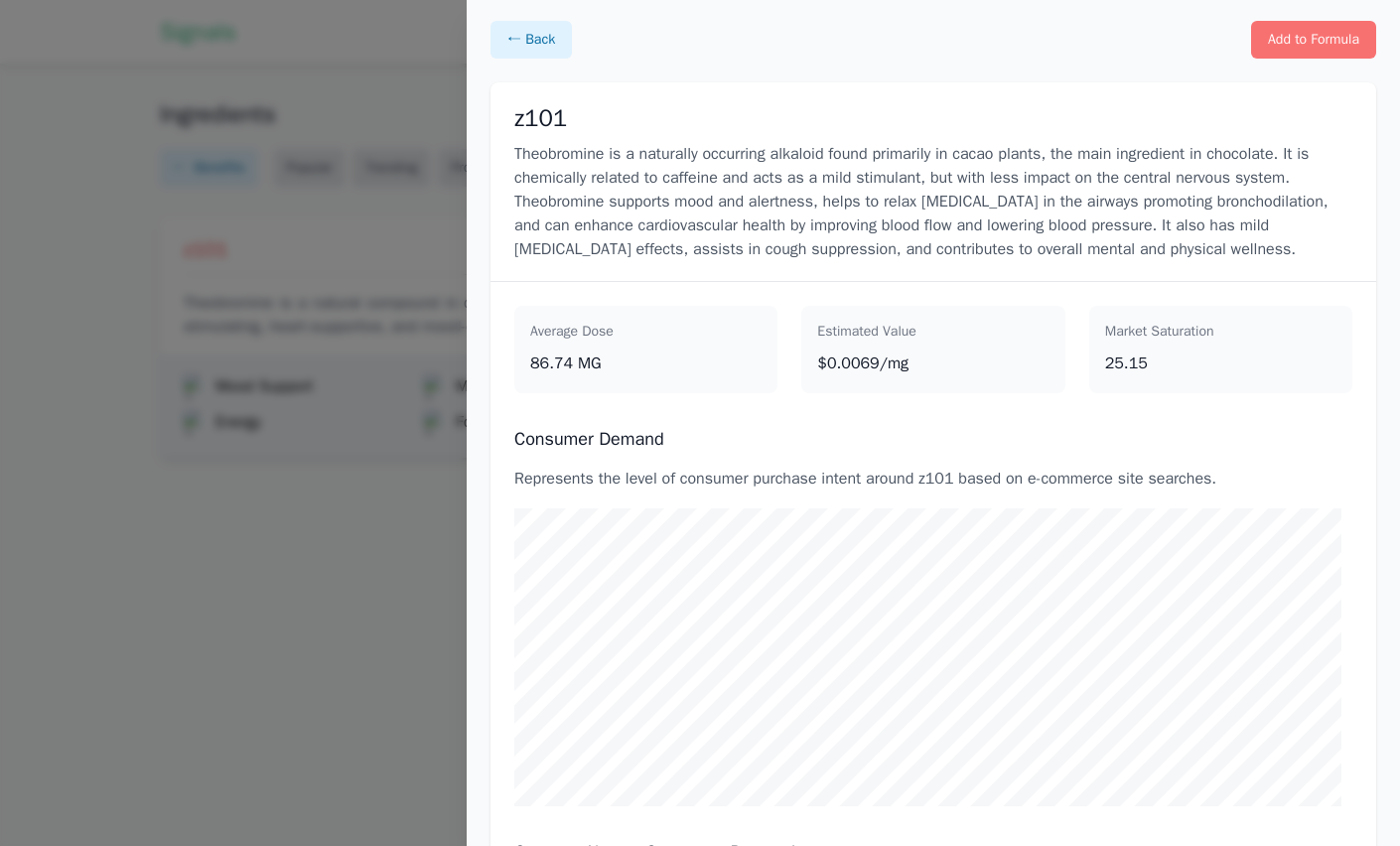 scroll, scrollTop: 0, scrollLeft: 0, axis: both 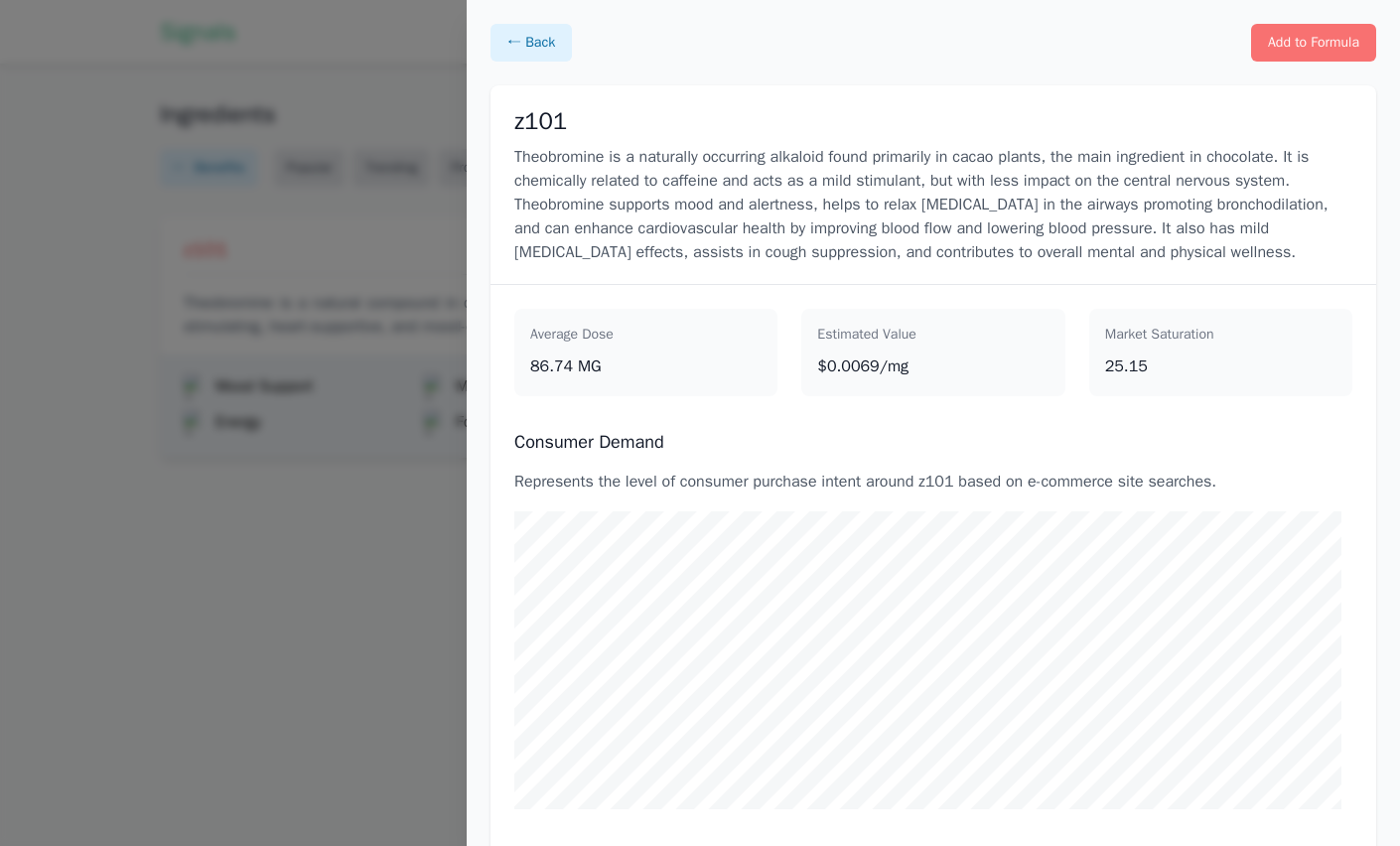 click at bounding box center [700, 423] 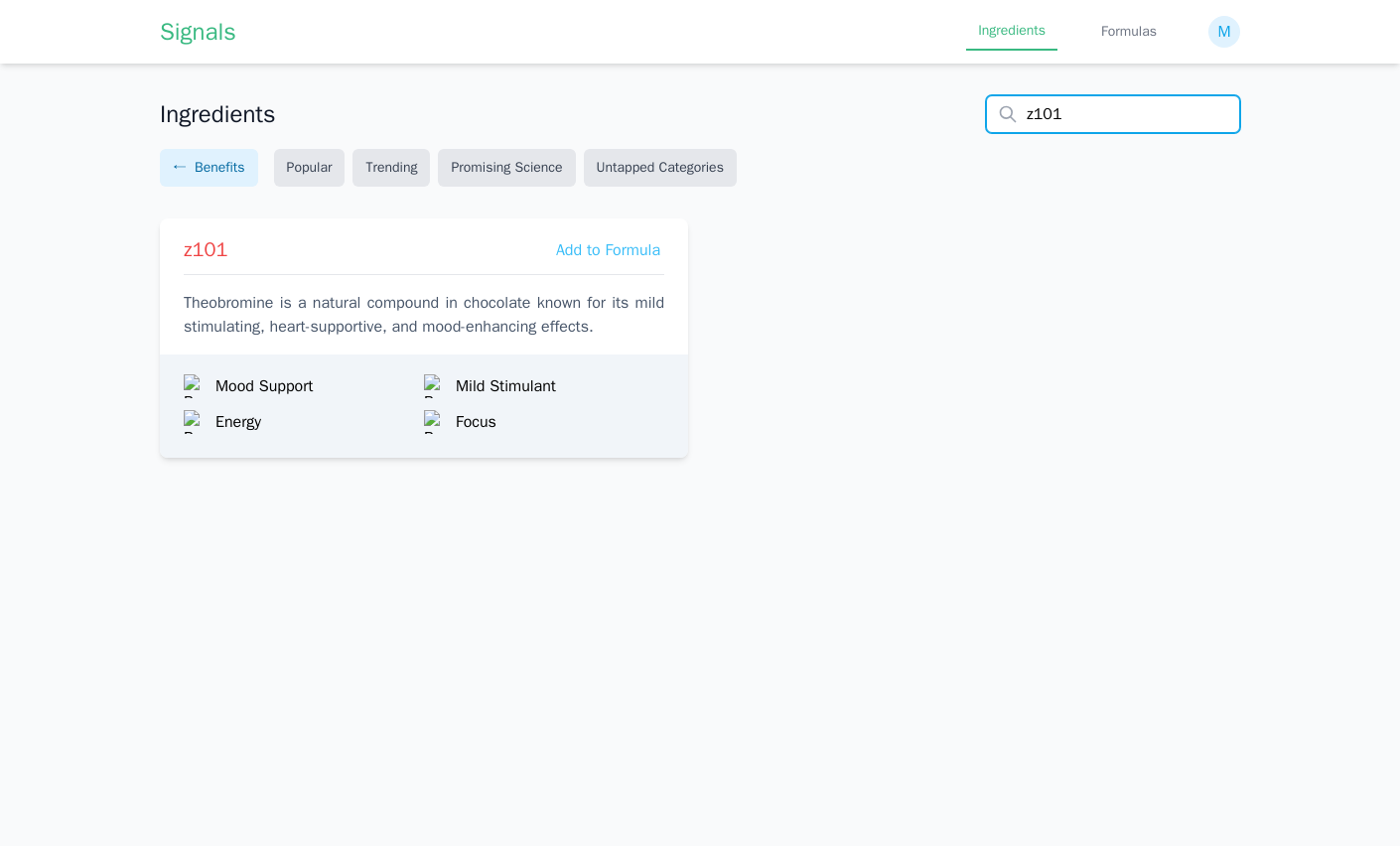 click on "z101" at bounding box center (1113, 114) 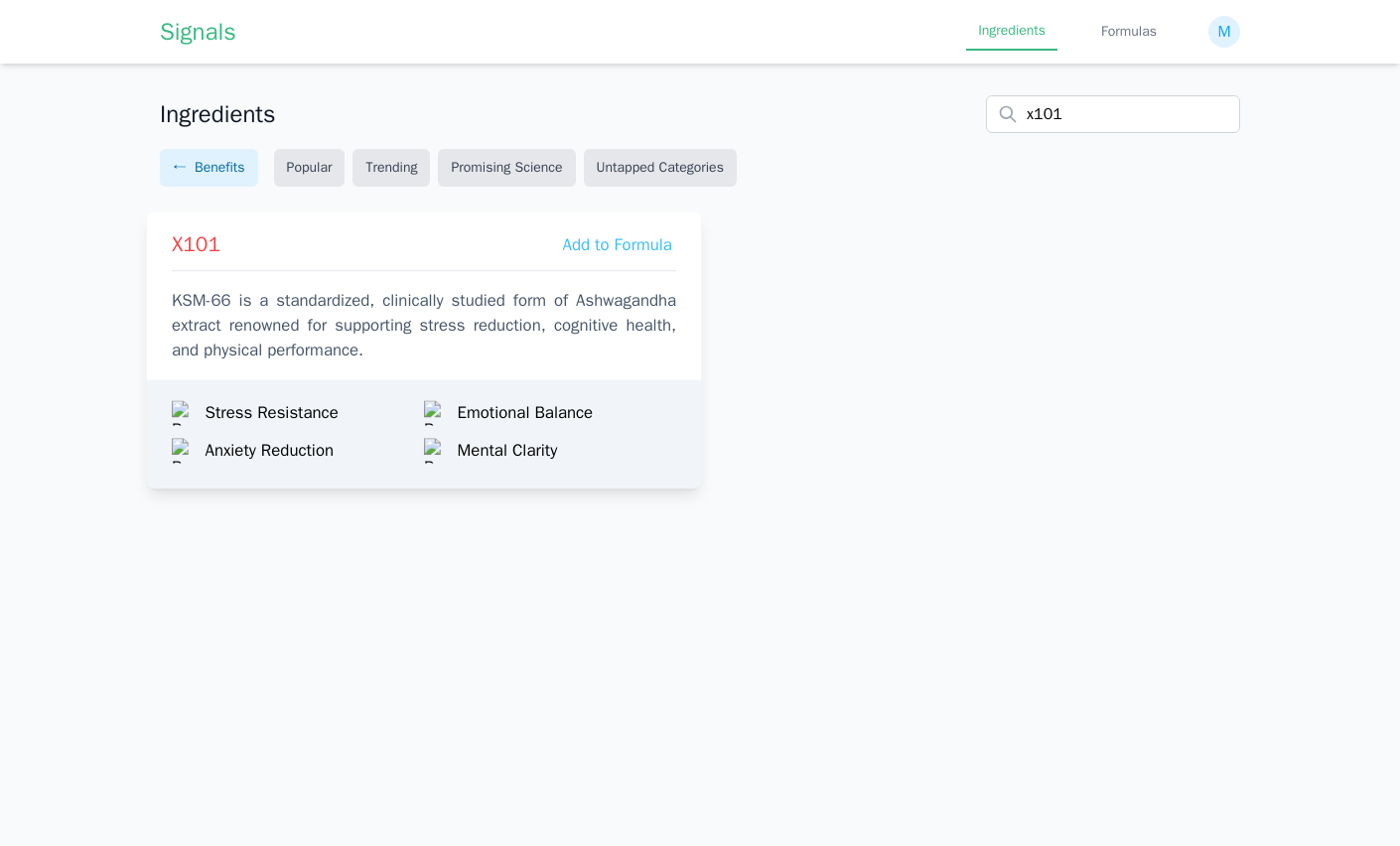 click on "KSM-66 is a standardized, clinically studied form of Ashwagandha extract renowned for supporting stress reduction, cognitive health, and physical performance." at bounding box center (424, 326) 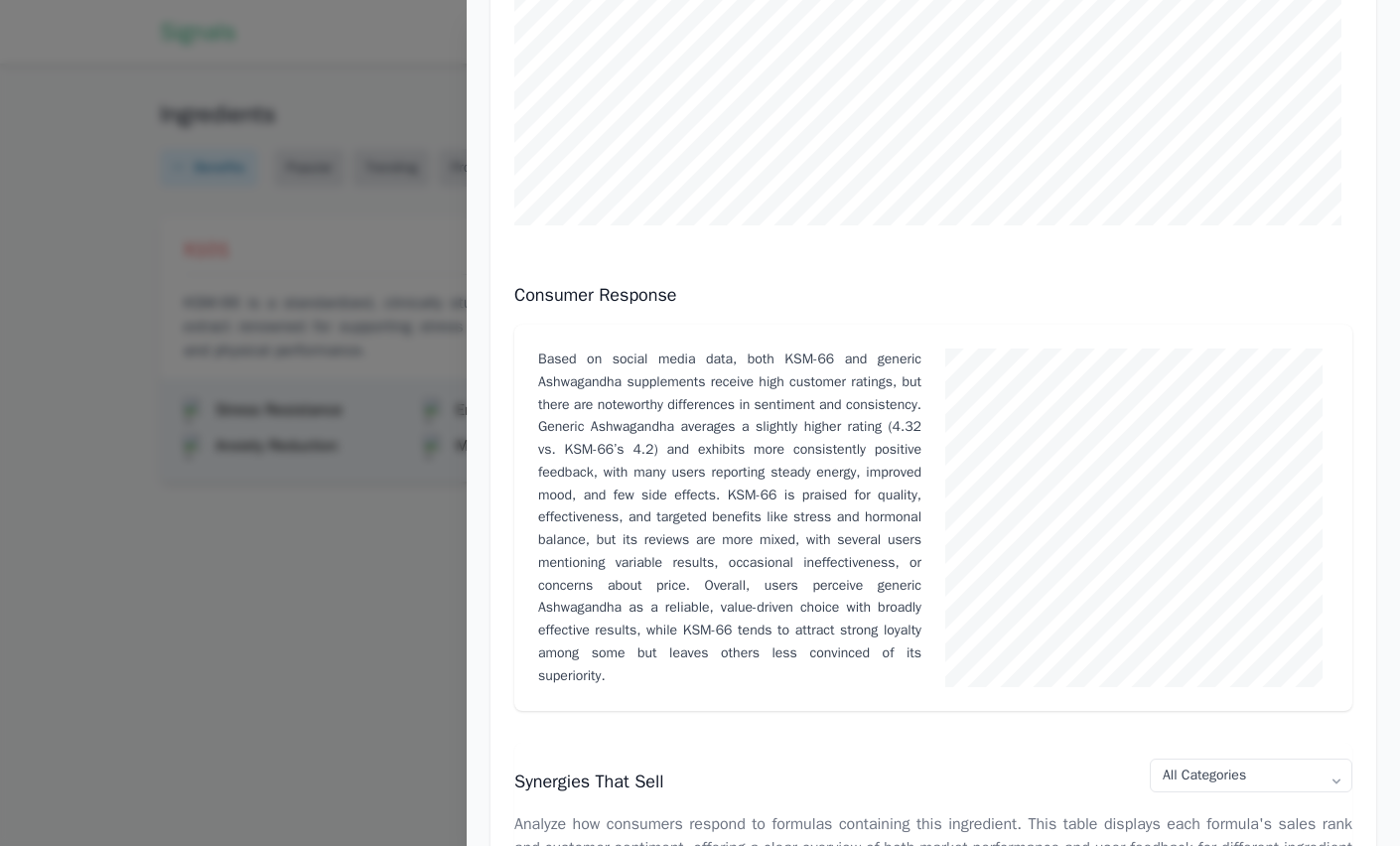 scroll, scrollTop: 1172, scrollLeft: 0, axis: vertical 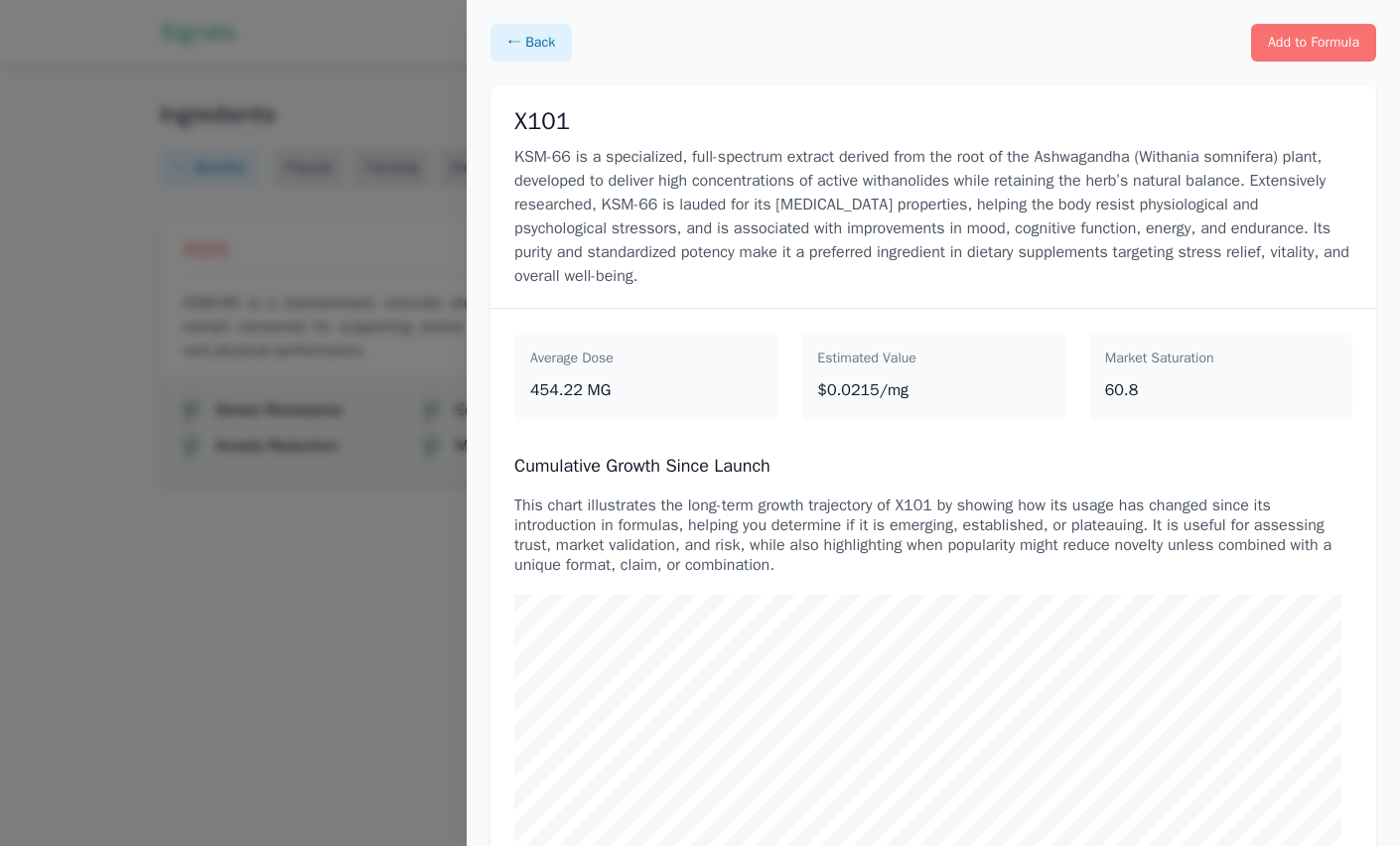 click on "KSM-66 is a specialized, full-spectrum extract derived from the root of the Ashwagandha (Withania somnifera) plant, developed to deliver high concentrations of active withanolides while retaining the herb’s natural balance. Extensively researched, KSM-66 is lauded for its [MEDICAL_DATA] properties, helping the body resist physiological and psychological stressors, and is associated with improvements in mood, cognitive function, energy, and endurance. Its purity and standardized potency make it a preferred ingredient in dietary supplements targeting stress relief, vitality, and overall well-being." at bounding box center (933, 216) 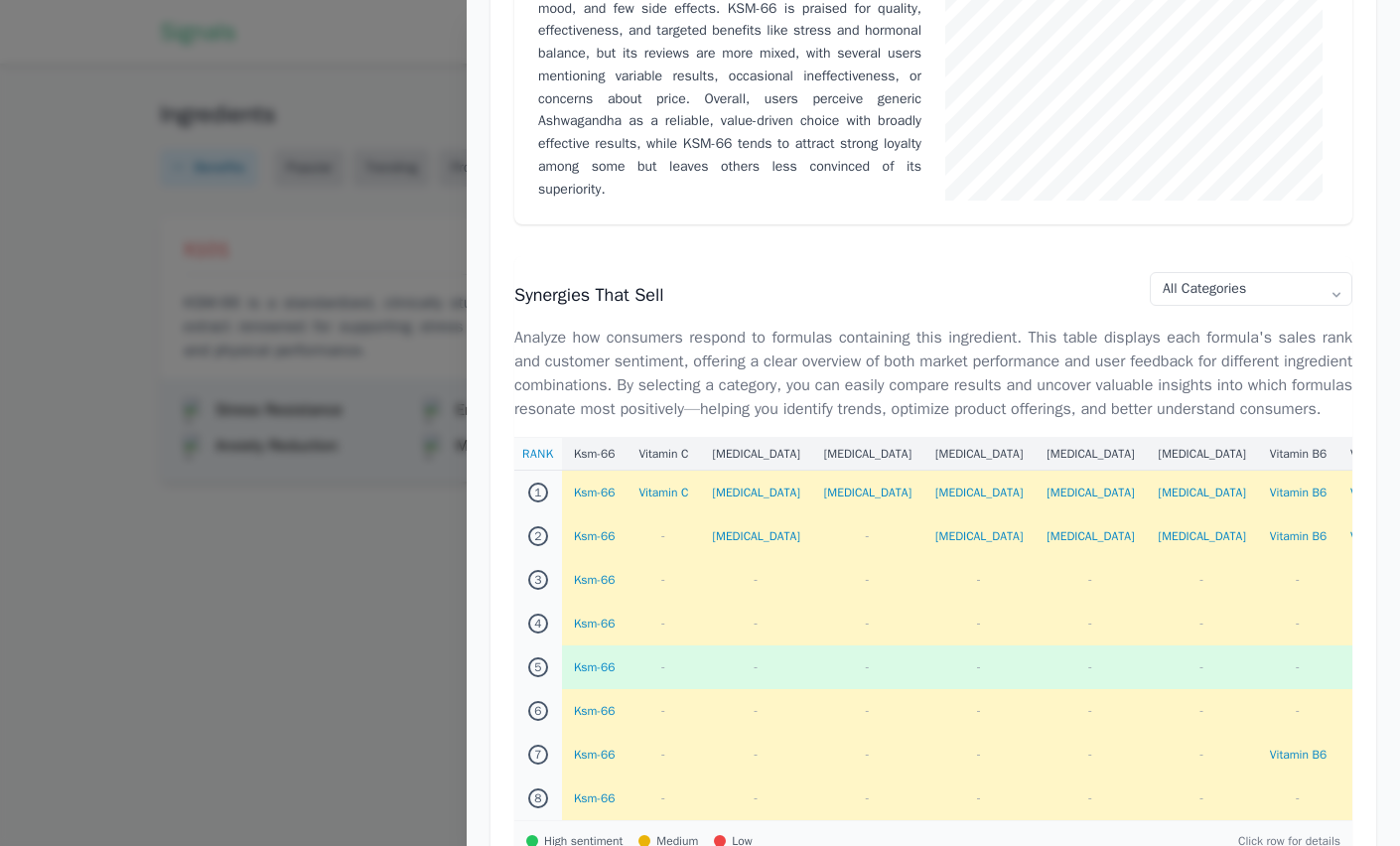 scroll, scrollTop: 0, scrollLeft: 0, axis: both 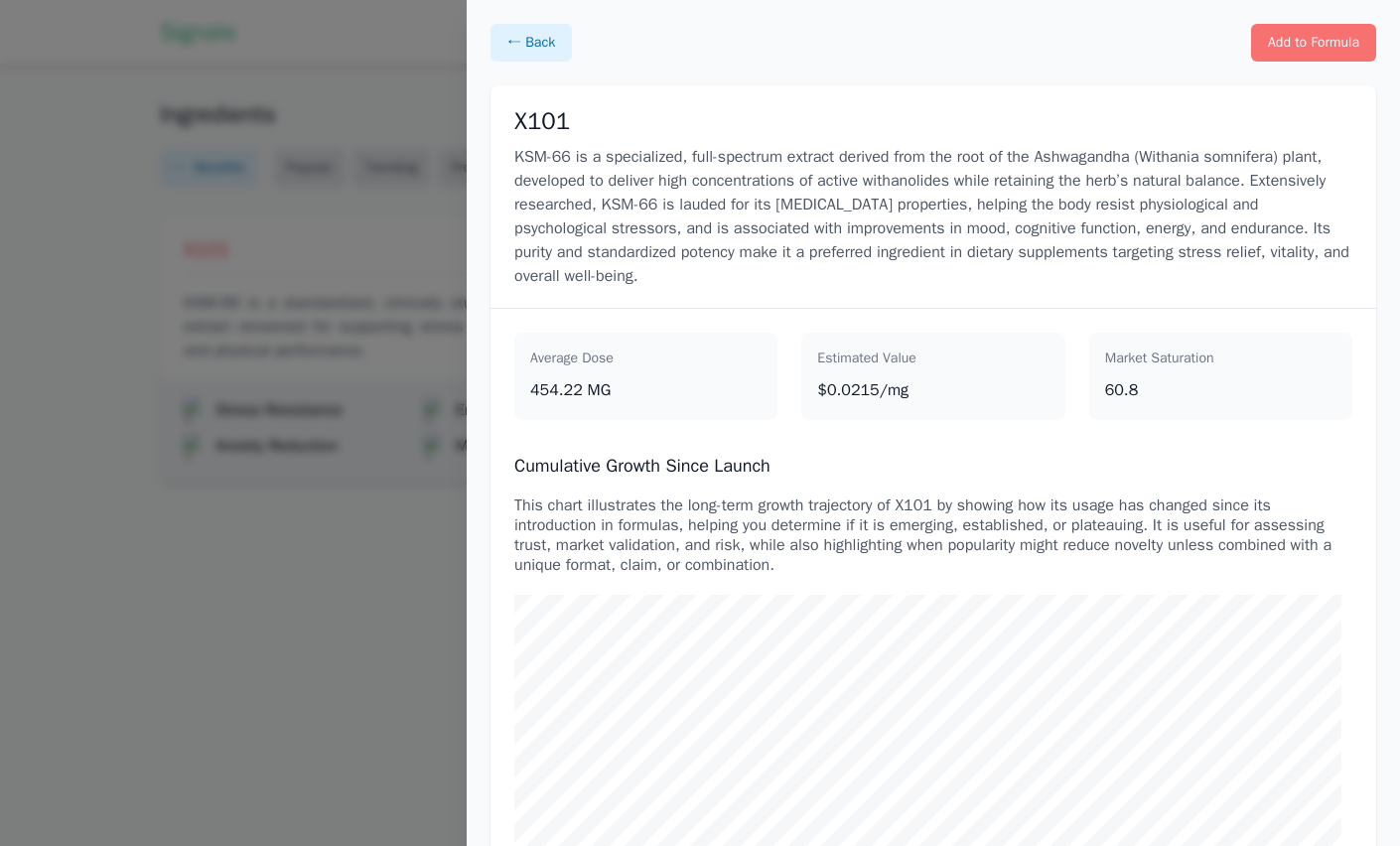 click at bounding box center [700, 423] 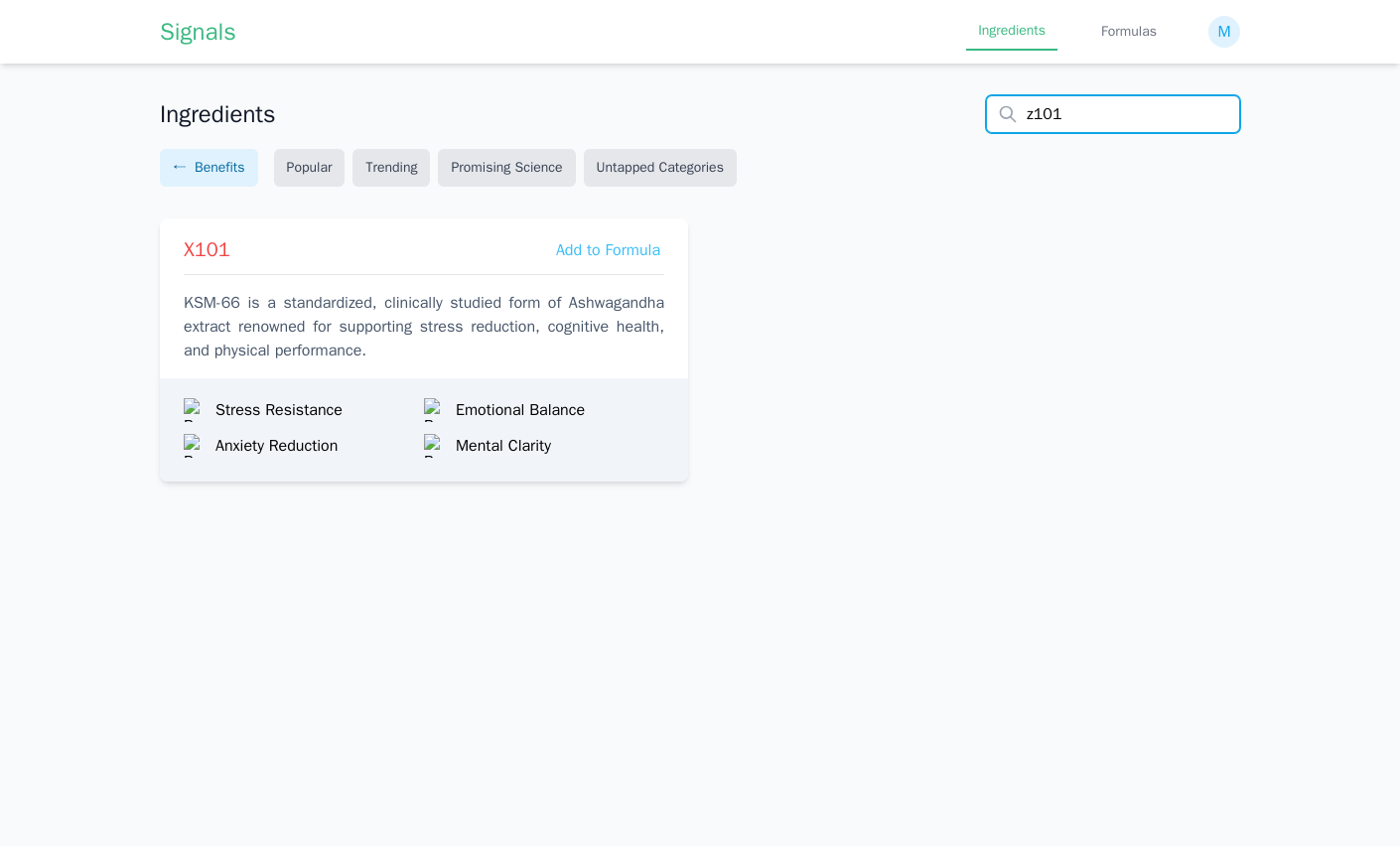 drag, startPoint x: 1037, startPoint y: 119, endPoint x: 1015, endPoint y: 111, distance: 23.4094 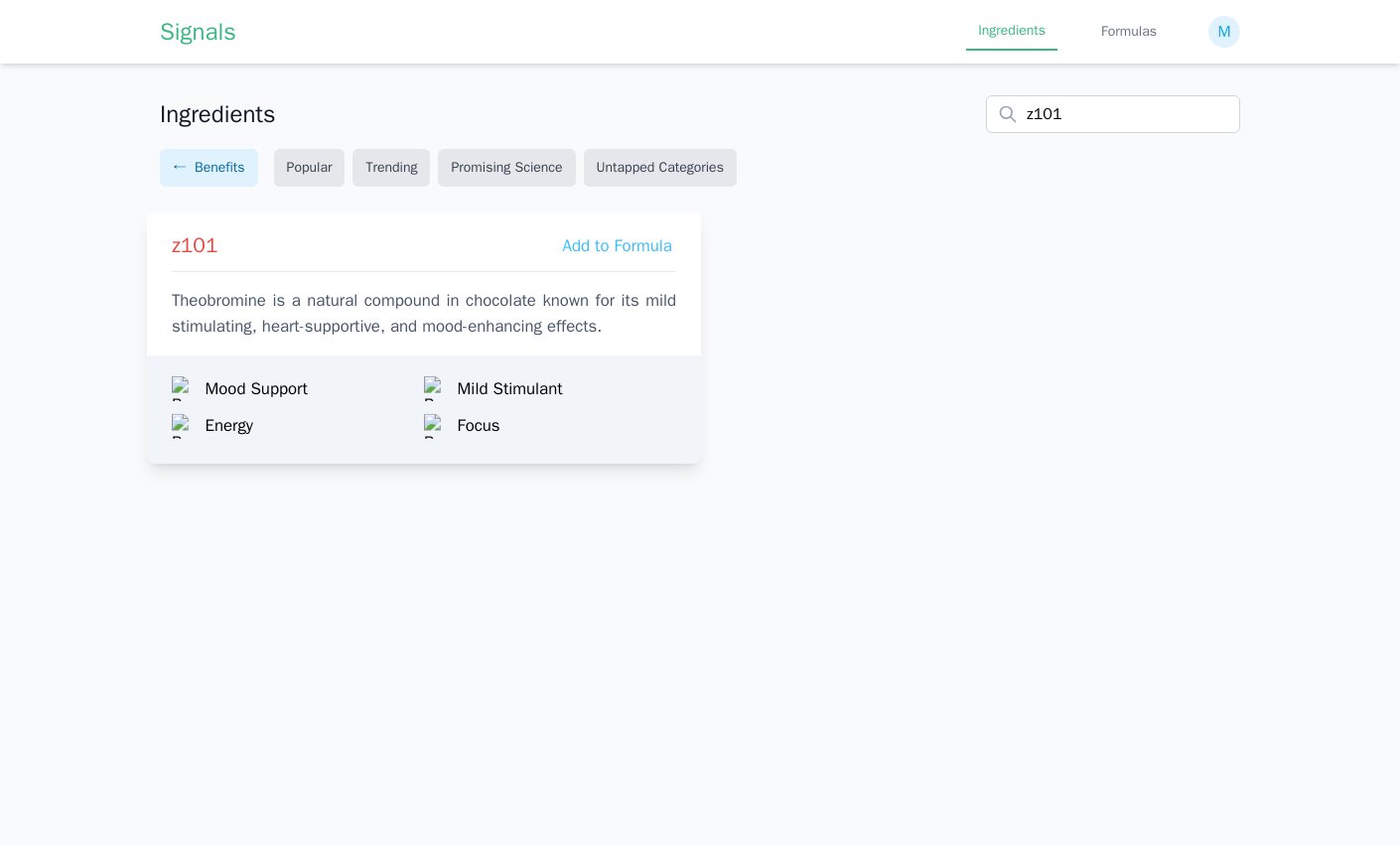click on "z101  Add to Formula  Theobromine is a natural compound in chocolate known for its mild stimulating, heart-supportive, and mood-enhancing effects." at bounding box center [424, 279] 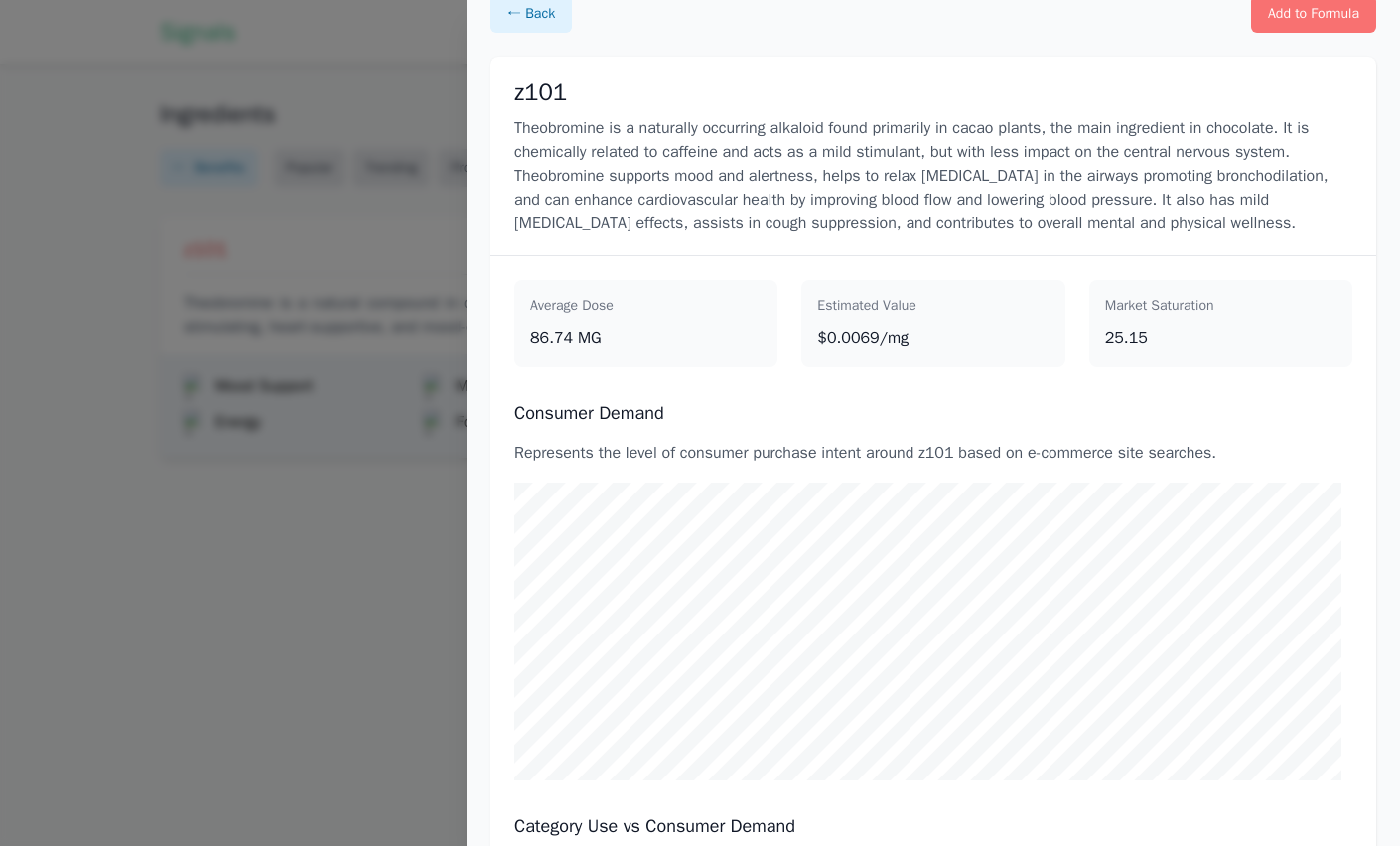 scroll, scrollTop: 0, scrollLeft: 0, axis: both 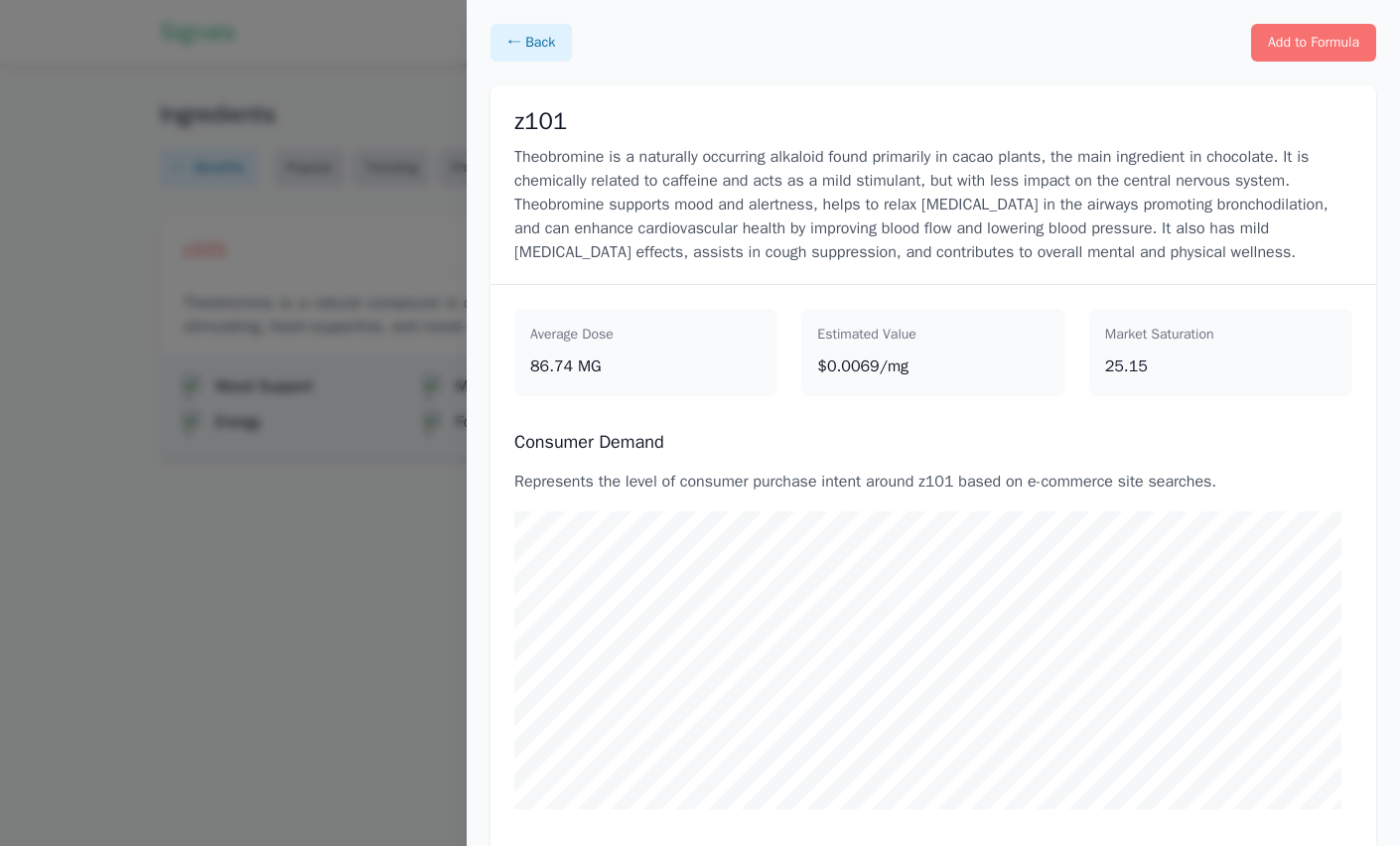 click on "Theobromine is a naturally occurring alkaloid found primarily in cacao plants, the main ingredient in chocolate. It is chemically related to caffeine and acts as a mild stimulant, but with less impact on the central nervous system. Theobromine supports mood and alertness, helps to relax [MEDICAL_DATA] in the airways promoting bronchodilation, and can enhance cardiovascular health by improving blood flow and lowering blood pressure. It also has mild [MEDICAL_DATA] effects, assists in cough suppression, and contributes to overall mental and physical wellness." at bounding box center [933, 205] 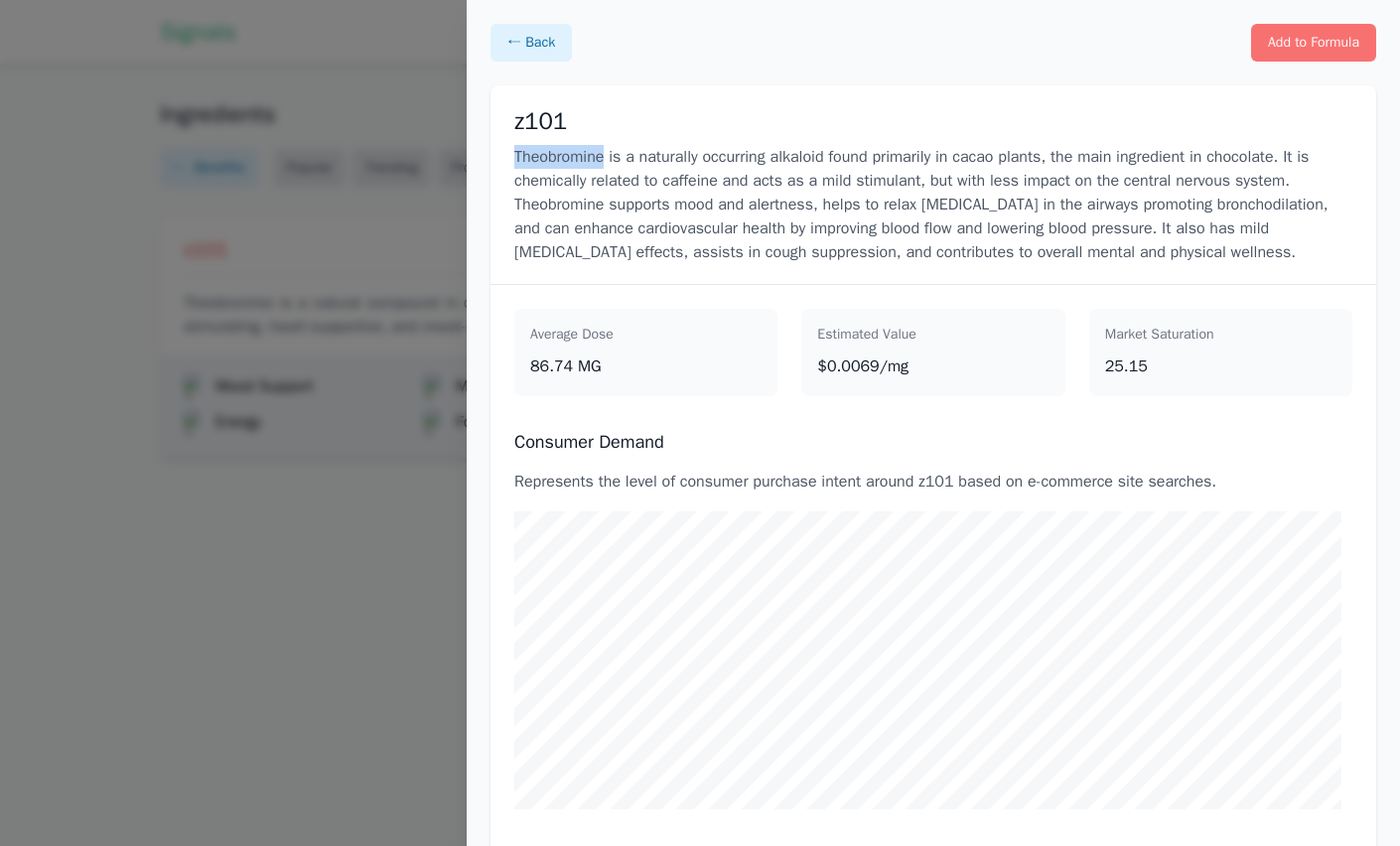 click on "Theobromine is a naturally occurring alkaloid found primarily in cacao plants, the main ingredient in chocolate. It is chemically related to caffeine and acts as a mild stimulant, but with less impact on the central nervous system. Theobromine supports mood and alertness, helps to relax [MEDICAL_DATA] in the airways promoting bronchodilation, and can enhance cardiovascular health by improving blood flow and lowering blood pressure. It also has mild [MEDICAL_DATA] effects, assists in cough suppression, and contributes to overall mental and physical wellness." at bounding box center (933, 205) 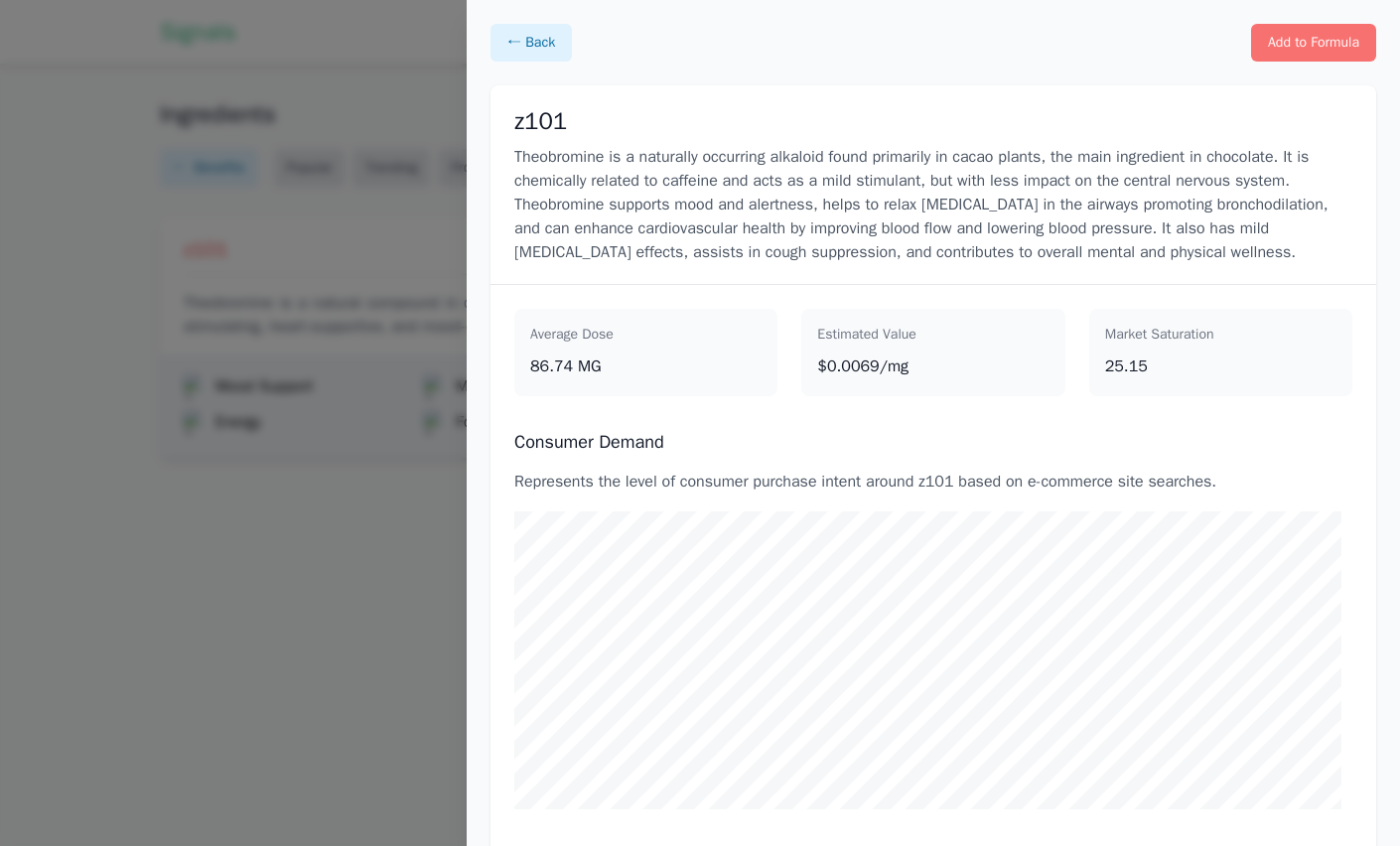 click on "Theobromine is a naturally occurring alkaloid found primarily in cacao plants, the main ingredient in chocolate. It is chemically related to caffeine and acts as a mild stimulant, but with less impact on the central nervous system. Theobromine supports mood and alertness, helps to relax [MEDICAL_DATA] in the airways promoting bronchodilation, and can enhance cardiovascular health by improving blood flow and lowering blood pressure. It also has mild [MEDICAL_DATA] effects, assists in cough suppression, and contributes to overall mental and physical wellness." at bounding box center [933, 205] 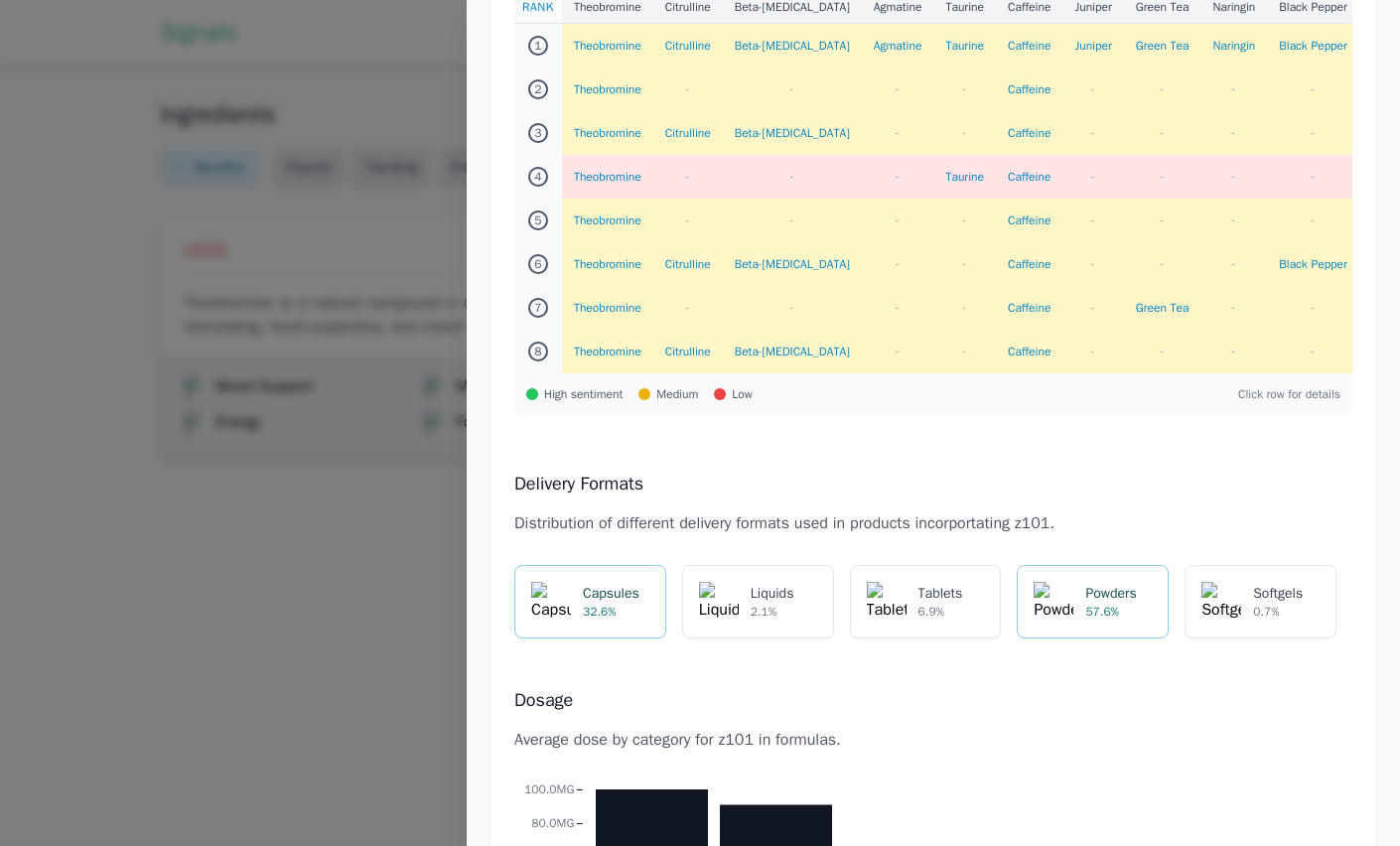 scroll, scrollTop: 1730, scrollLeft: 0, axis: vertical 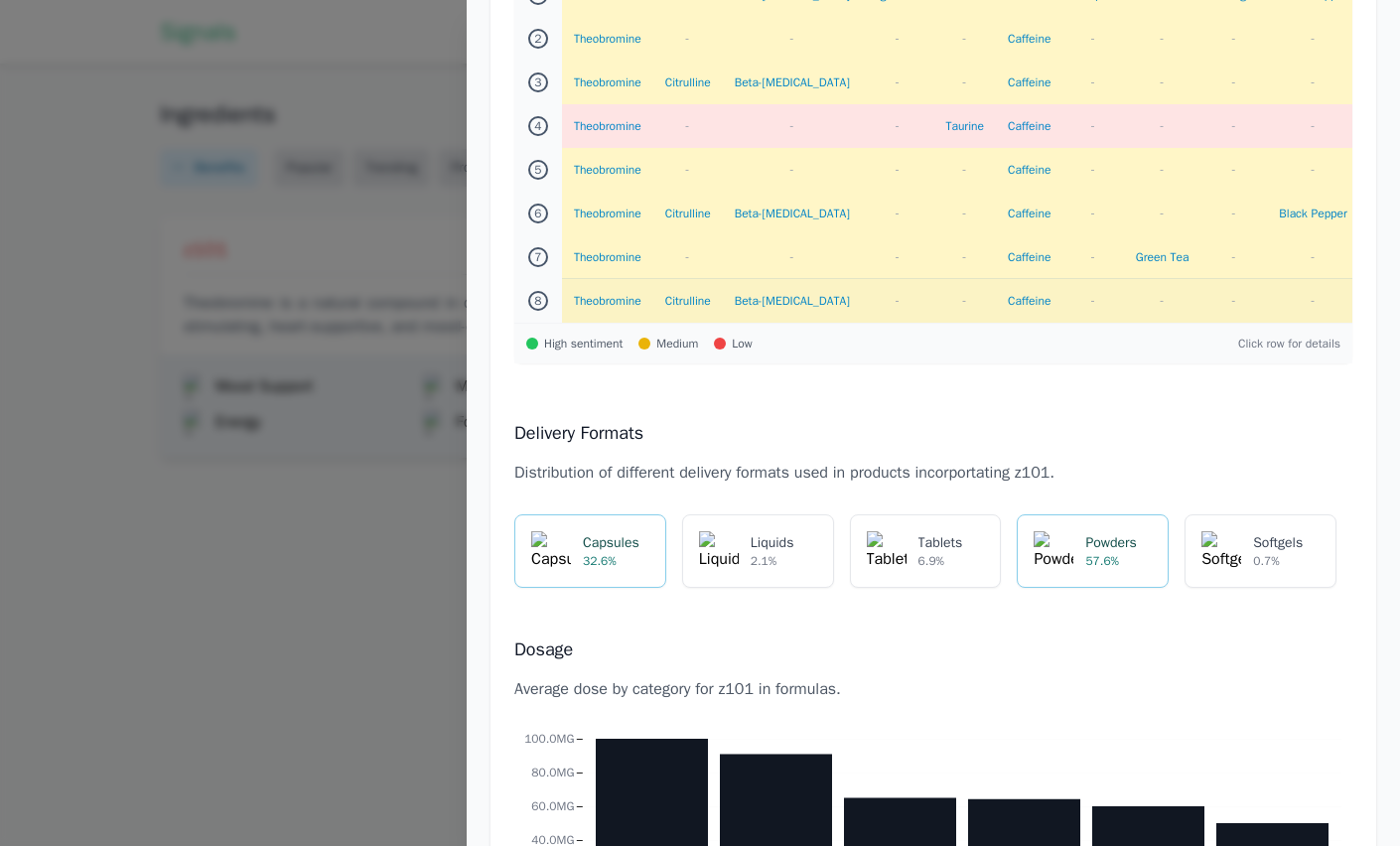 click on "Theobromine" at bounding box center [608, 301] 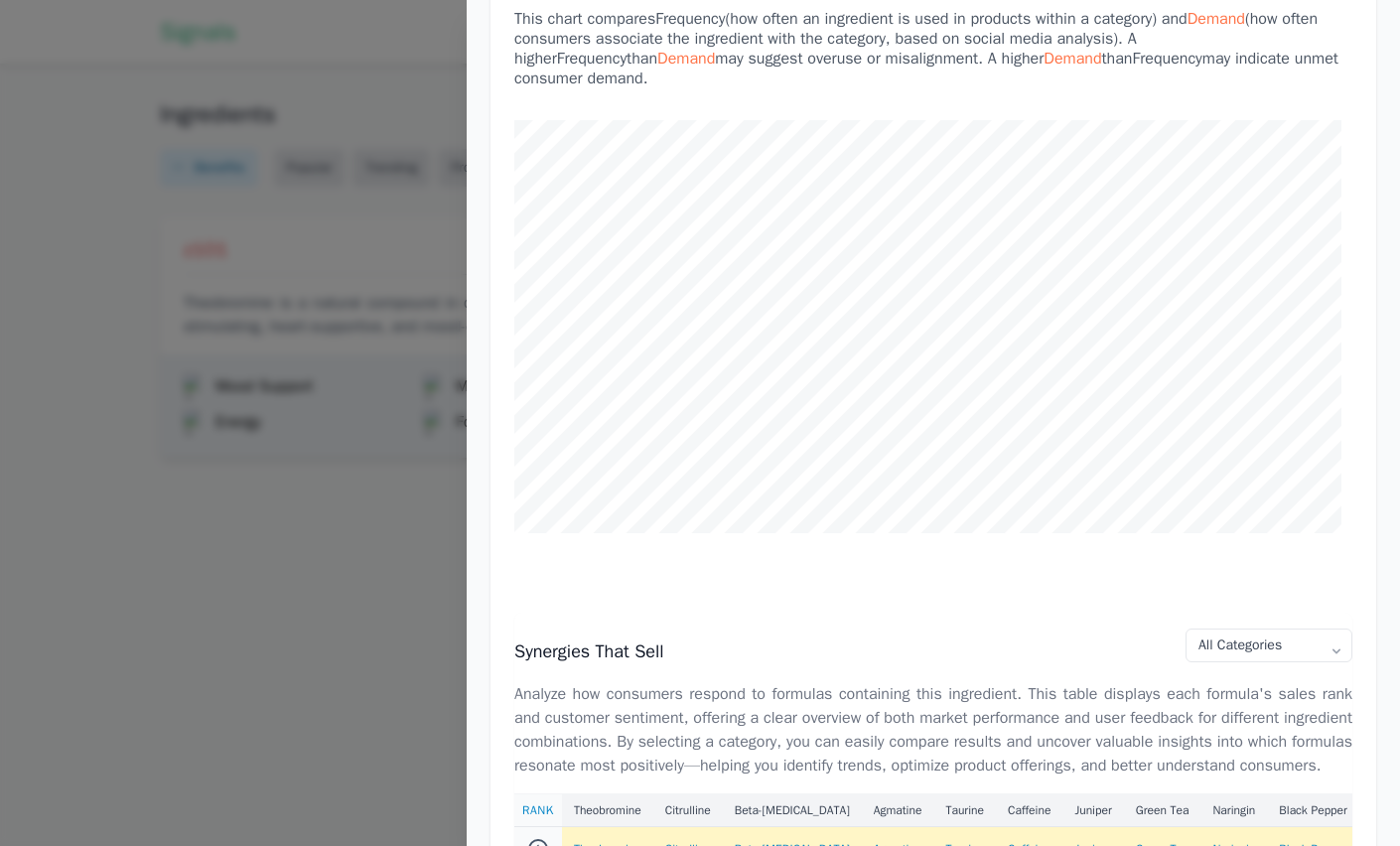 scroll, scrollTop: 905, scrollLeft: 0, axis: vertical 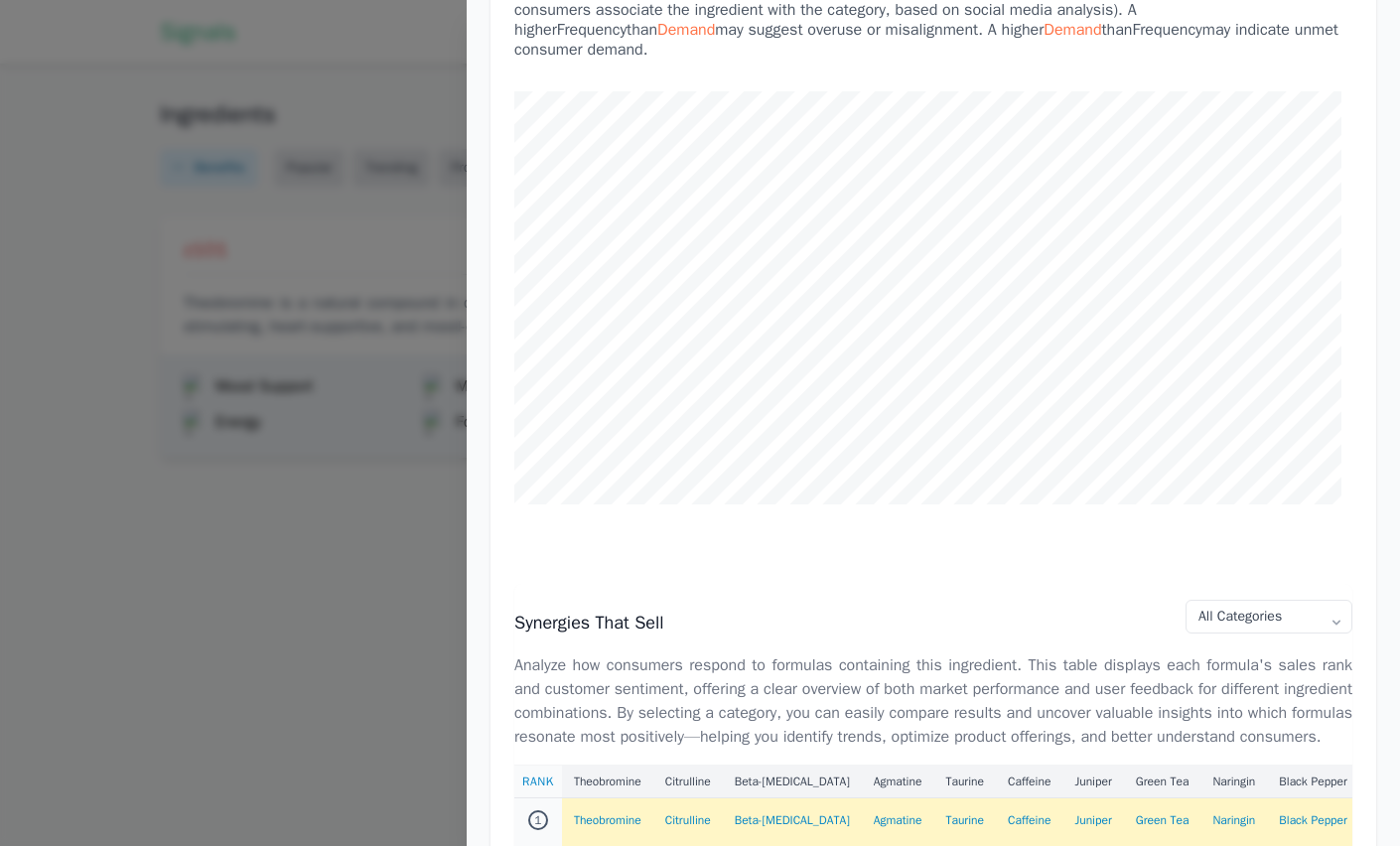 click at bounding box center [700, 423] 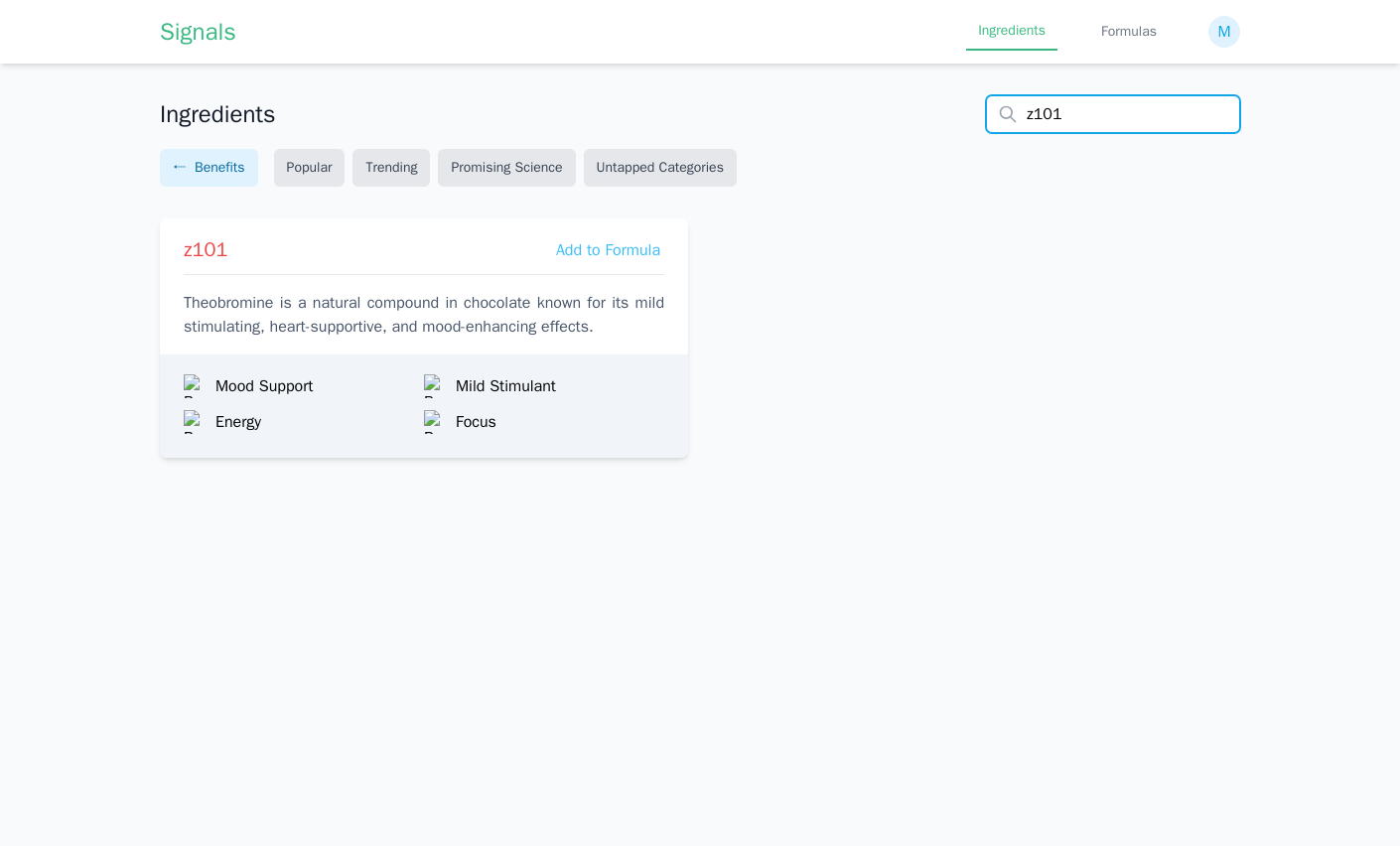 click on "z101" at bounding box center (1113, 114) 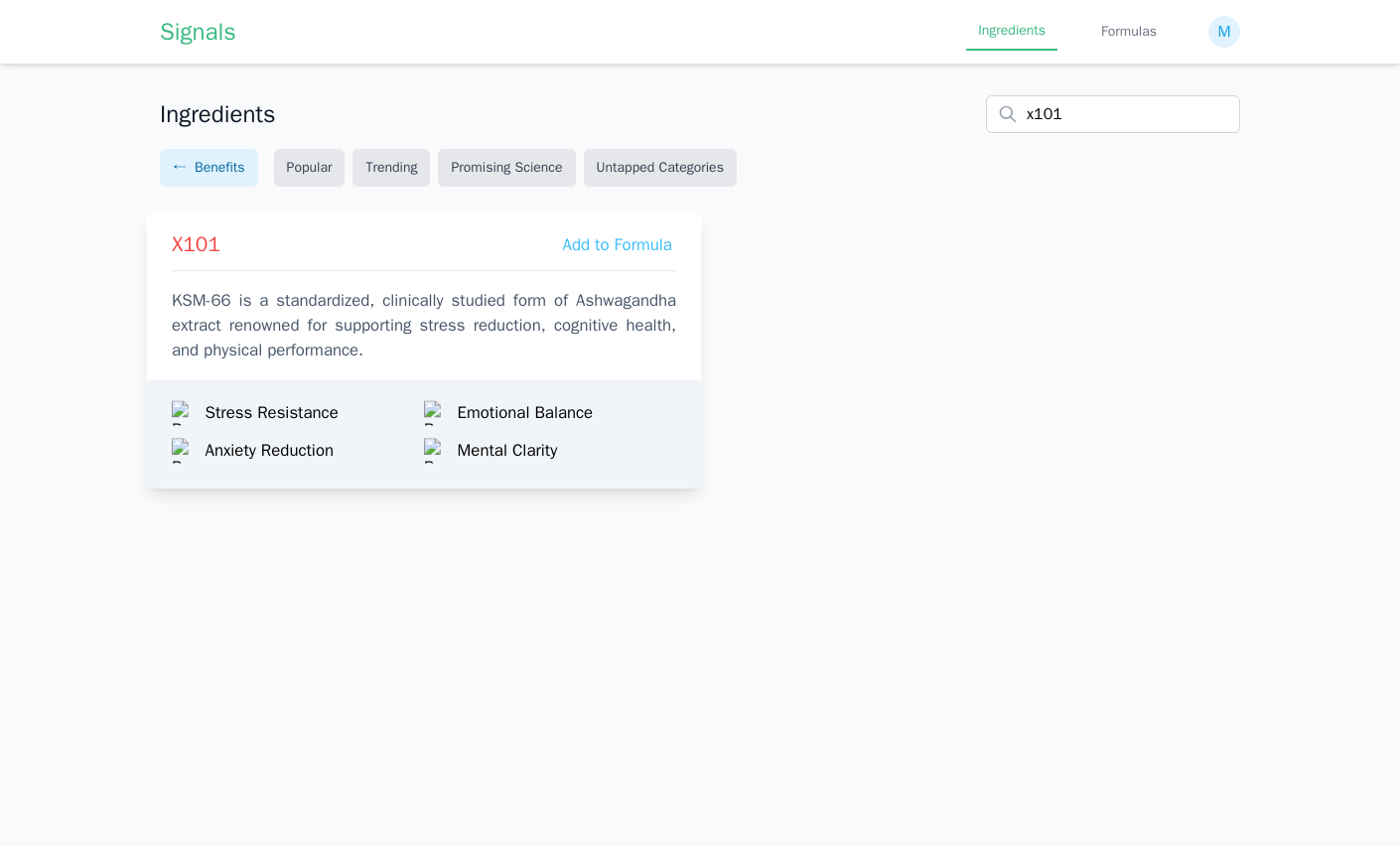 click on "KSM-66 is a standardized, clinically studied form of Ashwagandha extract renowned for supporting stress reduction, cognitive health, and physical performance." at bounding box center [424, 326] 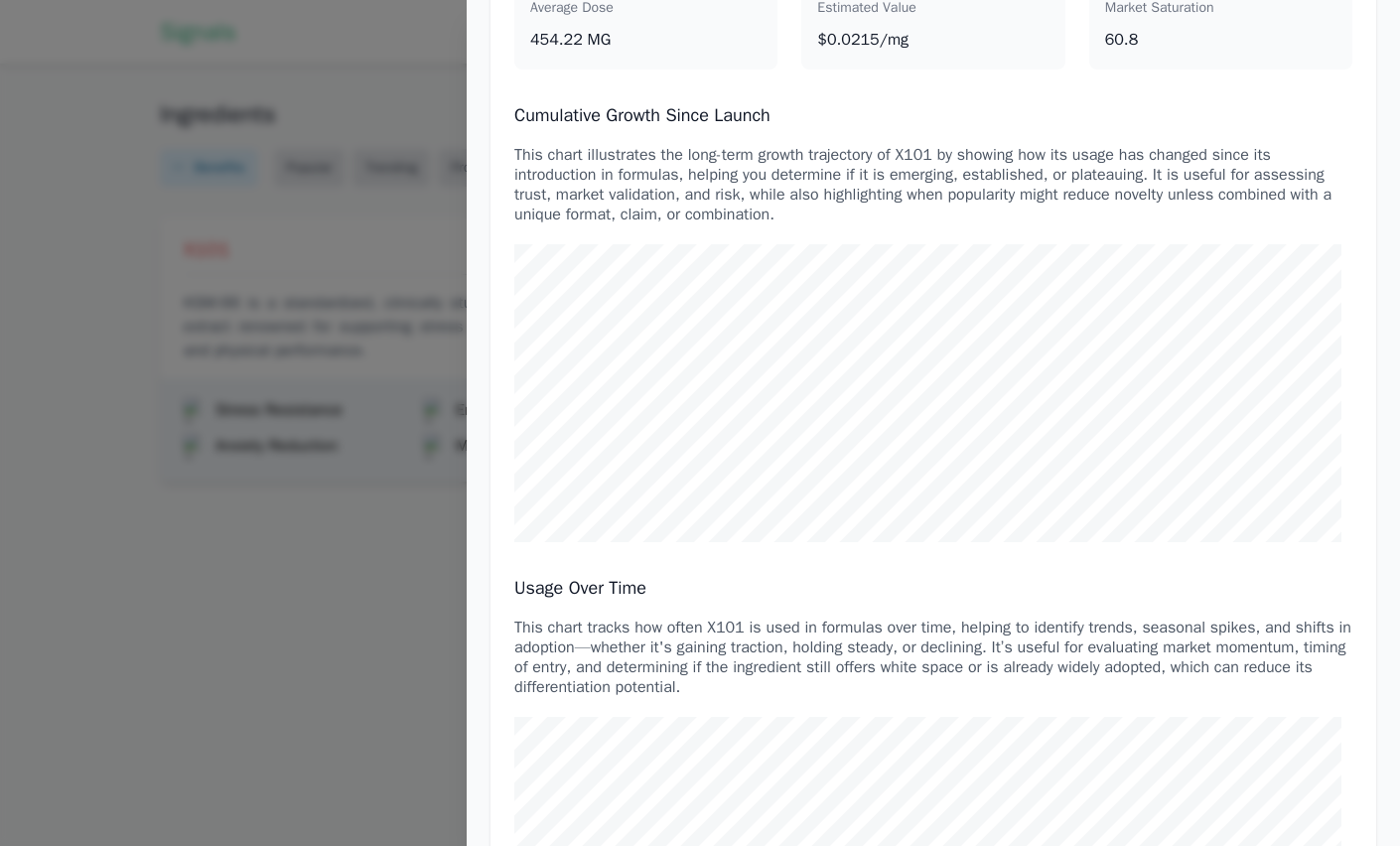 scroll, scrollTop: 323, scrollLeft: 0, axis: vertical 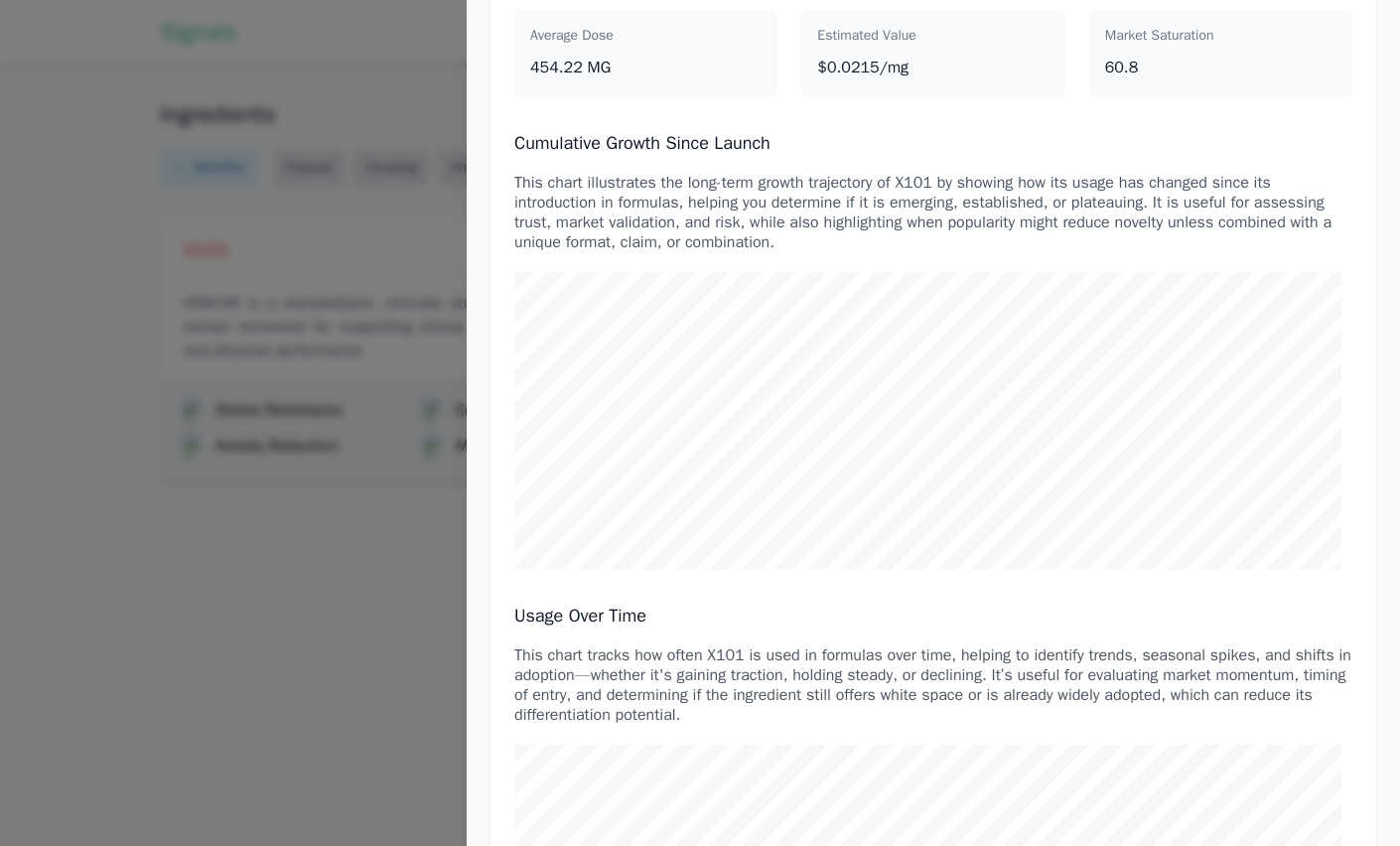 click at bounding box center (700, 423) 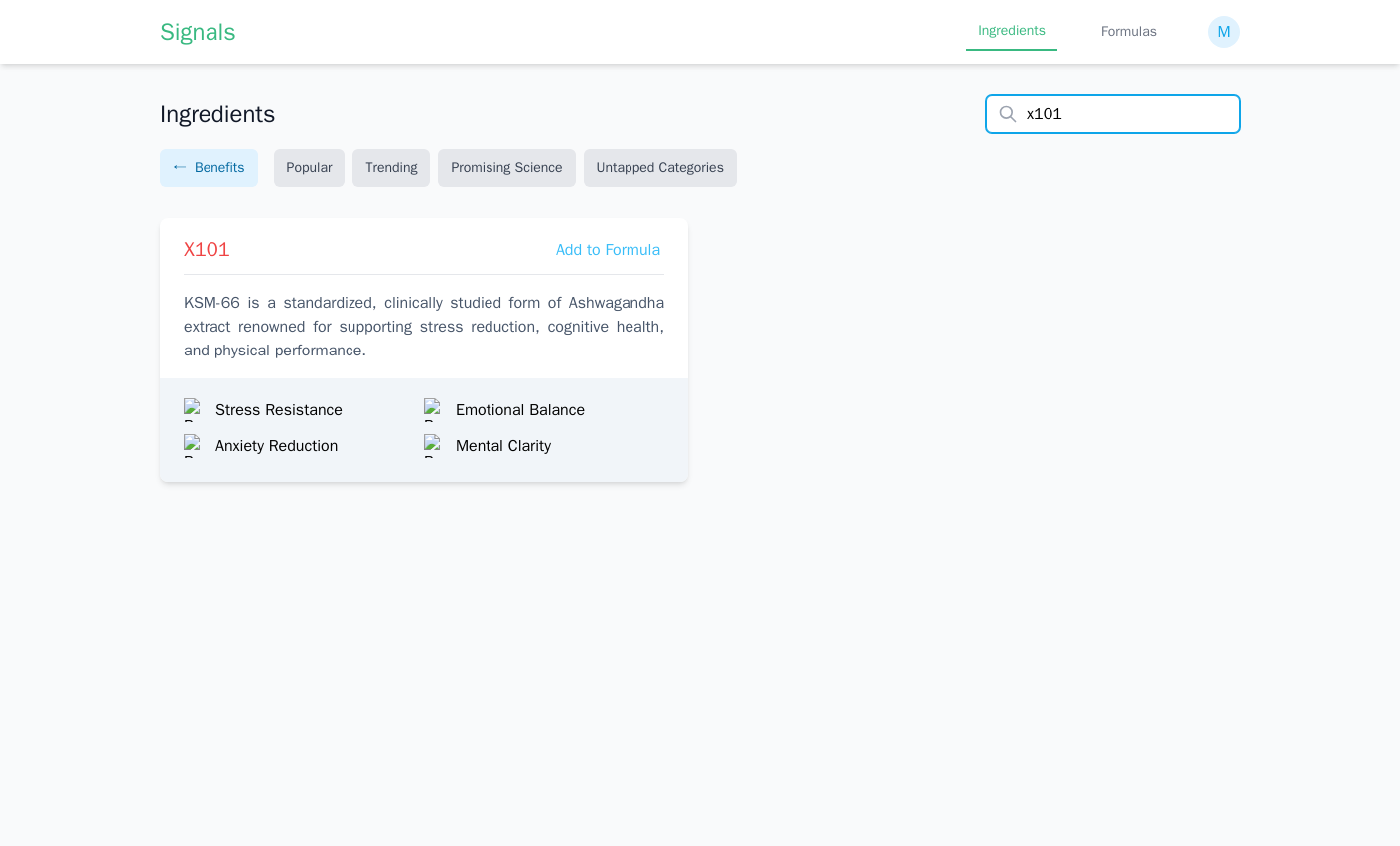 click on "x101" at bounding box center (1113, 114) 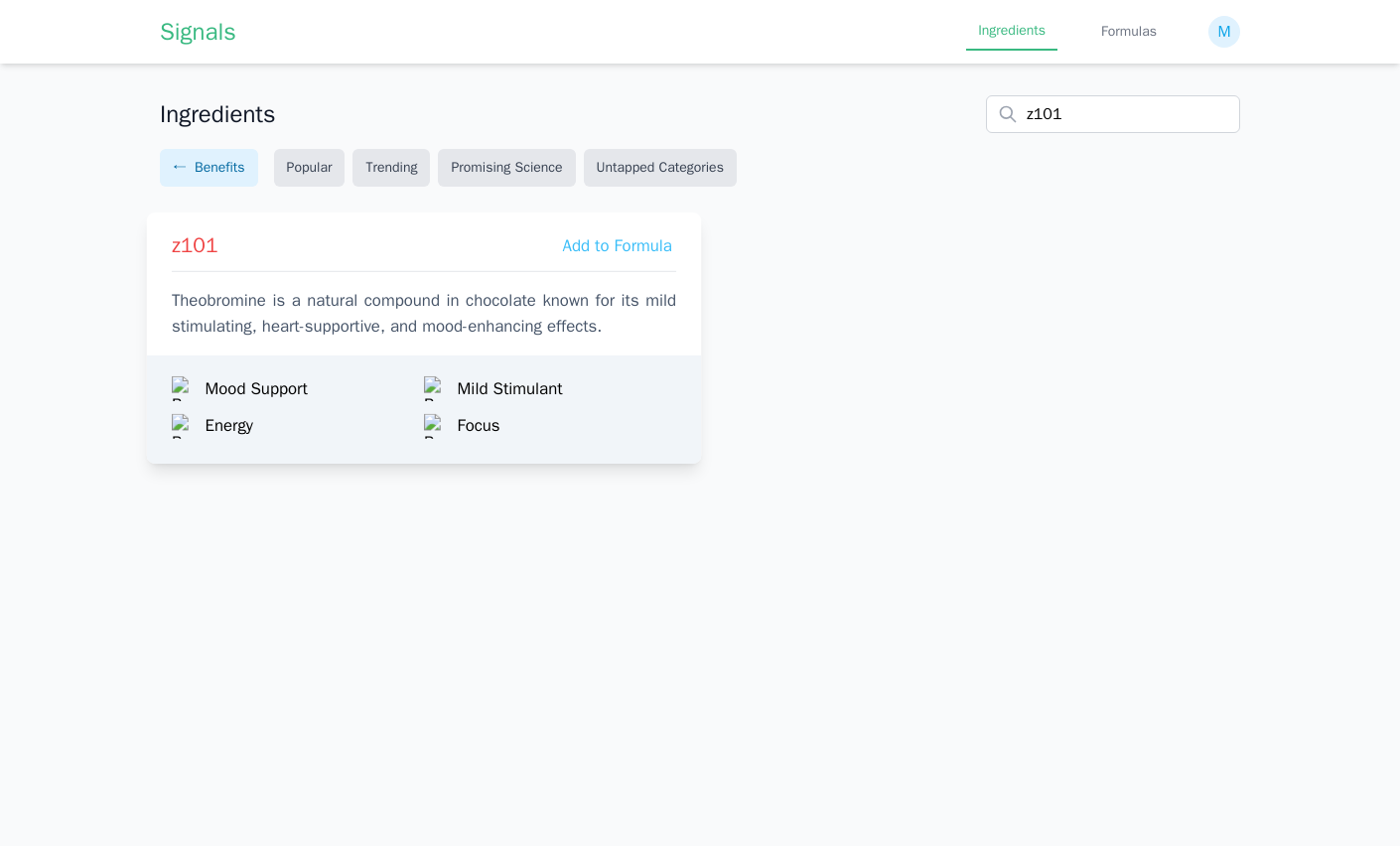 click on "z101  Add to Formula  Theobromine is a natural compound in chocolate known for its mild stimulating, heart-supportive, and mood-enhancing effects." at bounding box center (424, 279) 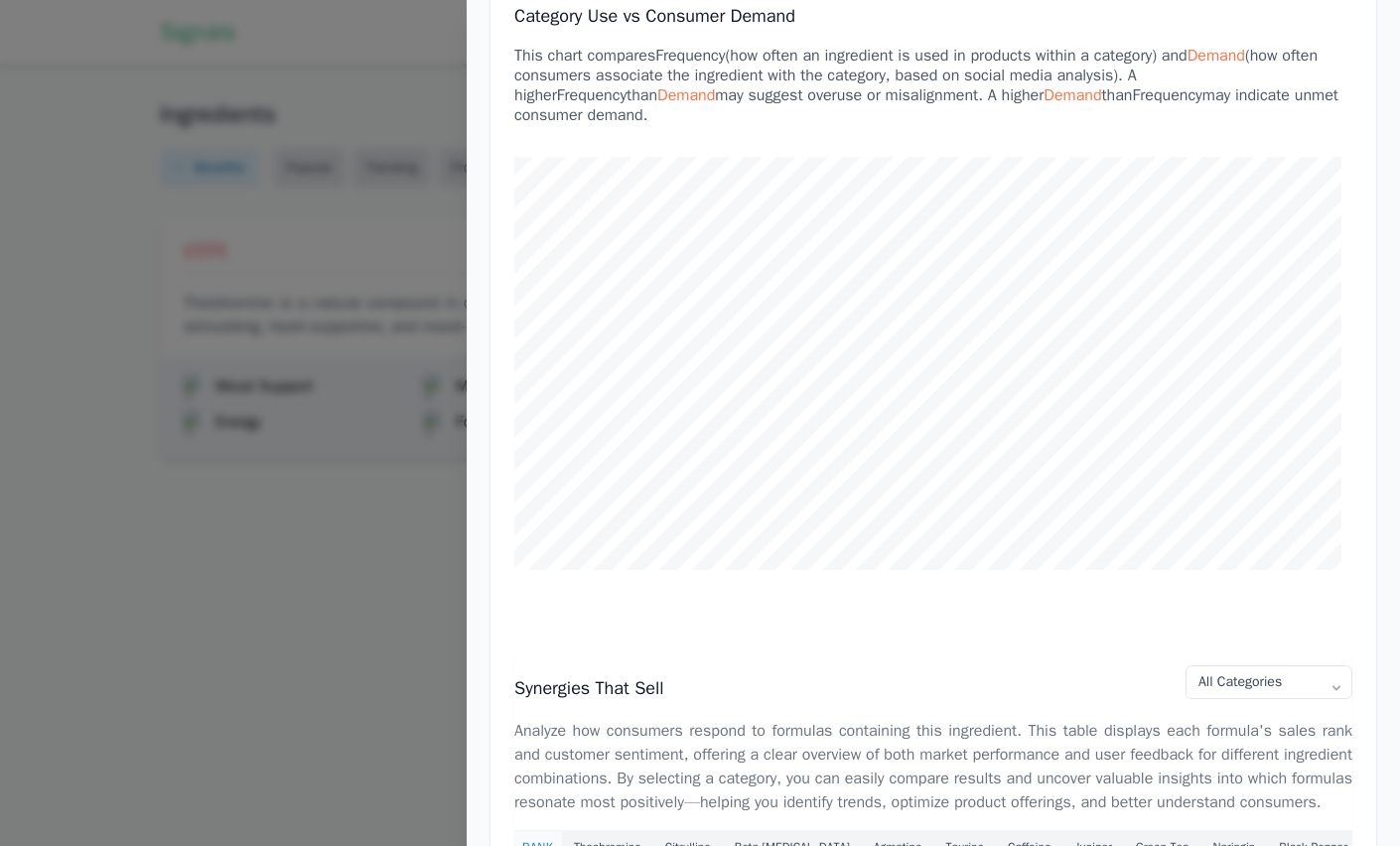scroll, scrollTop: 187, scrollLeft: 0, axis: vertical 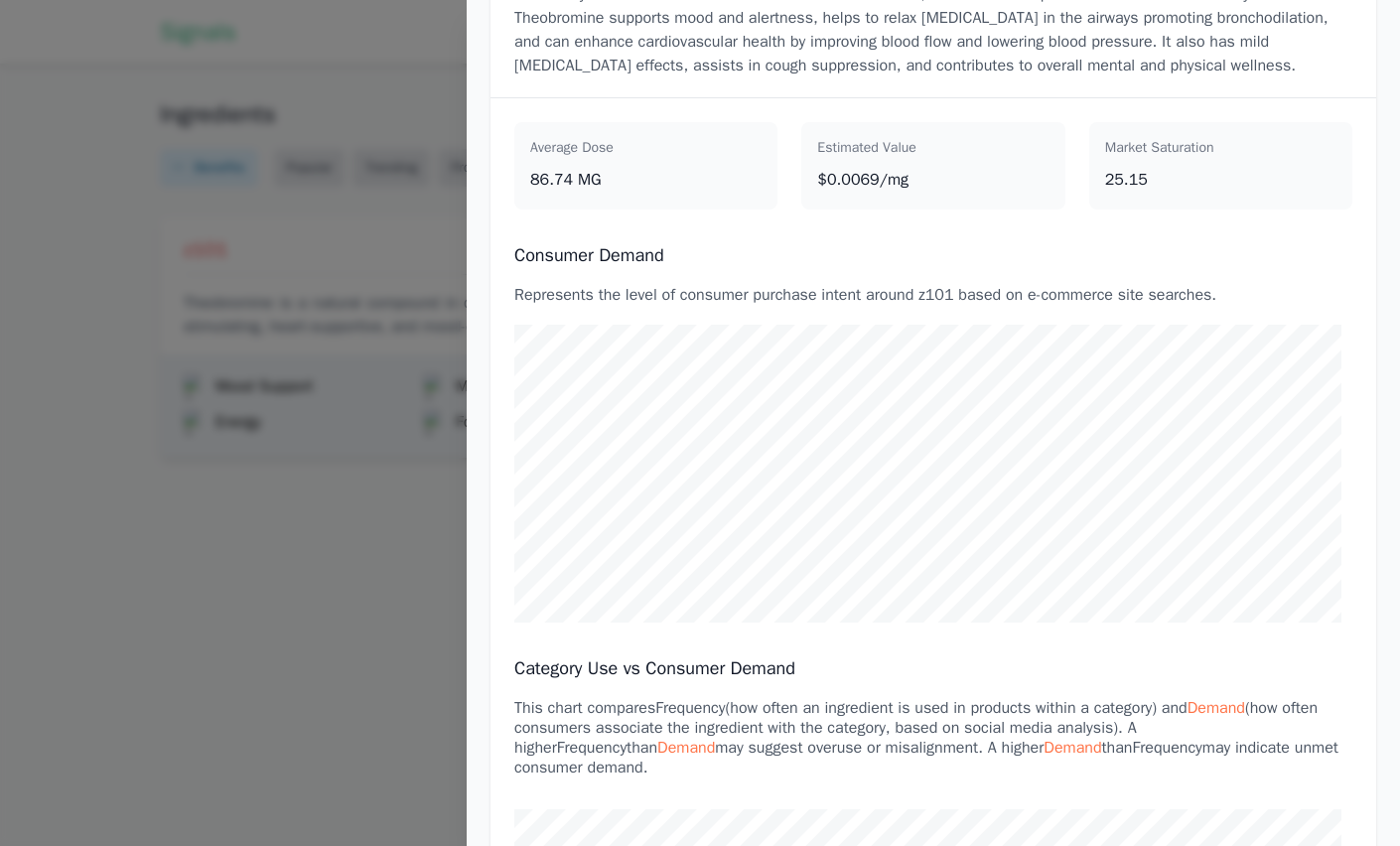 click at bounding box center (700, 423) 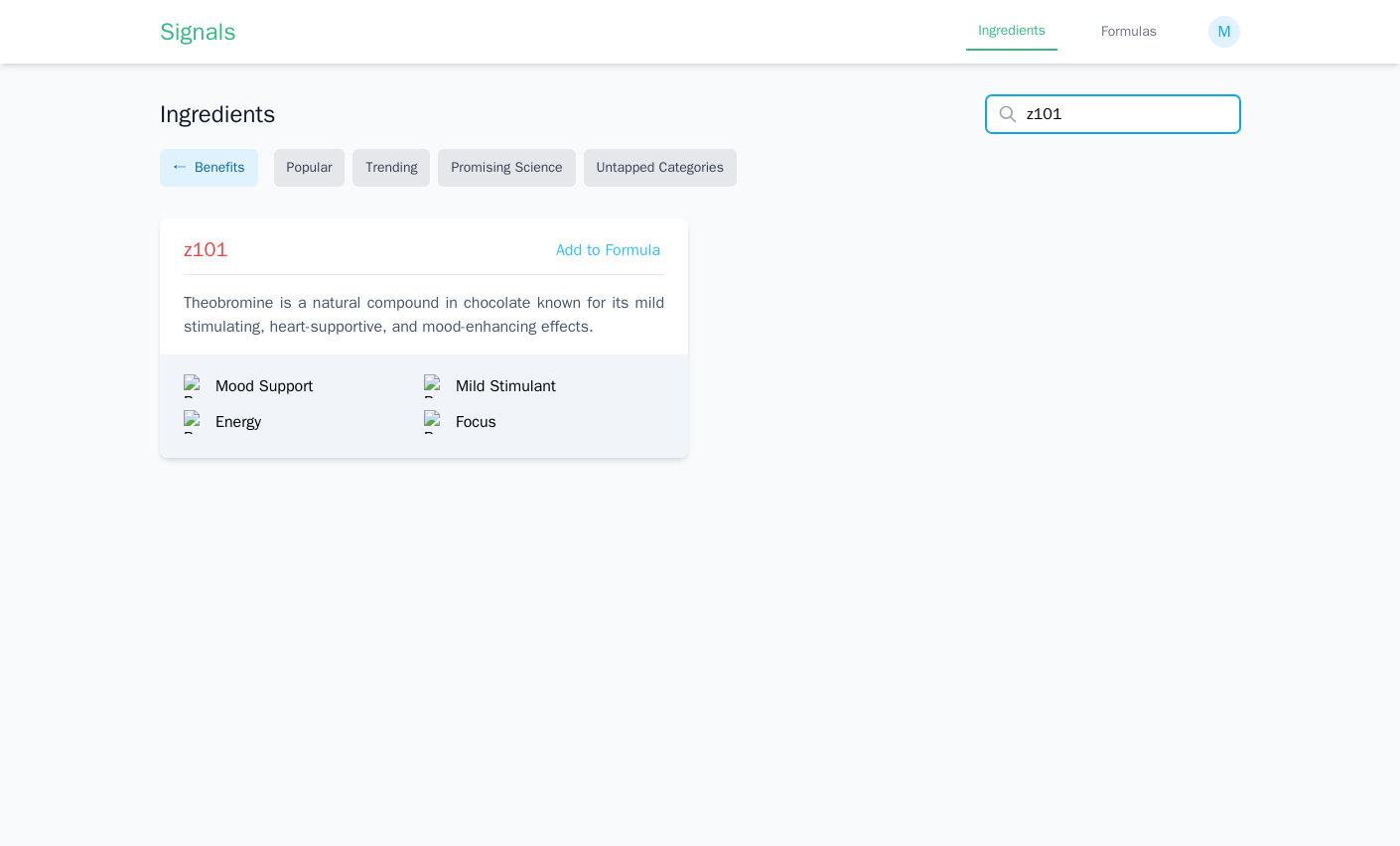 click on "z101" at bounding box center [1113, 114] 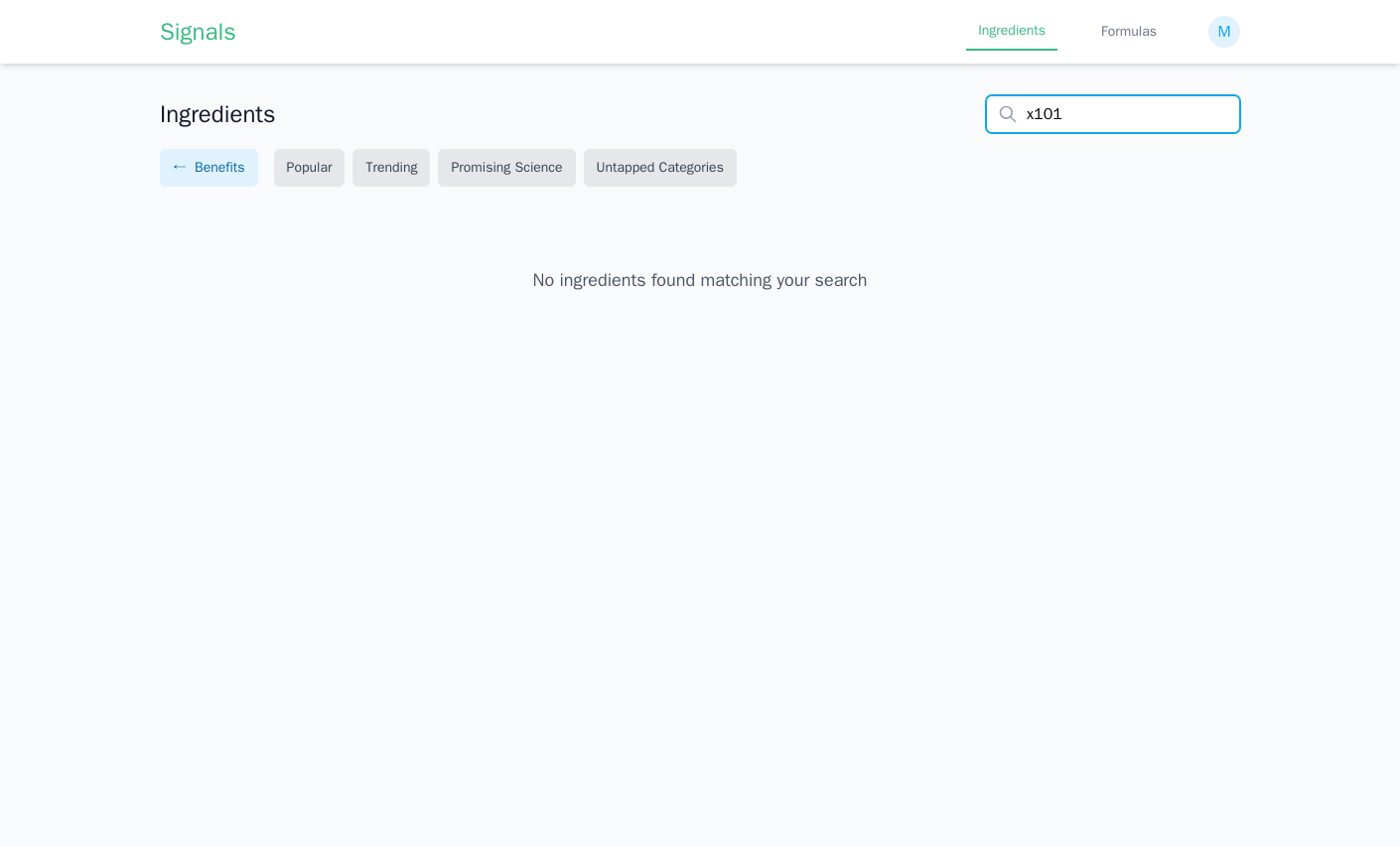 drag, startPoint x: 1041, startPoint y: 116, endPoint x: 1022, endPoint y: 115, distance: 19.026298 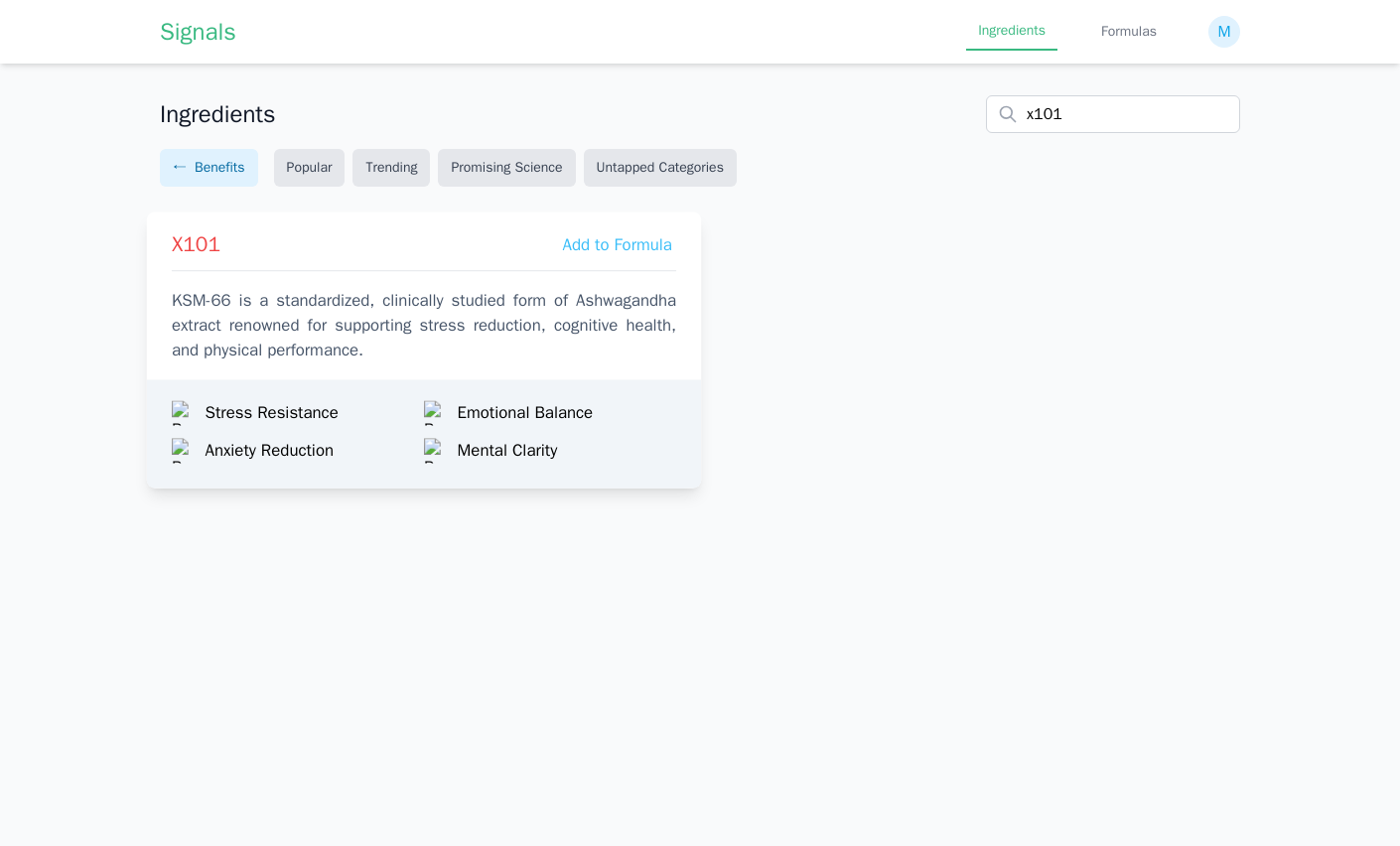 click on "KSM-66 is a standardized, clinically studied form of Ashwagandha extract renowned for supporting stress reduction, cognitive health, and physical performance." at bounding box center [424, 326] 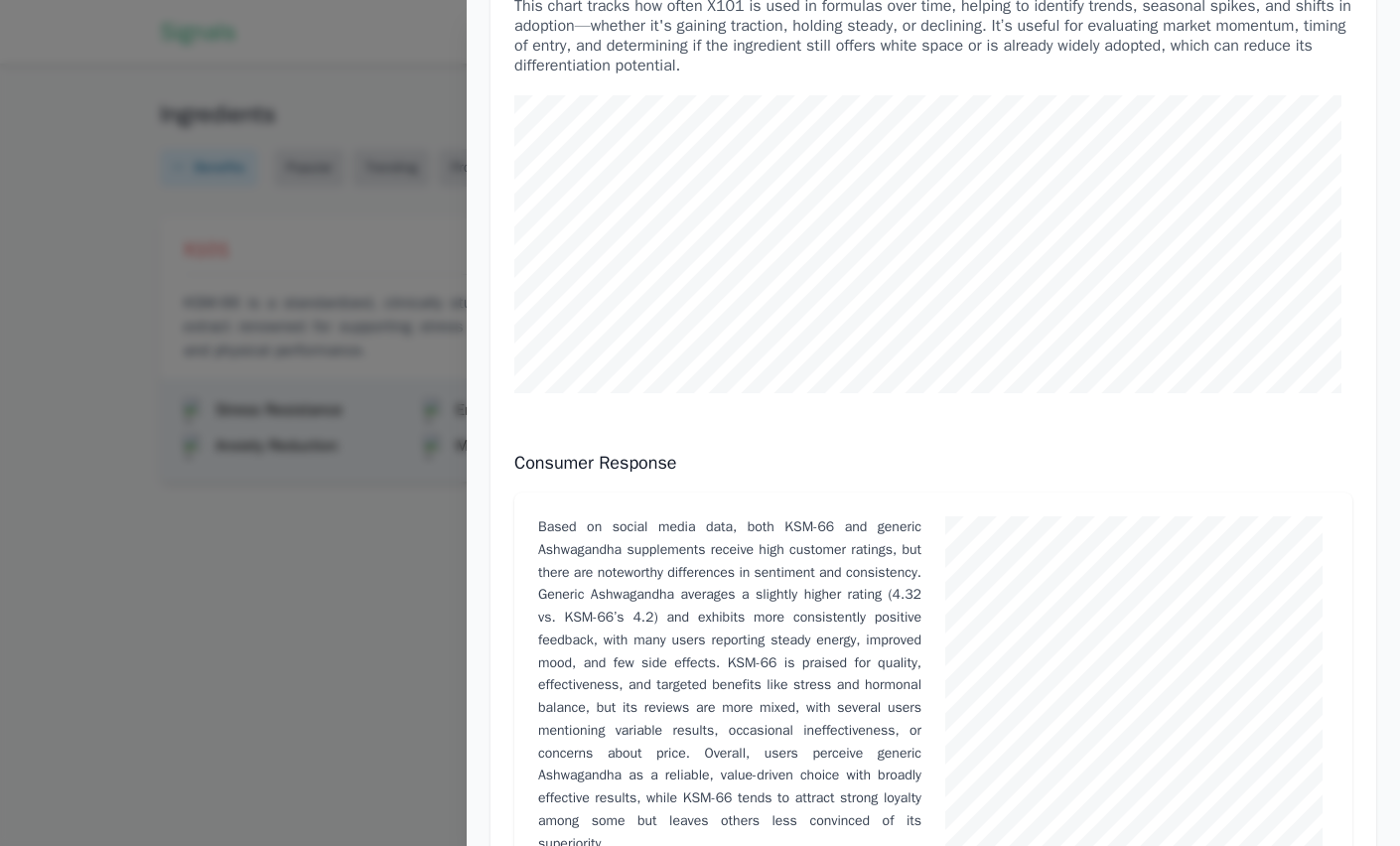 scroll, scrollTop: 968, scrollLeft: 0, axis: vertical 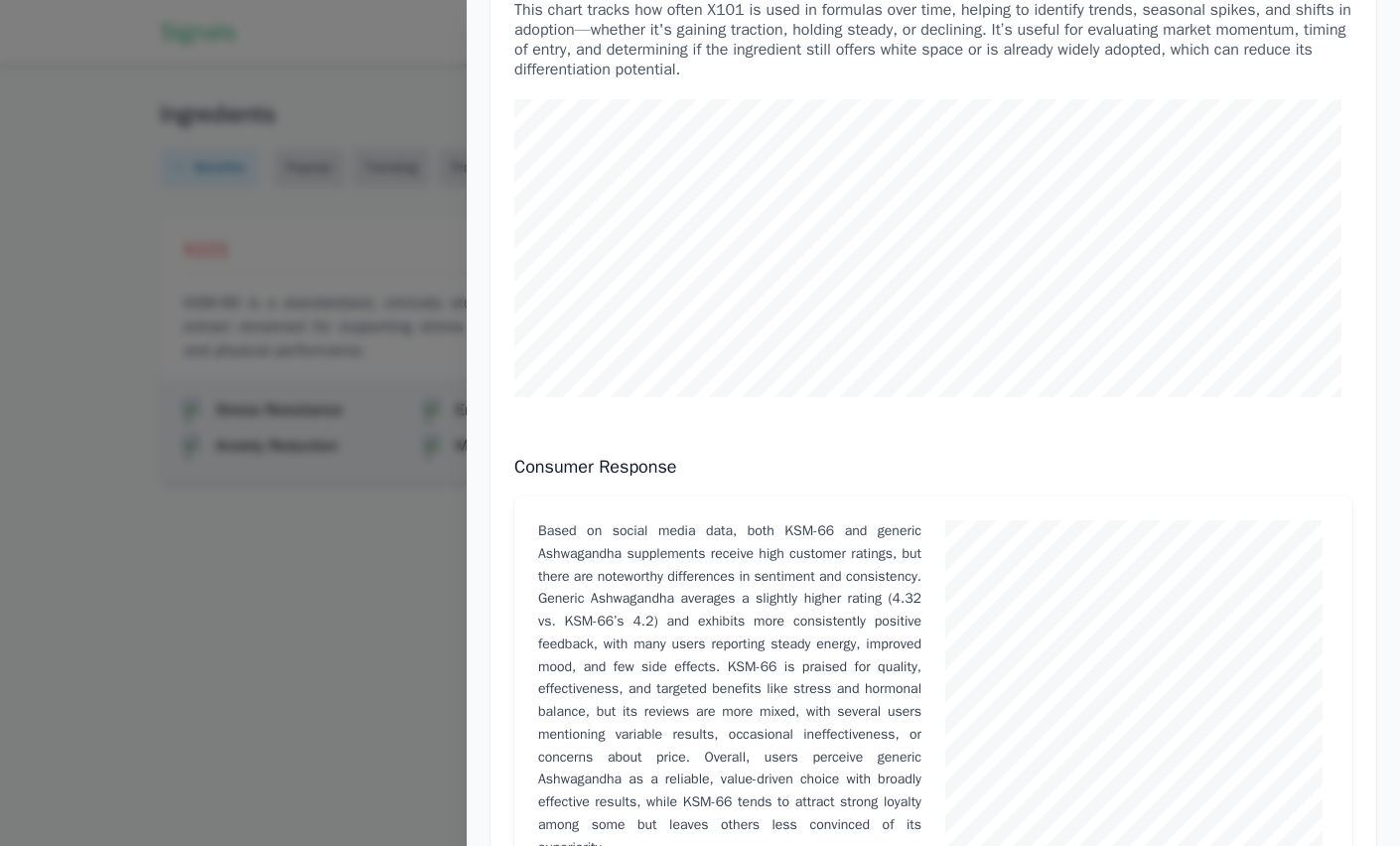 click at bounding box center [700, 423] 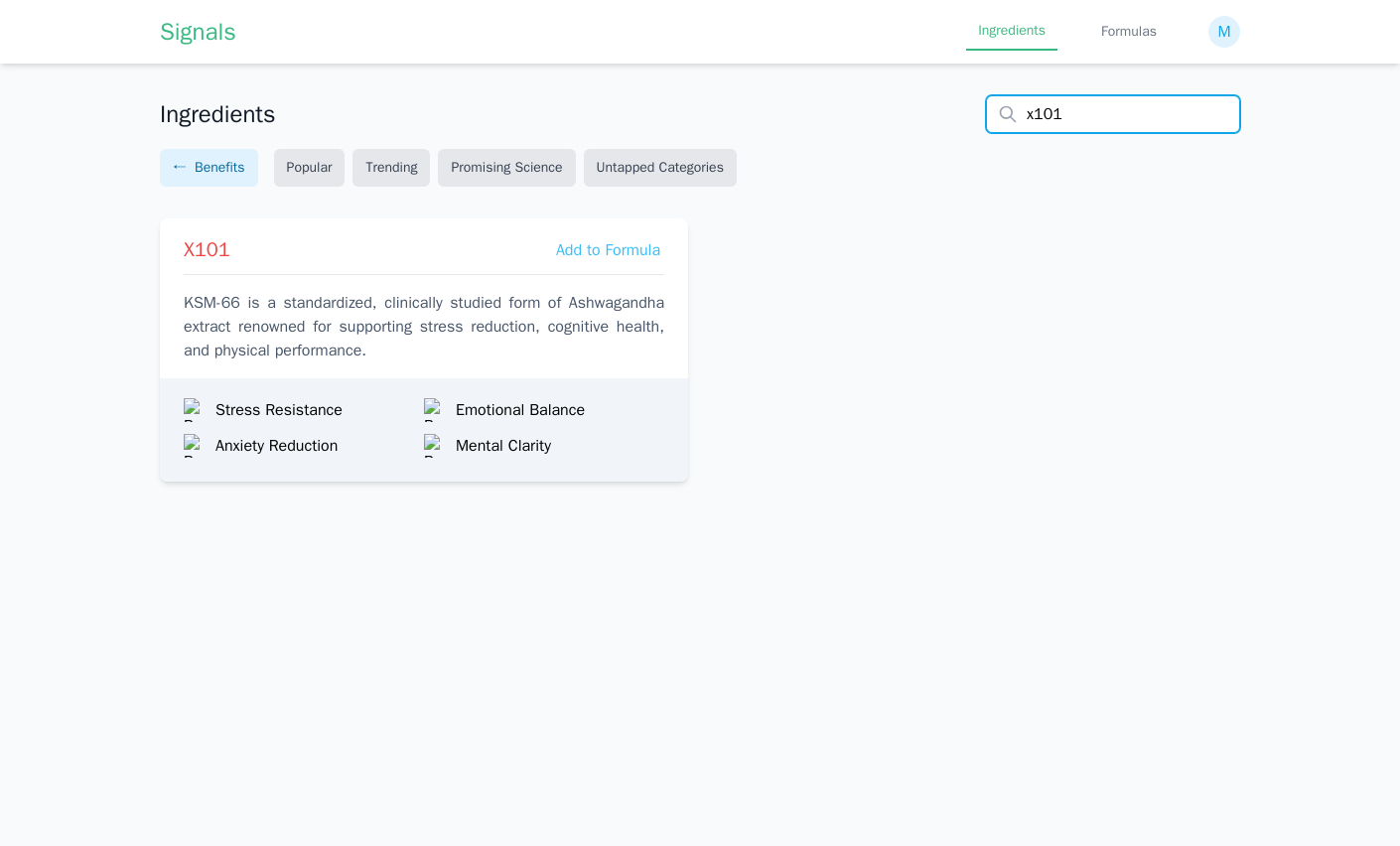 click on "x101" at bounding box center (1113, 114) 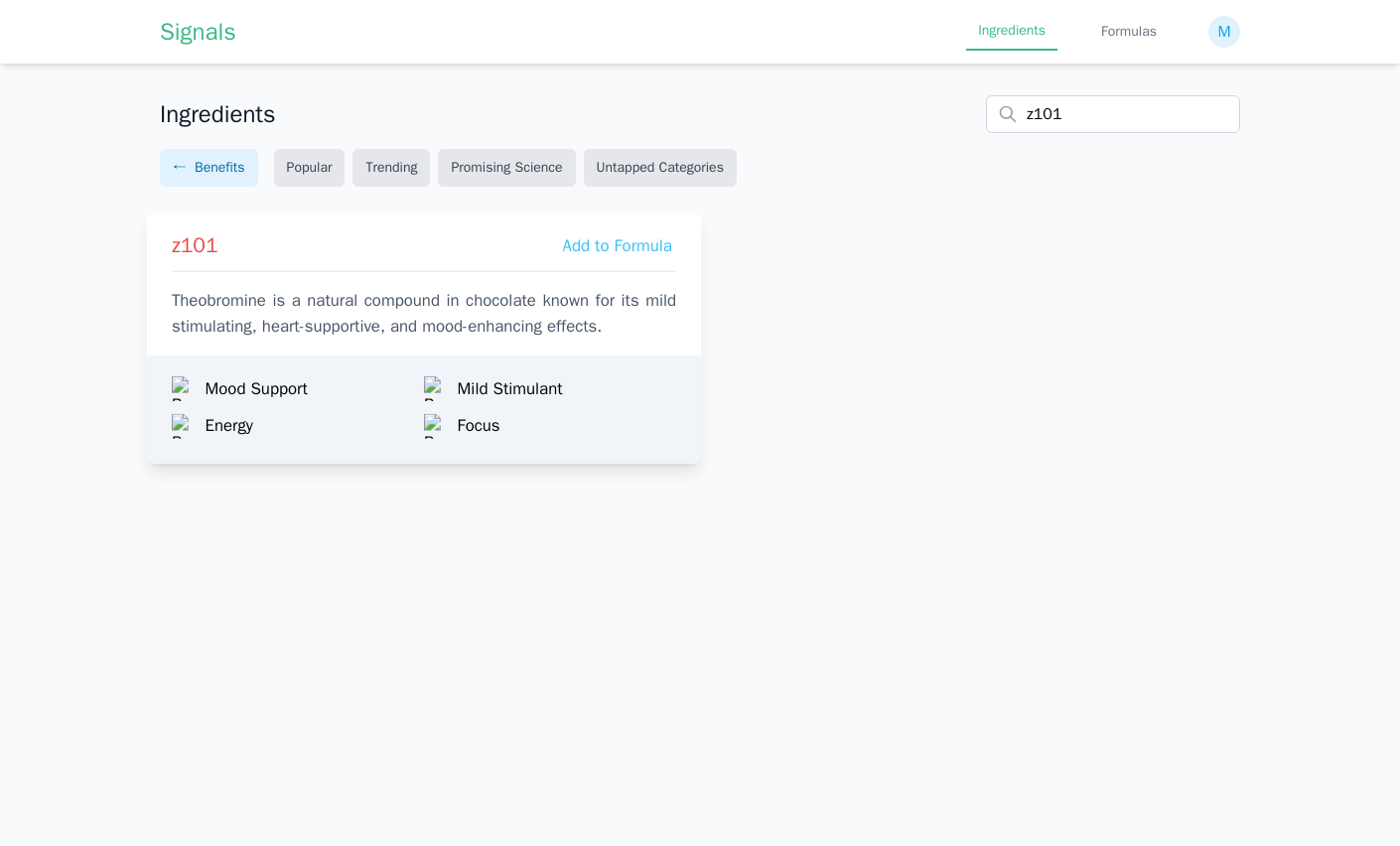click on "z101  Add to Formula  Theobromine is a natural compound in chocolate known for its mild stimulating, heart-supportive, and mood-enhancing effects." at bounding box center [424, 279] 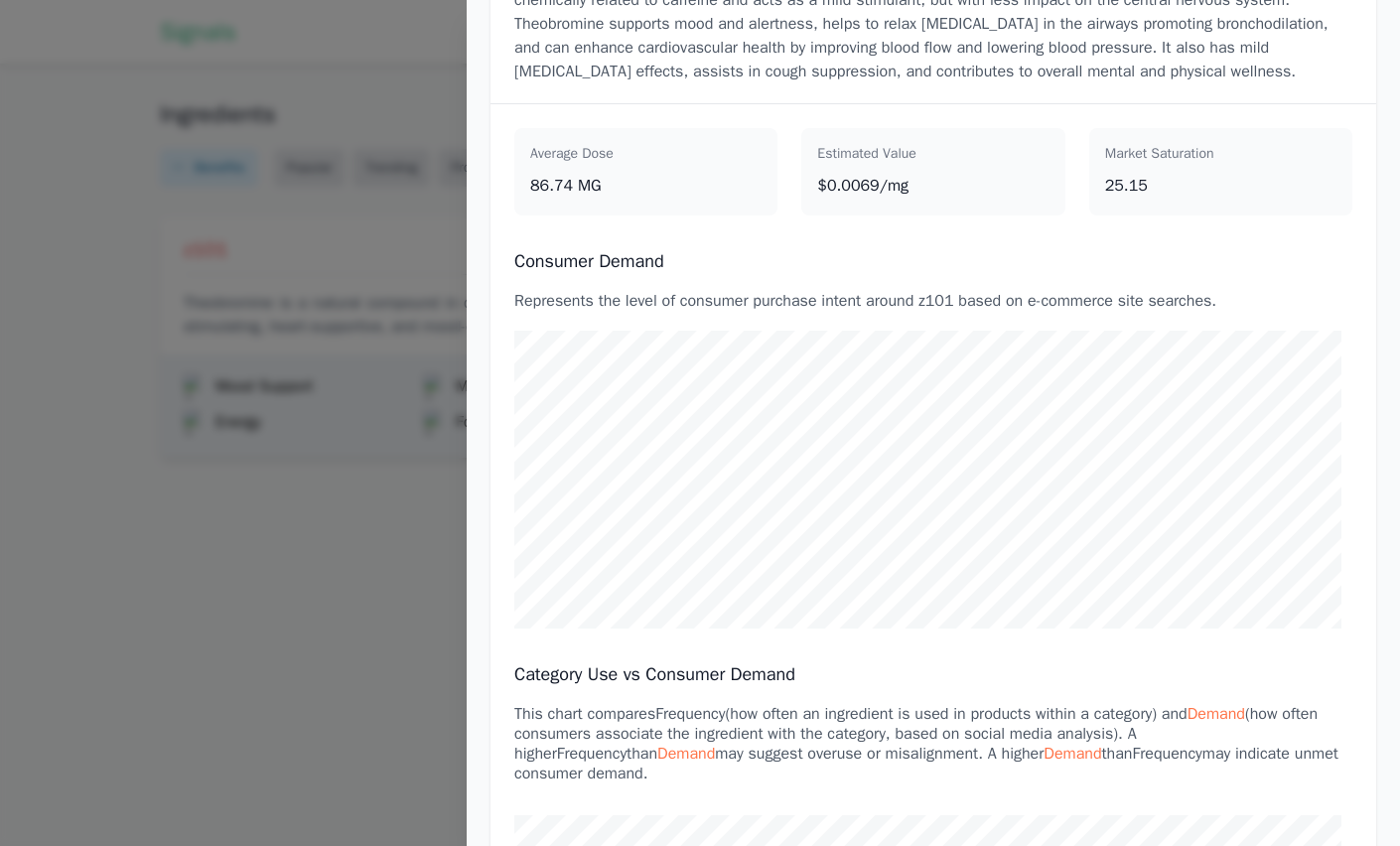 scroll, scrollTop: 310, scrollLeft: 0, axis: vertical 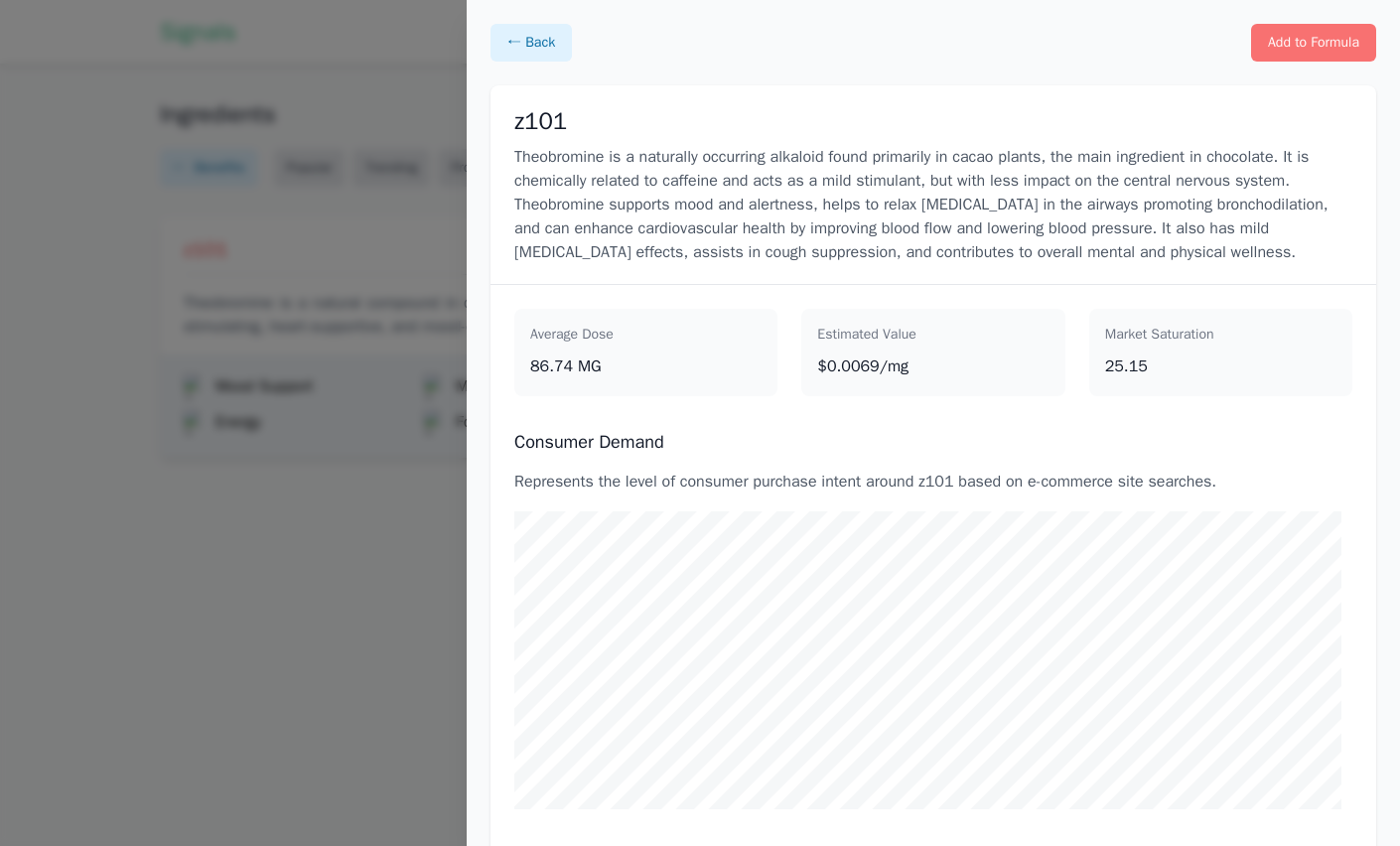 click at bounding box center (700, 423) 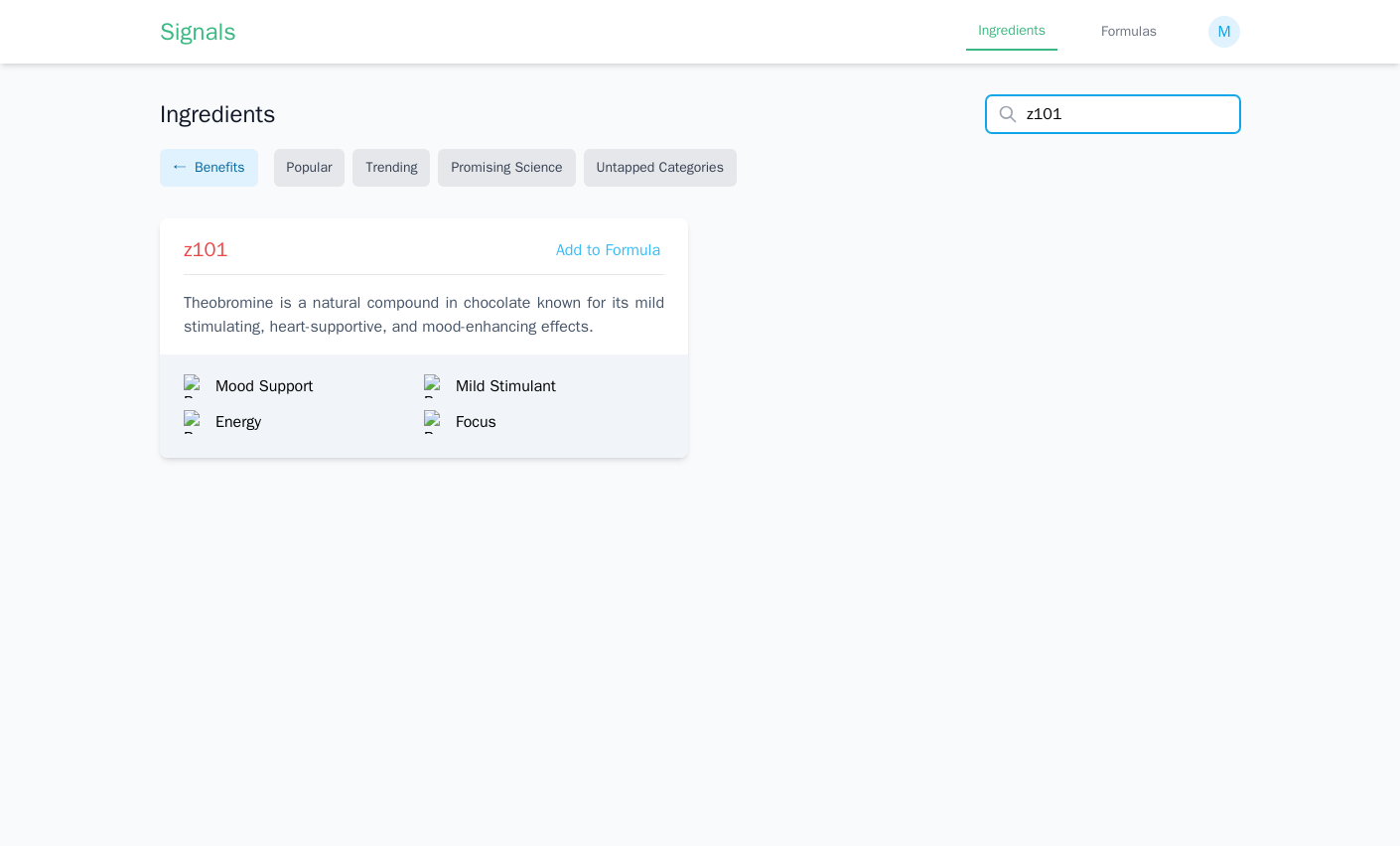 drag, startPoint x: 1034, startPoint y: 120, endPoint x: 1024, endPoint y: 116, distance: 10.77033 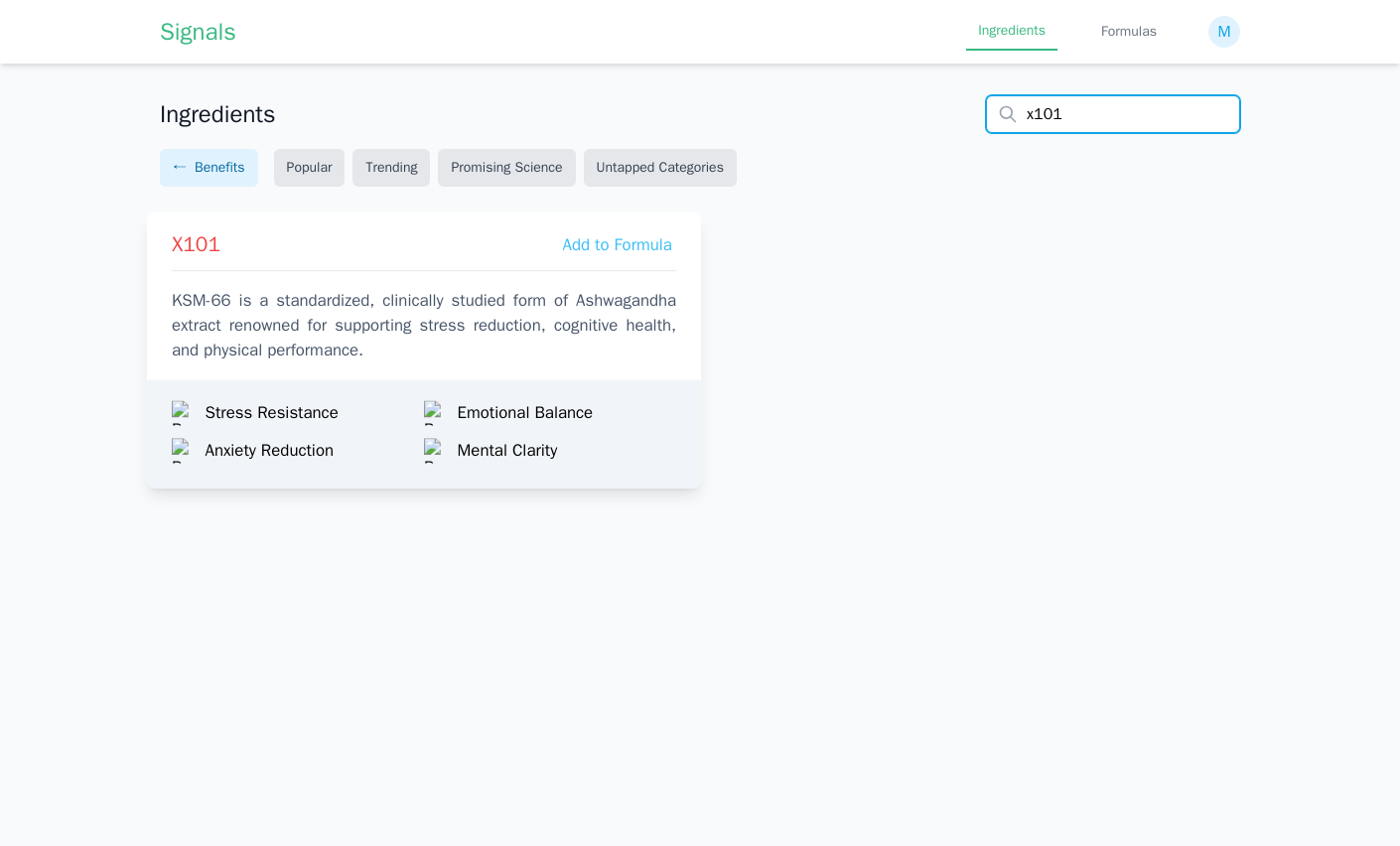 type on "x101" 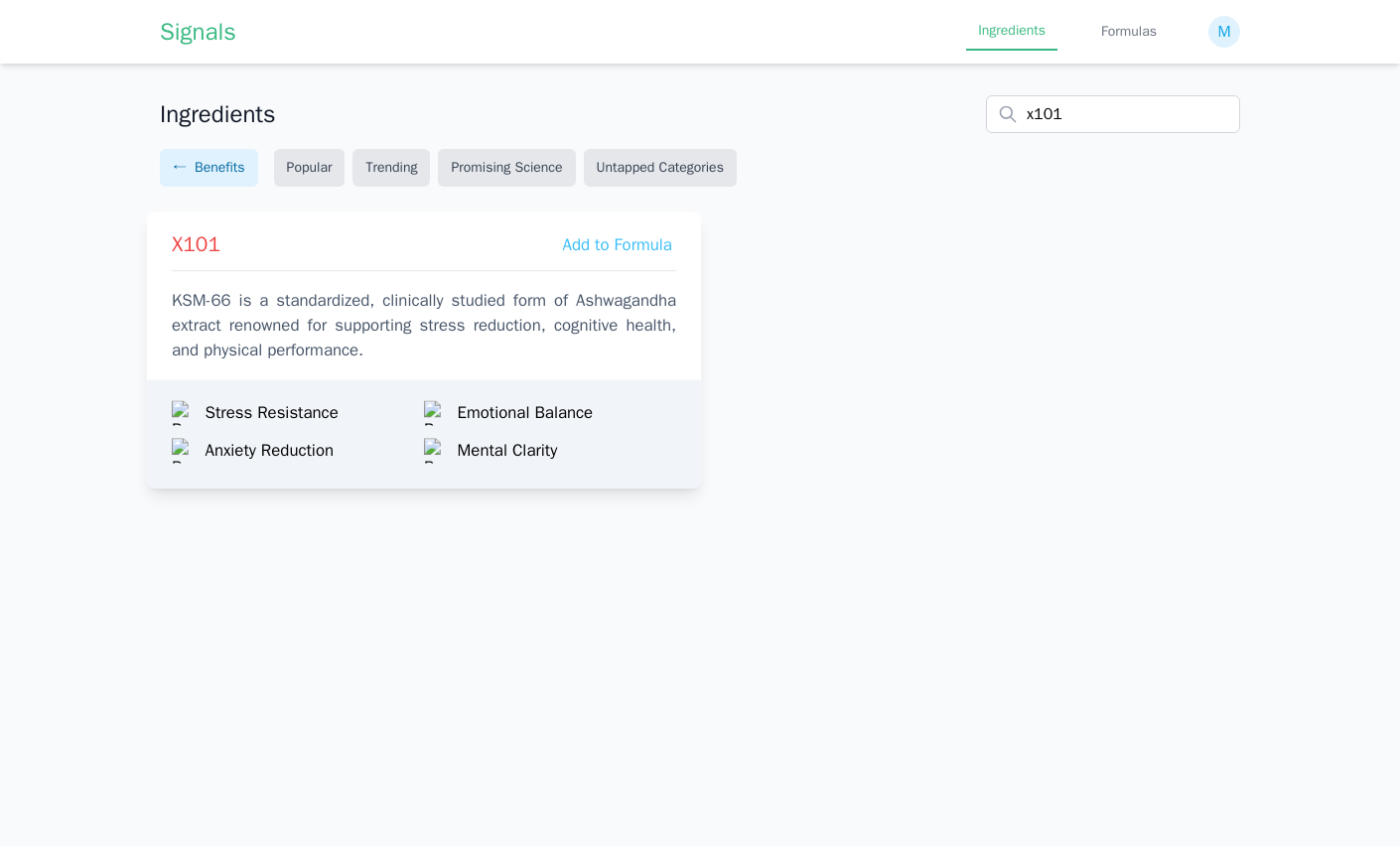 click on "KSM-66 is a standardized, clinically studied form of Ashwagandha extract renowned for supporting stress reduction, cognitive health, and physical performance." at bounding box center [424, 326] 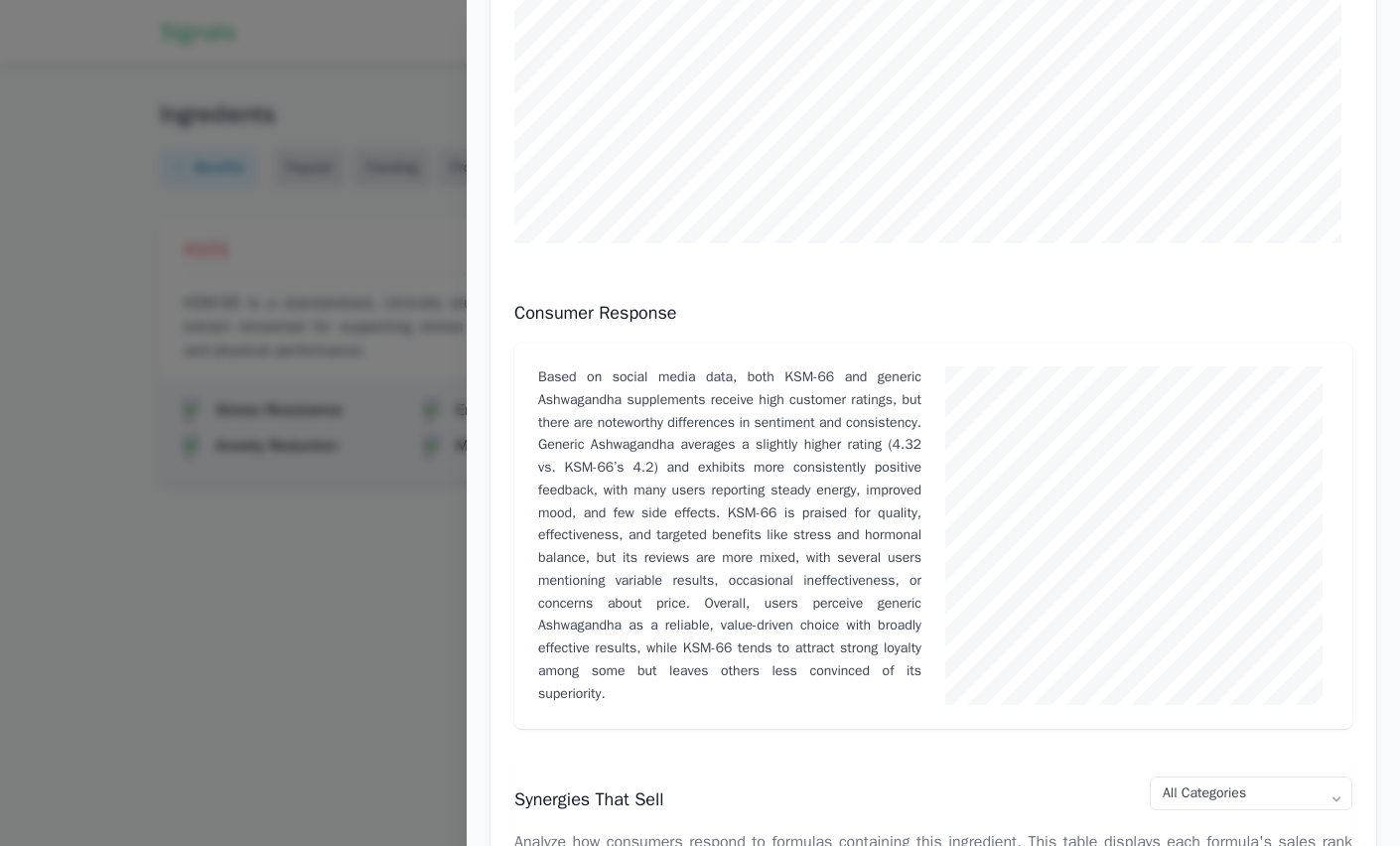 scroll, scrollTop: 1124, scrollLeft: 0, axis: vertical 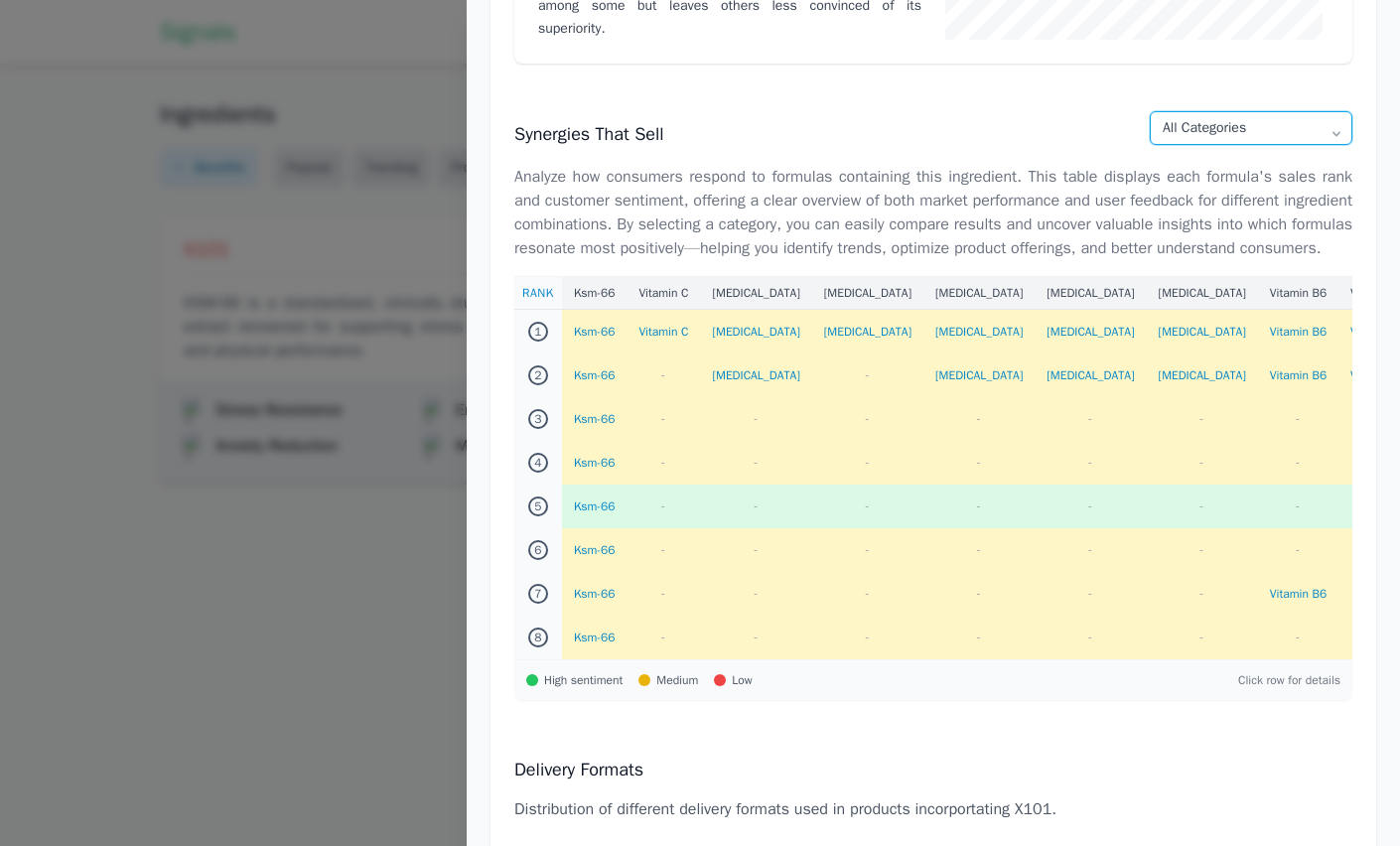 click on "All Categories Women's Health Energy Stress & Mood Metabolism [MEDICAL_DATA] Digestive Health Children's Health Cognitive Health Men's Health Sports Performance Immune Health Prenatal & Postnatal Pain & Inflammation Hair, Skin & Nails Sleep Healthy Aging Heart Health Joint Support Liver & Detox Meal Replacement Drinks Beauty" at bounding box center [1251, 128] 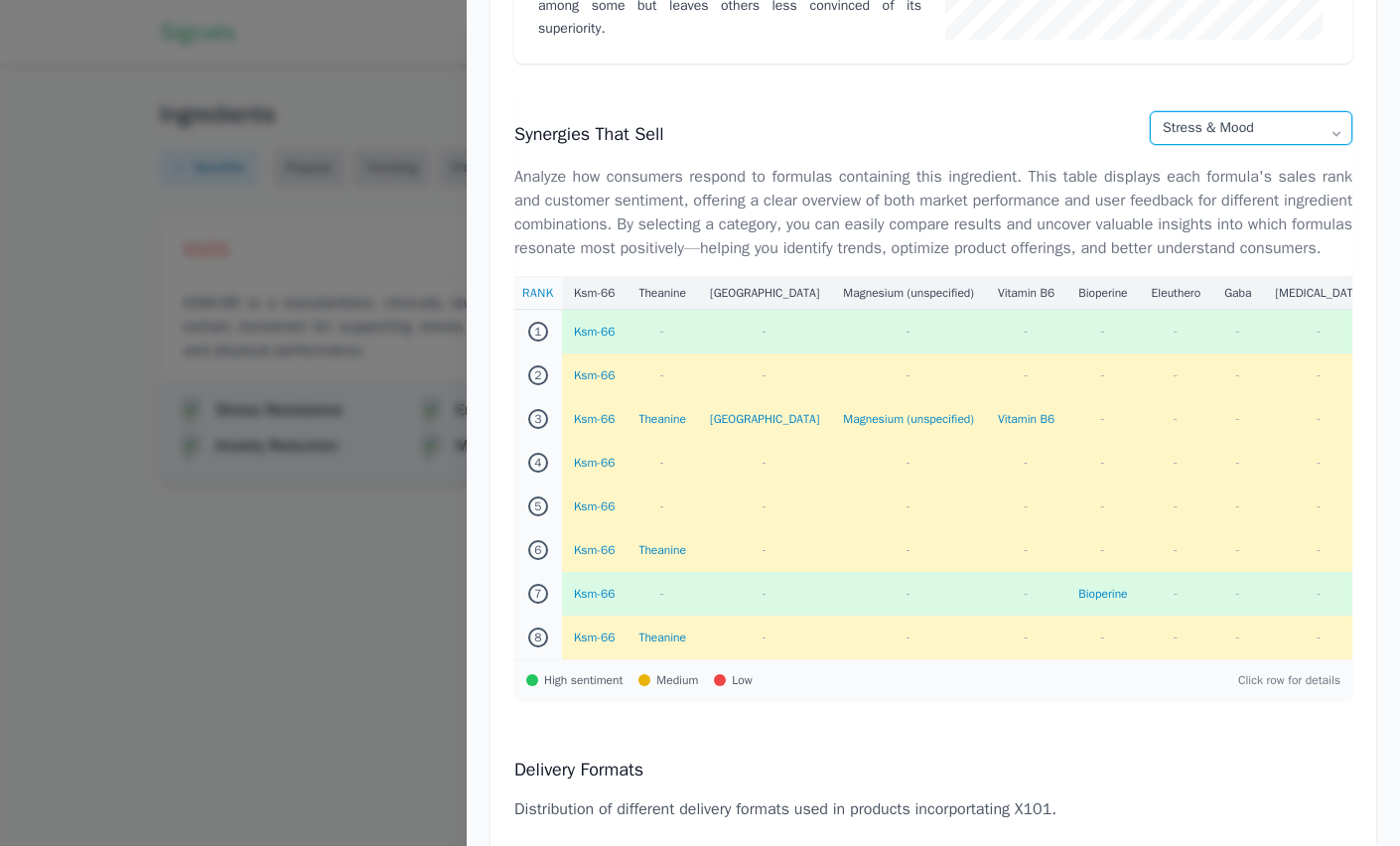 click on "All Categories Women's Health Energy Stress & Mood Metabolism [MEDICAL_DATA] Digestive Health Children's Health Cognitive Health Men's Health Sports Performance Immune Health Prenatal & Postnatal Pain & Inflammation Hair, Skin & Nails Sleep Healthy Aging Heart Health Joint Support Liver & Detox Meal Replacement Drinks Beauty" at bounding box center (1251, 128) 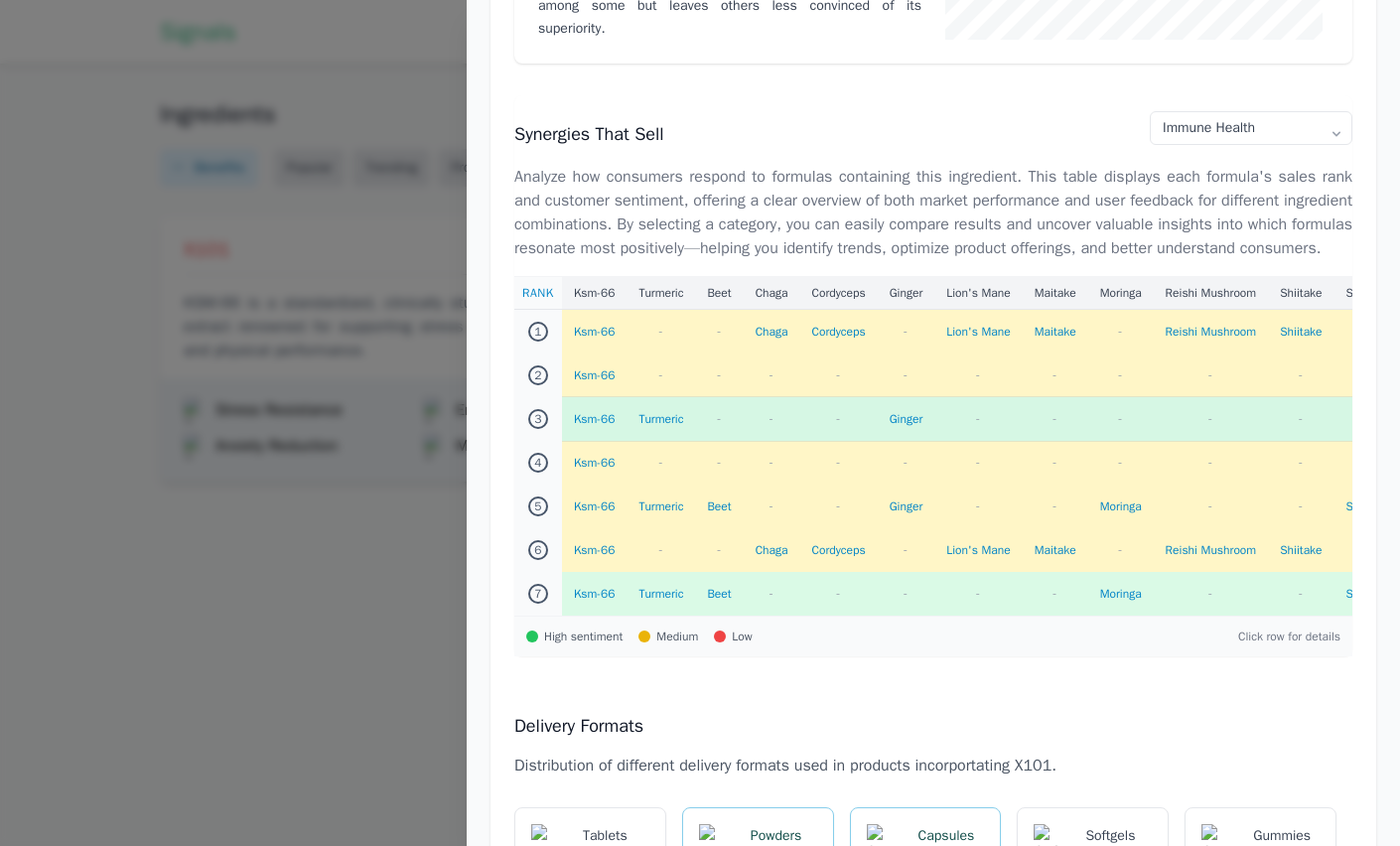 click on "Ksm-66" at bounding box center (594, 419) 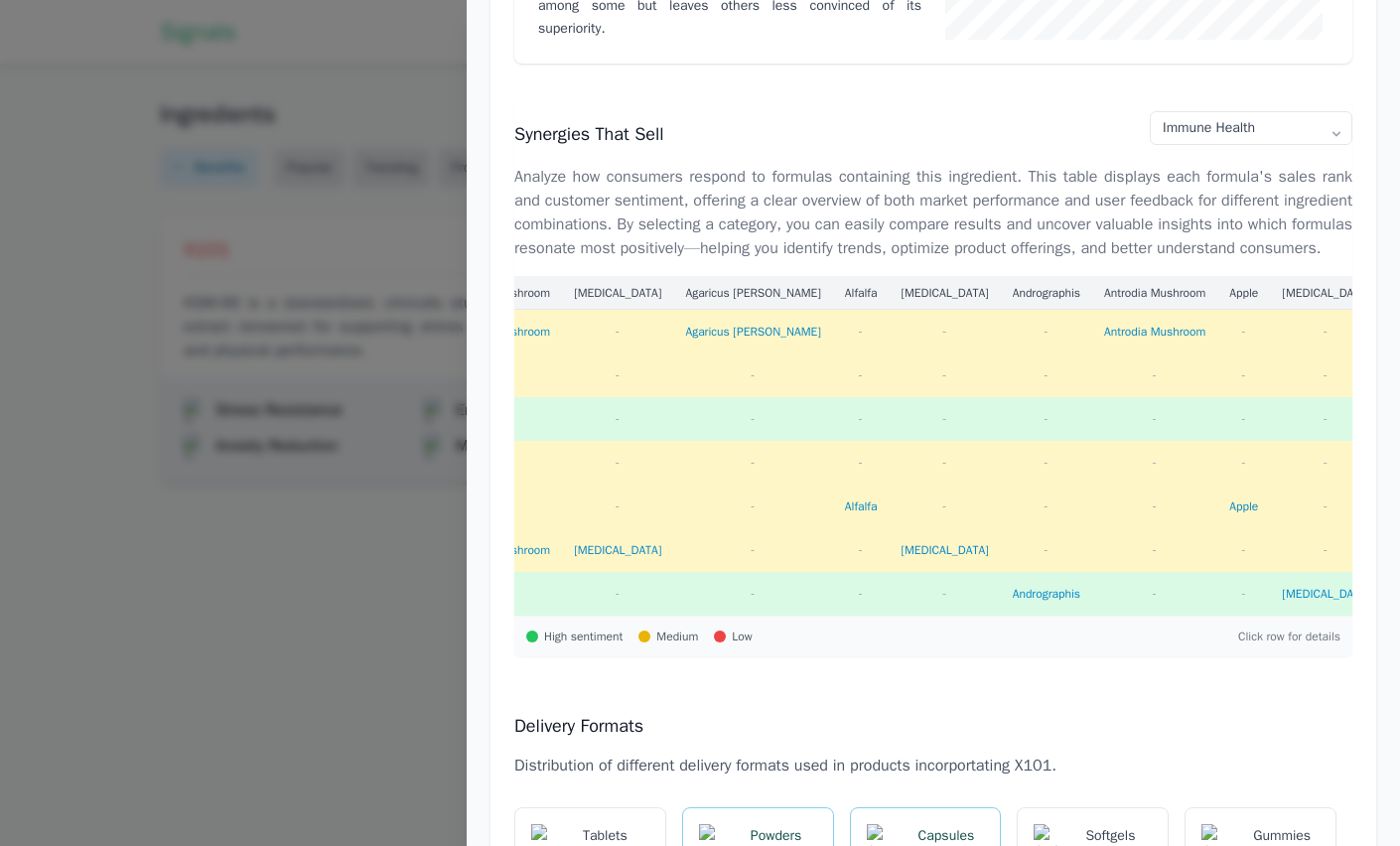 scroll, scrollTop: 0, scrollLeft: 0, axis: both 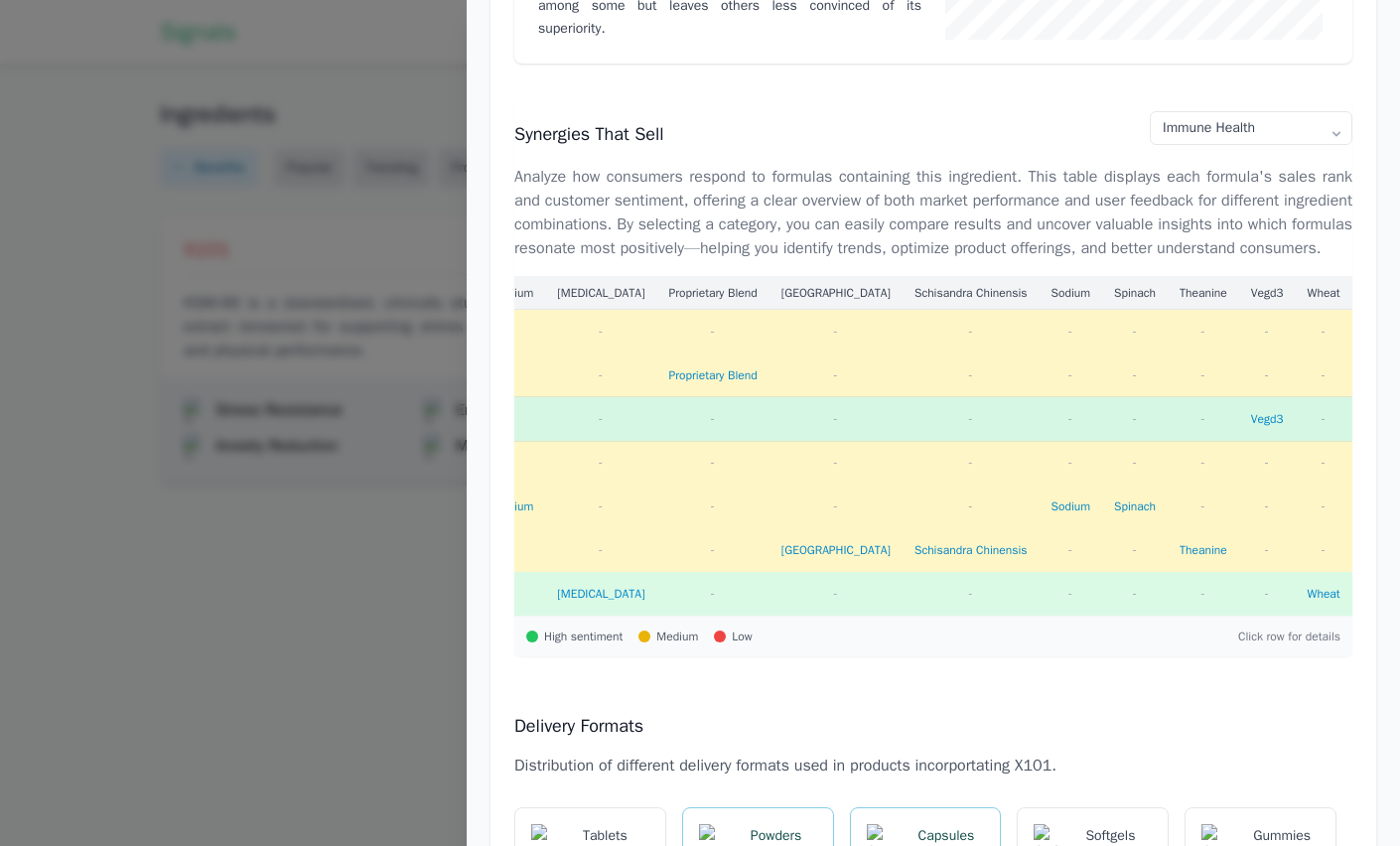 click on "-" at bounding box center (1071, 419) 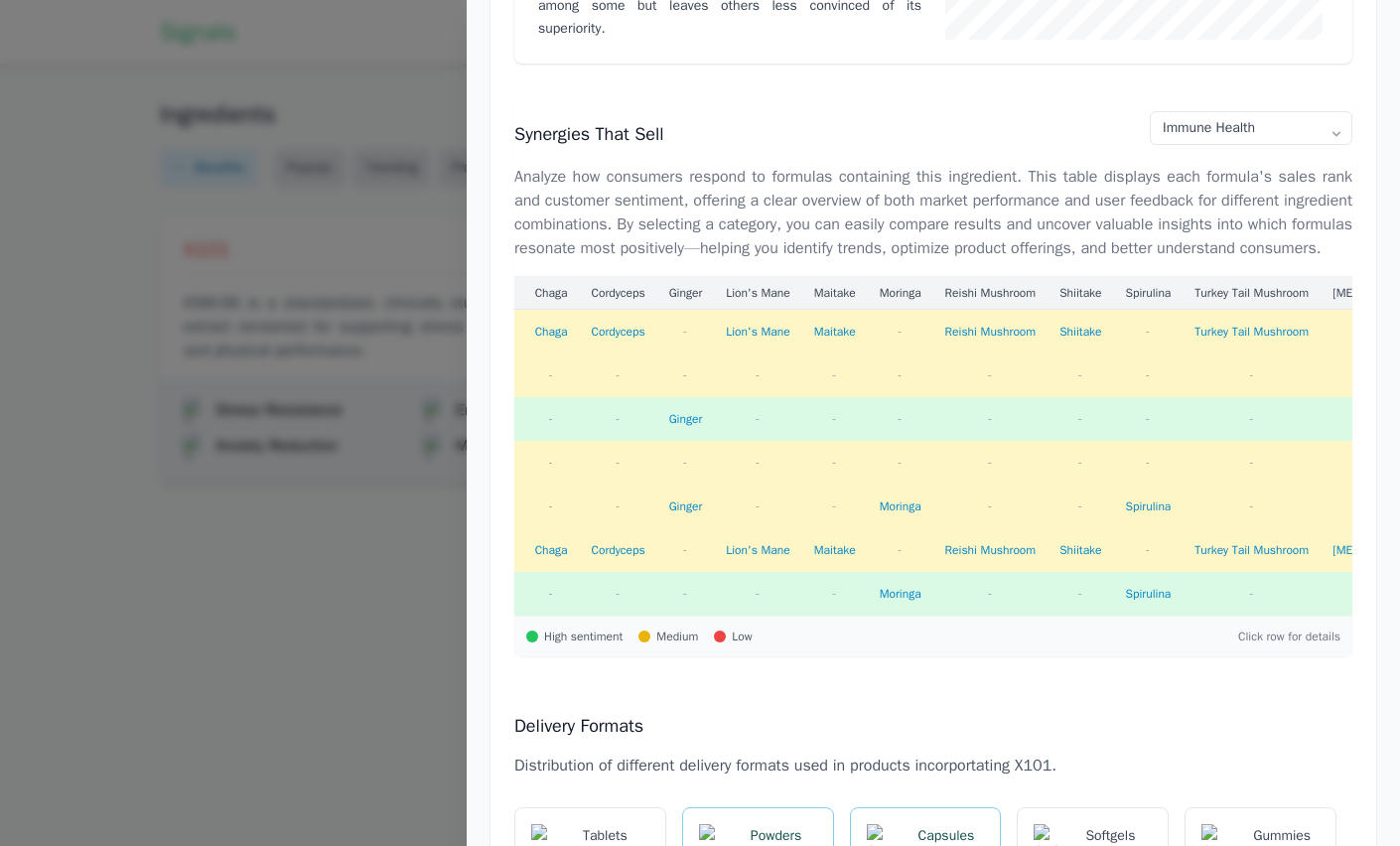 scroll, scrollTop: 0, scrollLeft: 0, axis: both 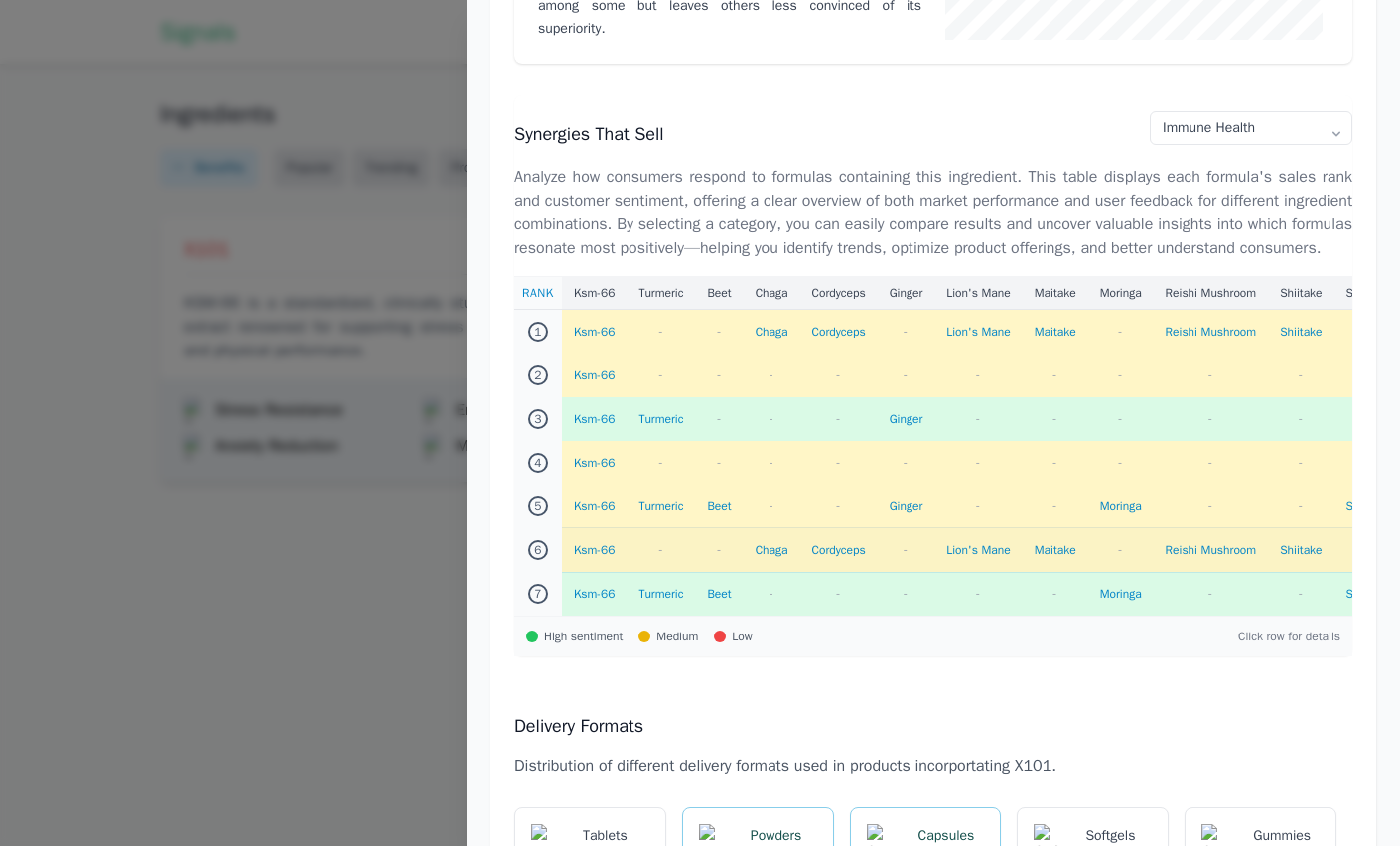 click on "Ksm-66" at bounding box center (594, 550) 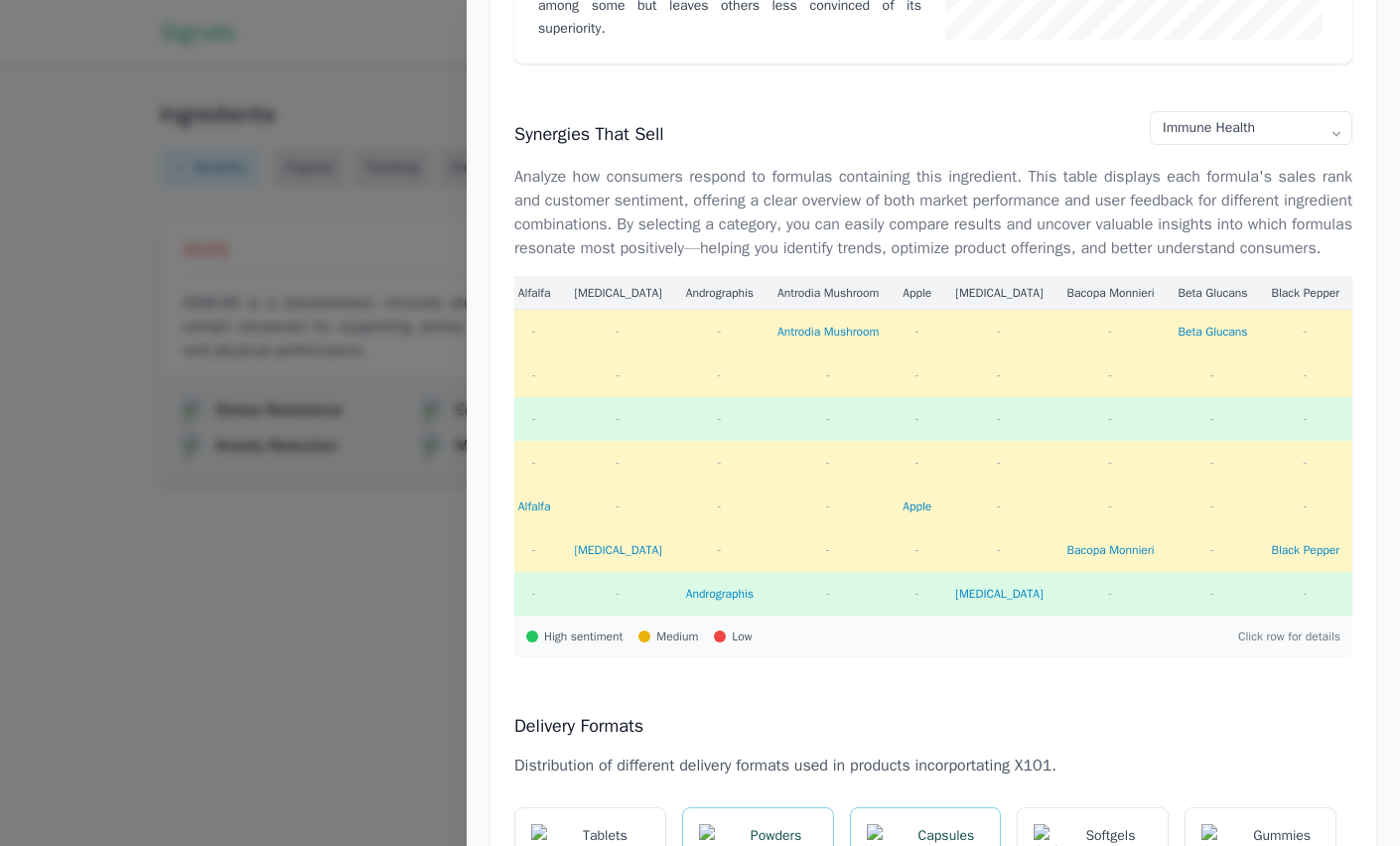 scroll, scrollTop: 0, scrollLeft: 0, axis: both 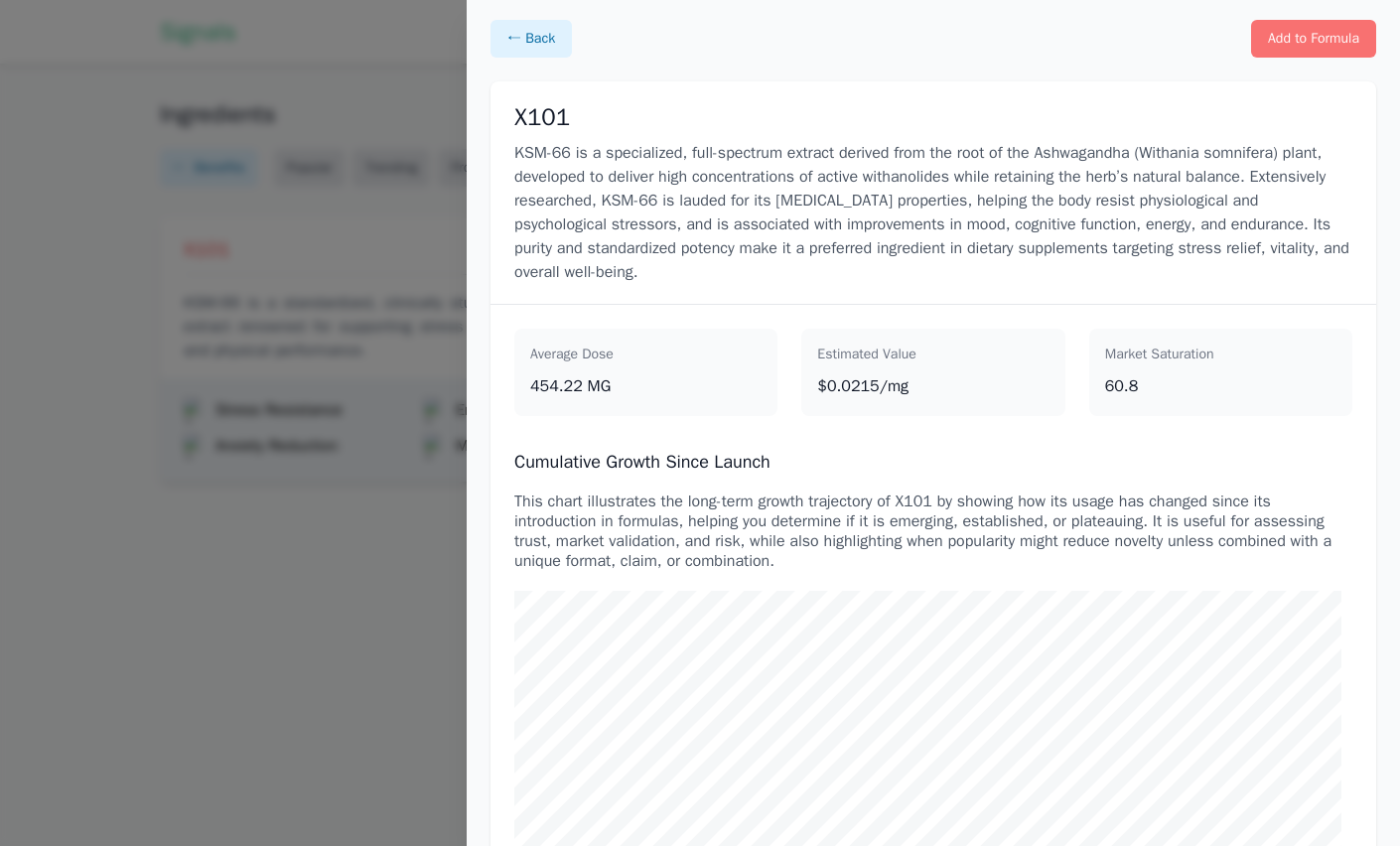 click at bounding box center (700, 423) 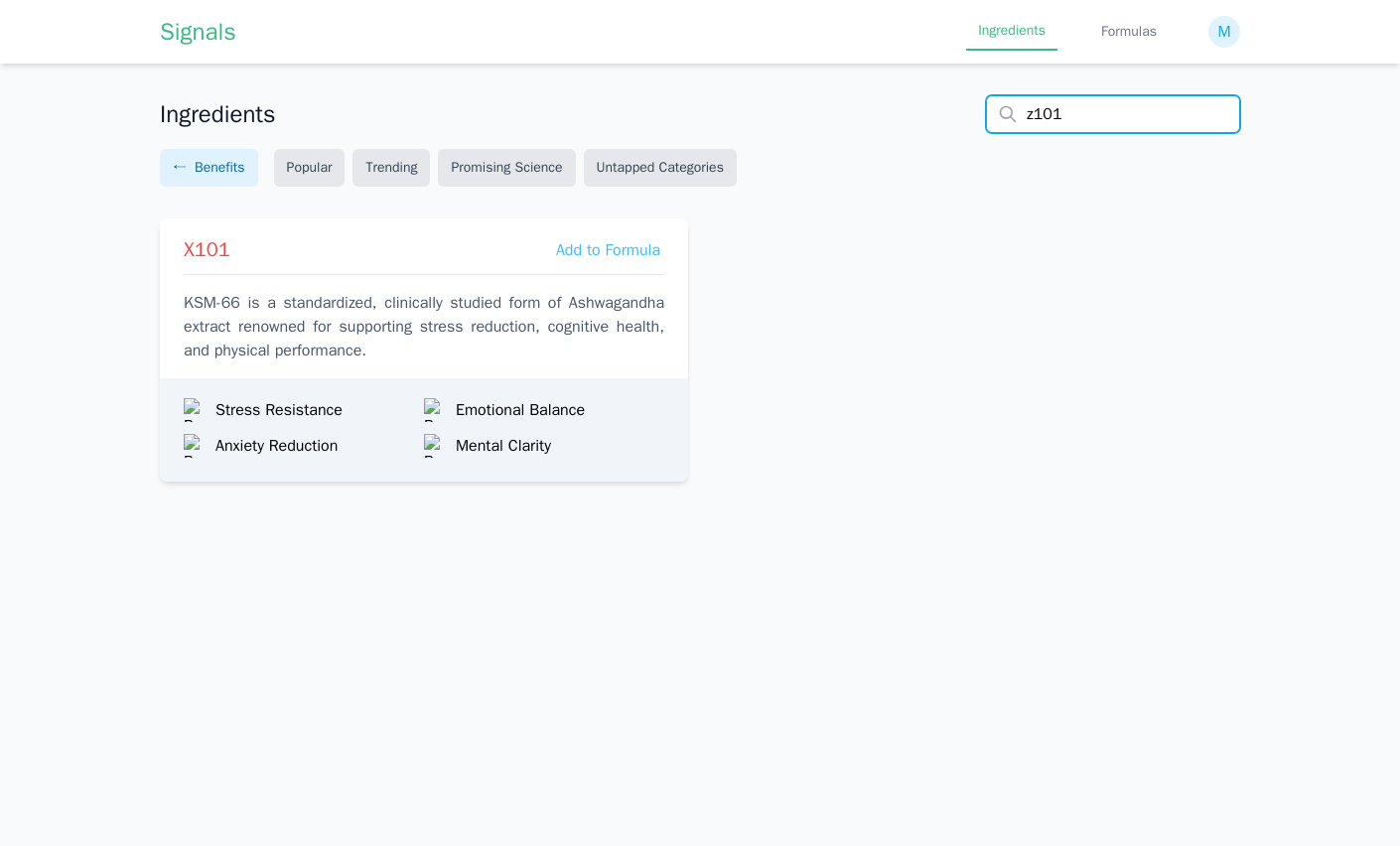 drag, startPoint x: 1035, startPoint y: 113, endPoint x: 1024, endPoint y: 115, distance: 11.18034 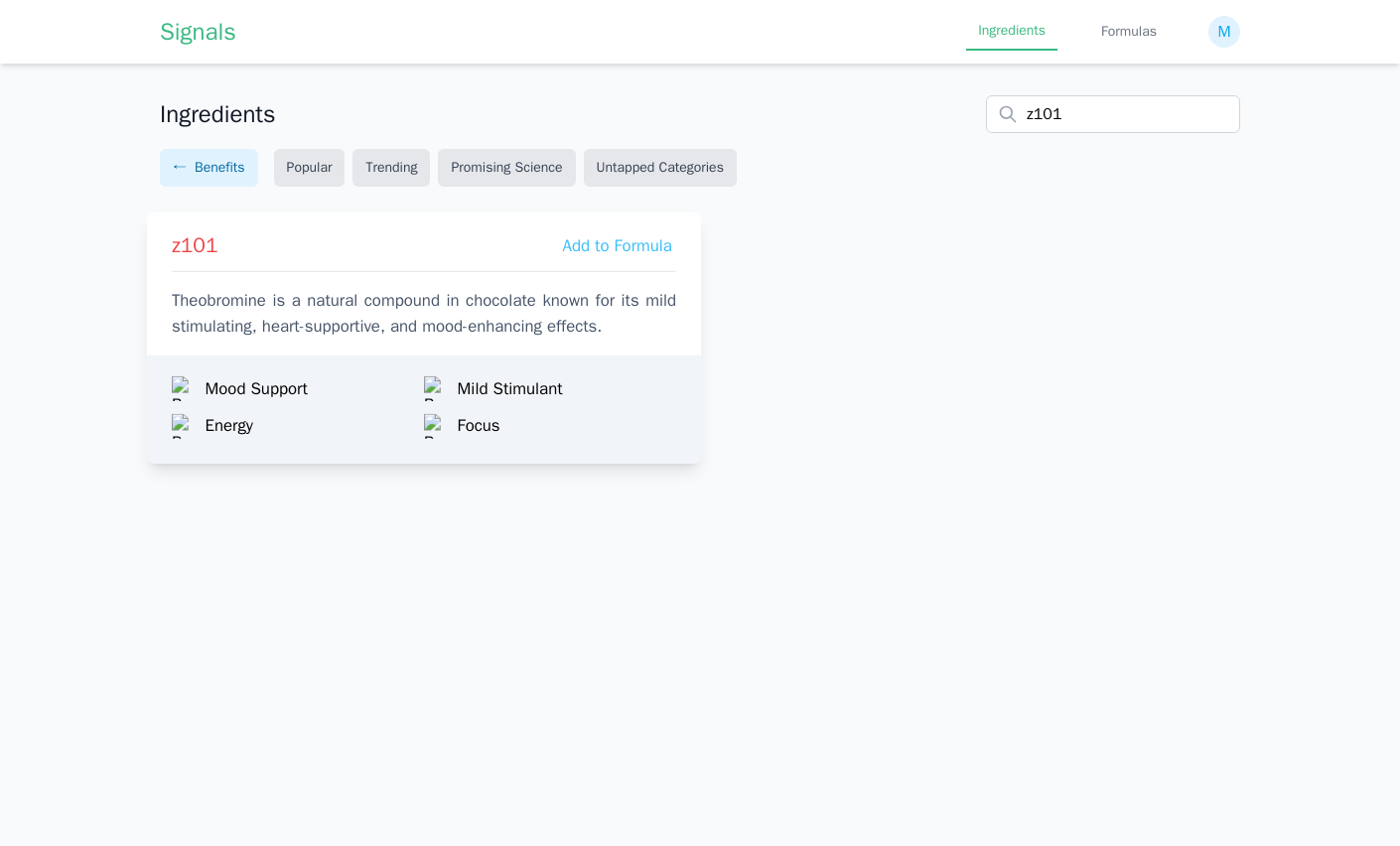 click on "z101  Add to Formula  Theobromine is a natural compound in chocolate known for its mild stimulating, heart-supportive, and mood-enhancing effects." at bounding box center [424, 279] 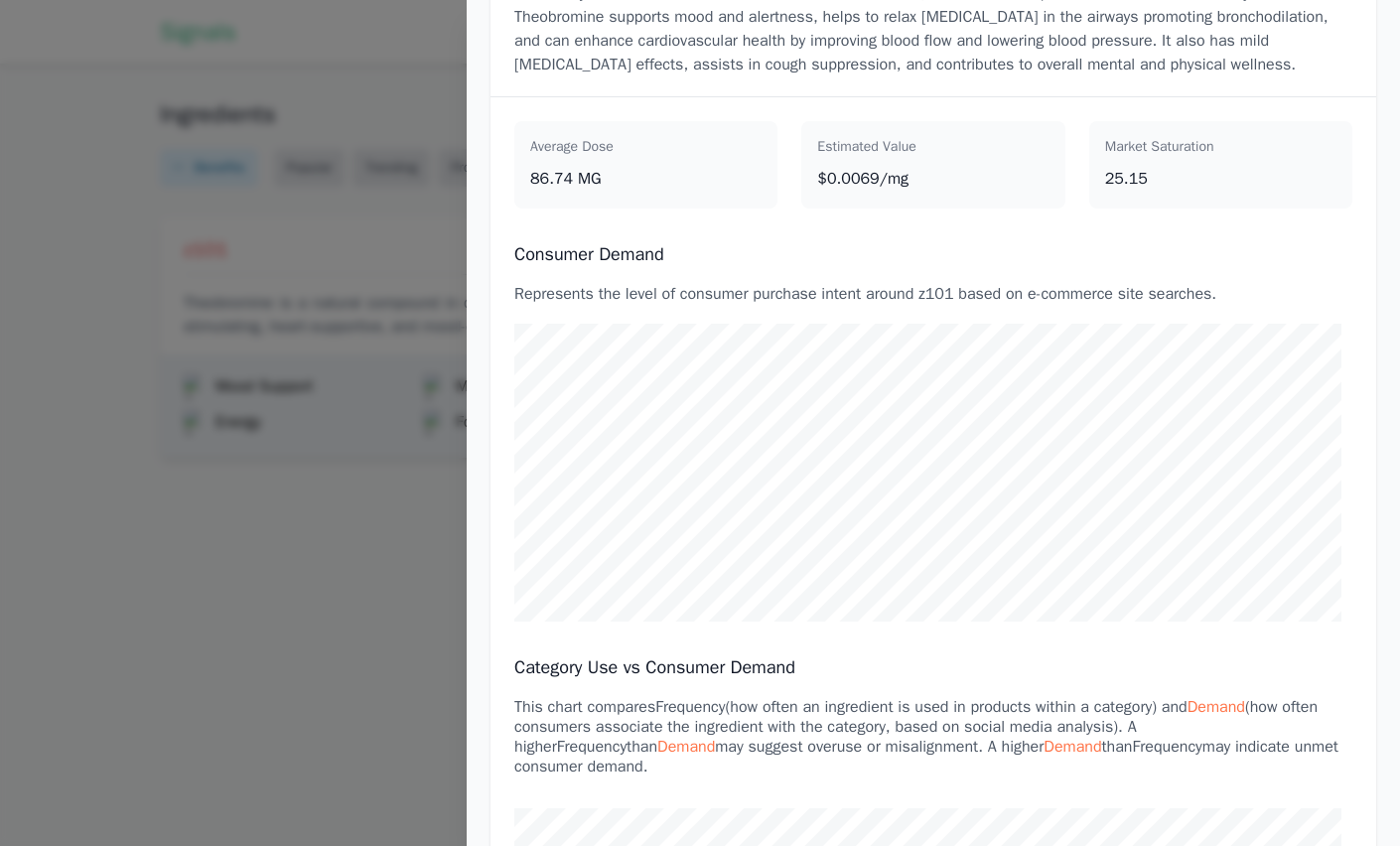 scroll, scrollTop: 317, scrollLeft: 0, axis: vertical 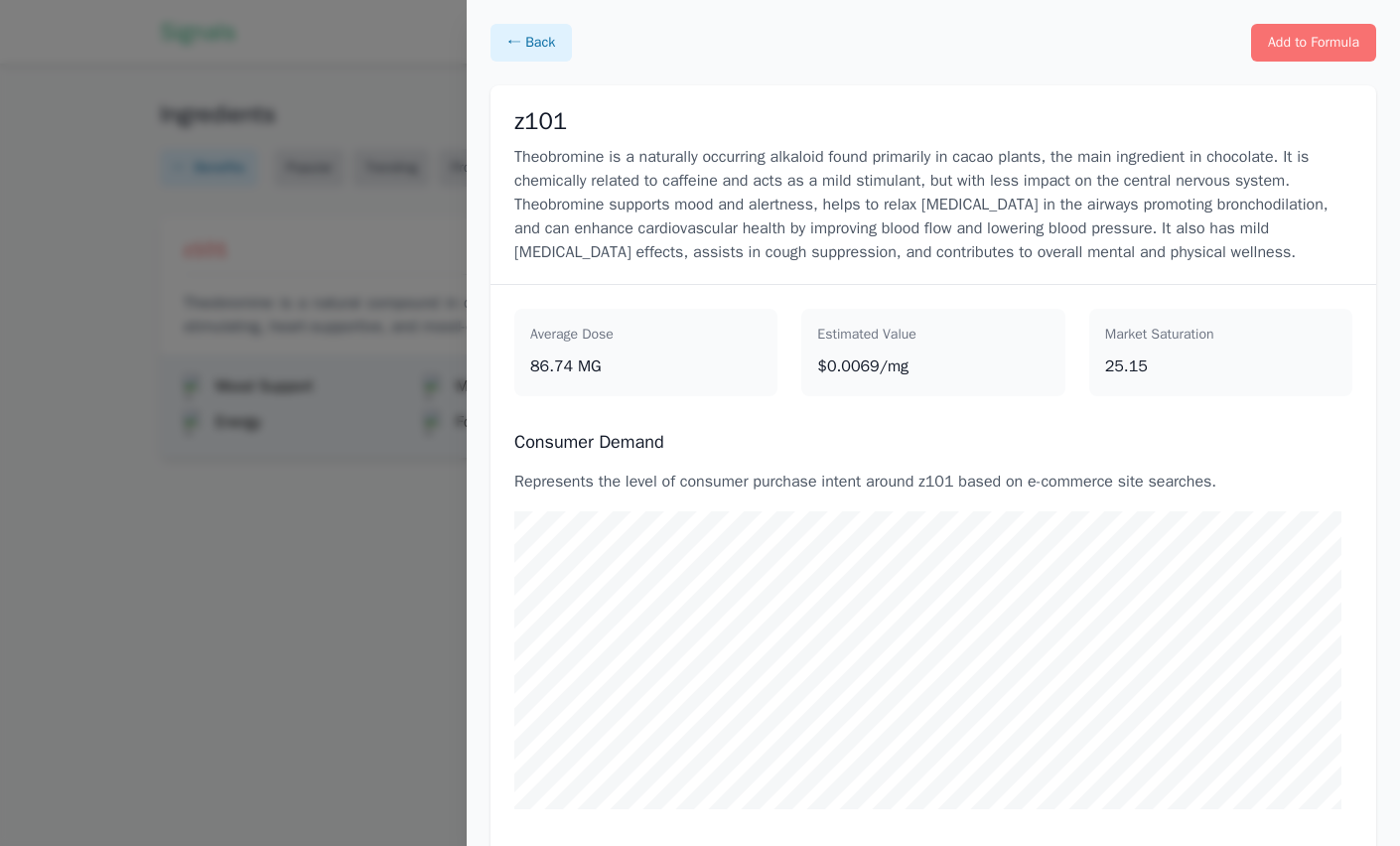 click at bounding box center (700, 423) 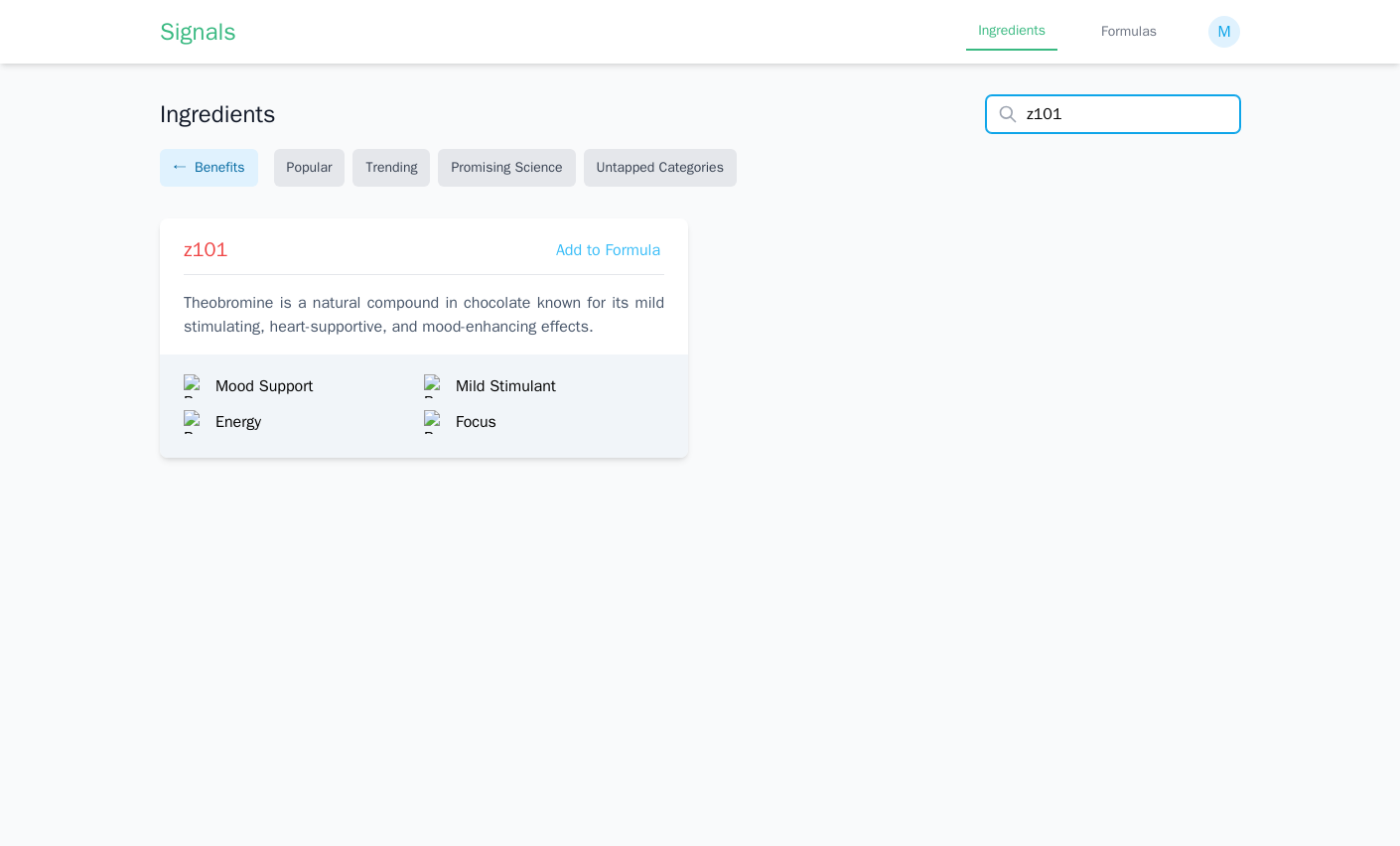 click on "z101" at bounding box center (1113, 114) 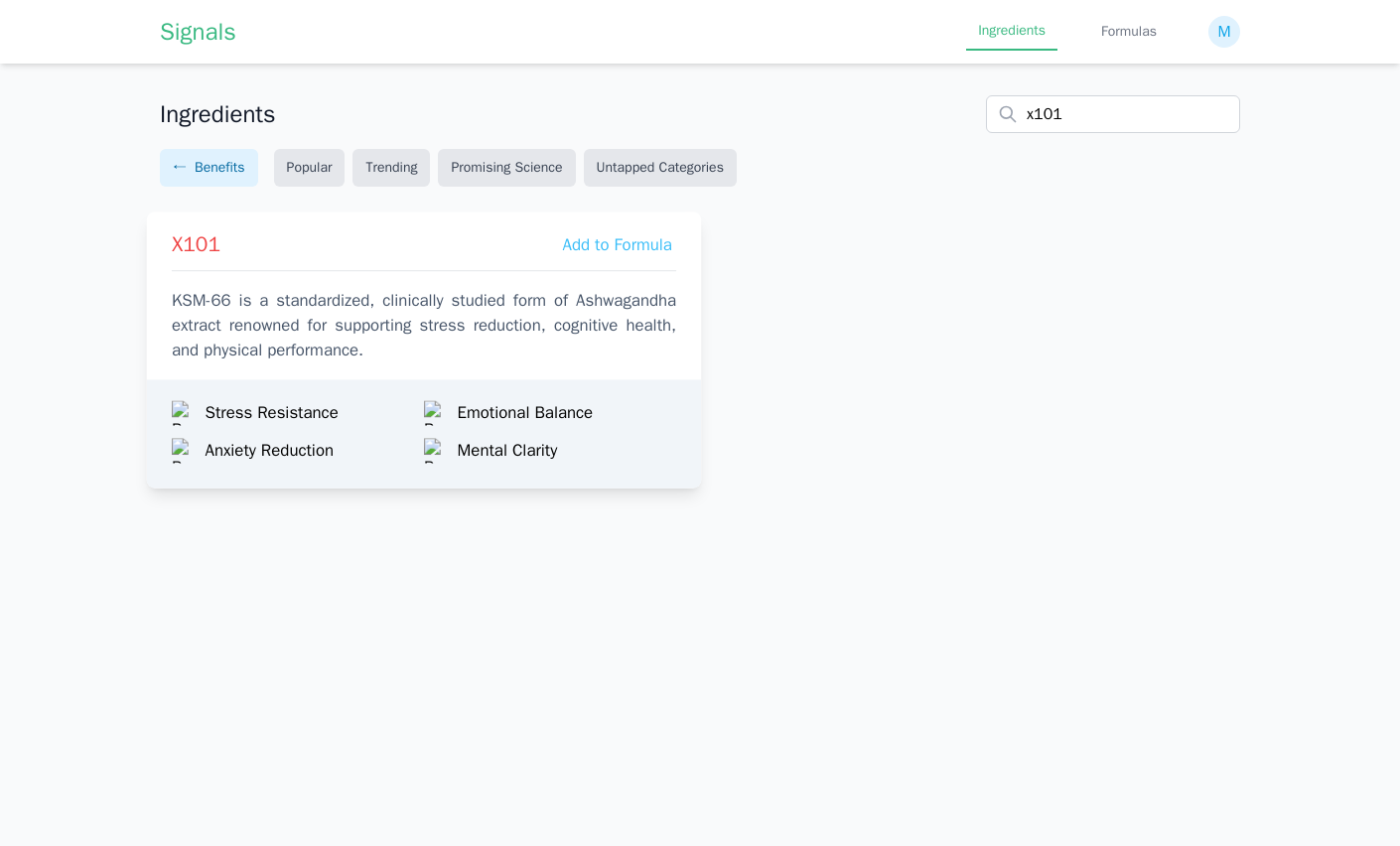 click on "X101  Add to Formula  KSM-66 is a standardized, clinically studied form of Ashwagandha extract renowned for supporting stress reduction, cognitive health, and physical performance." at bounding box center (424, 291) 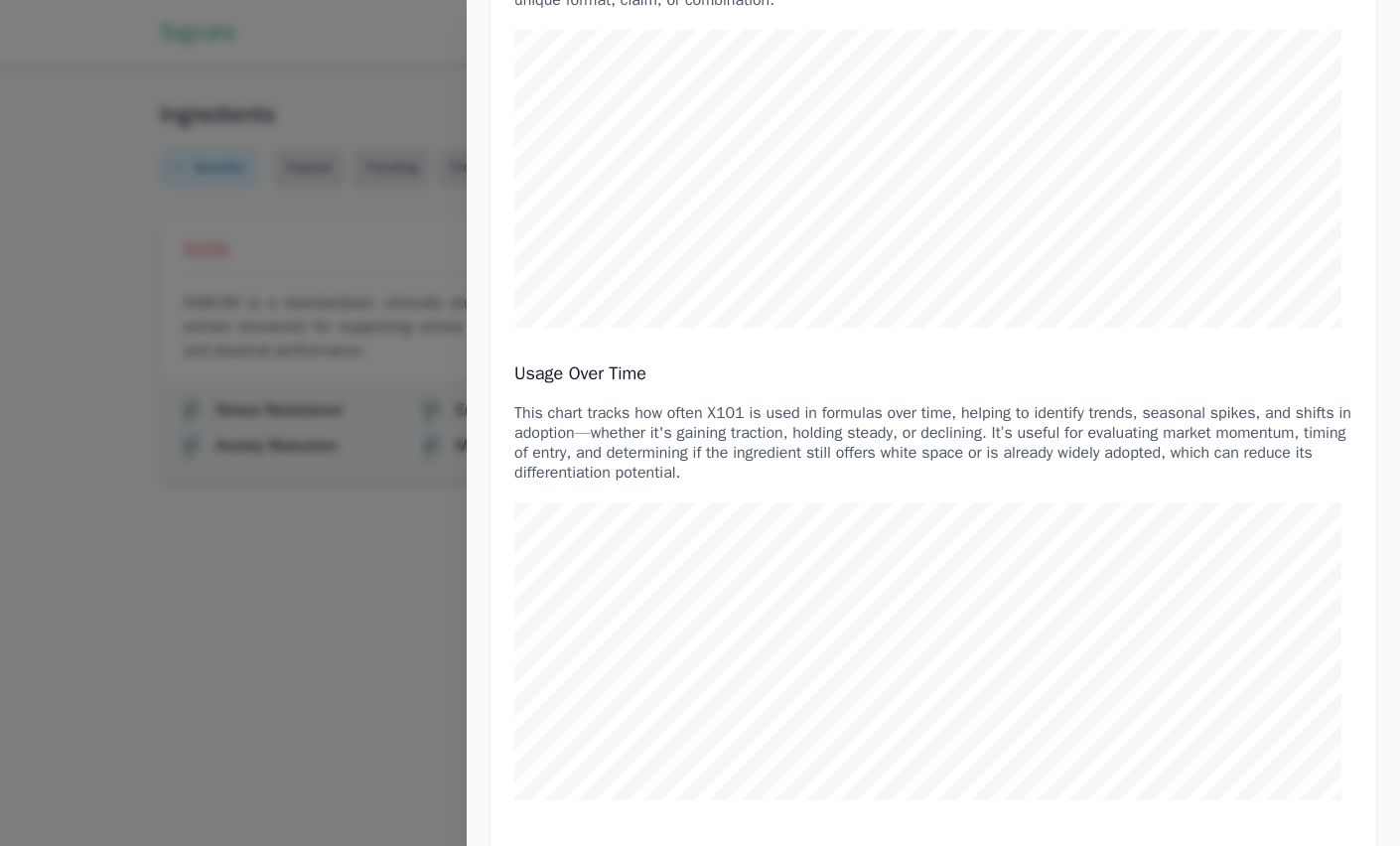 scroll, scrollTop: 566, scrollLeft: 0, axis: vertical 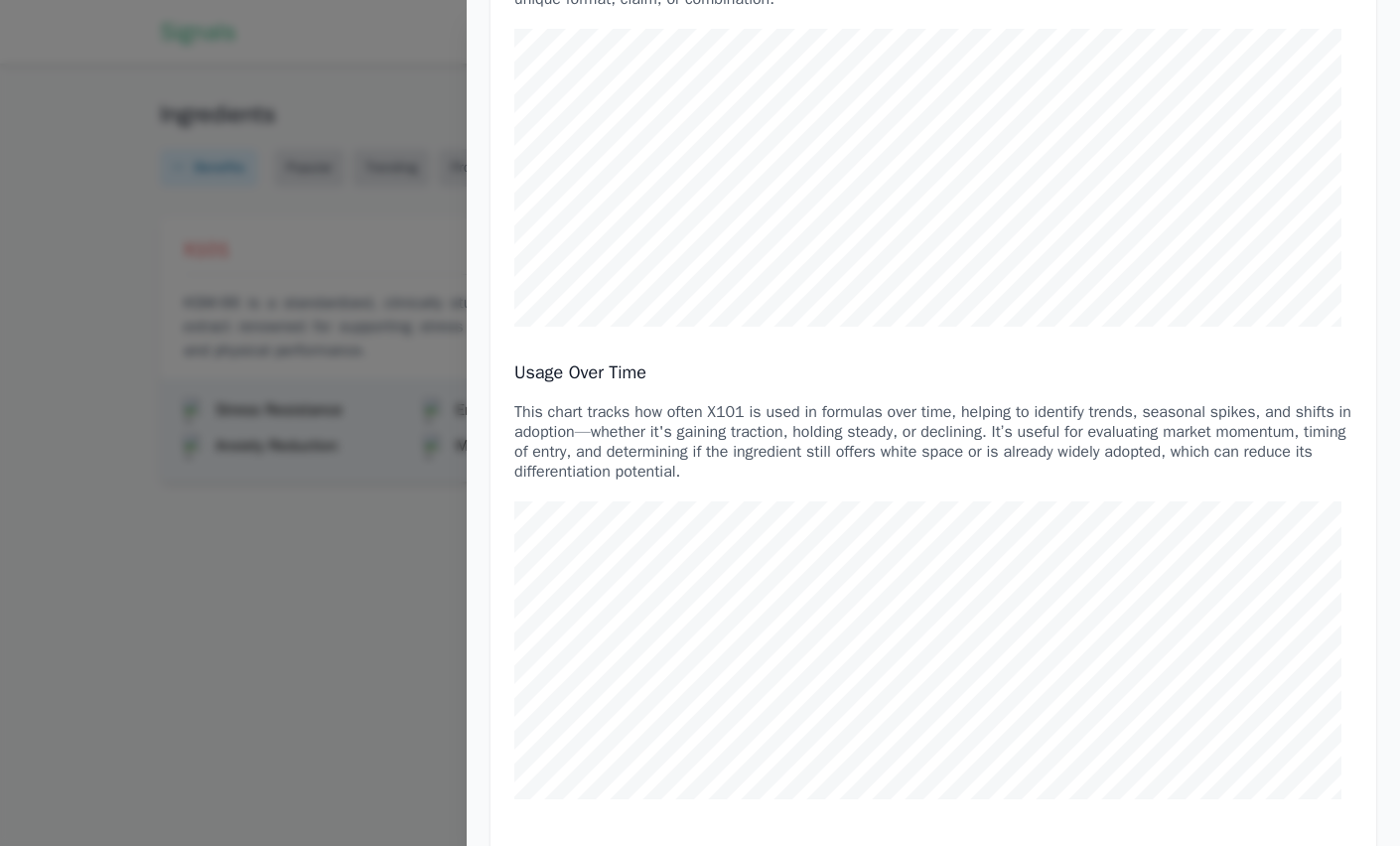 click at bounding box center (700, 423) 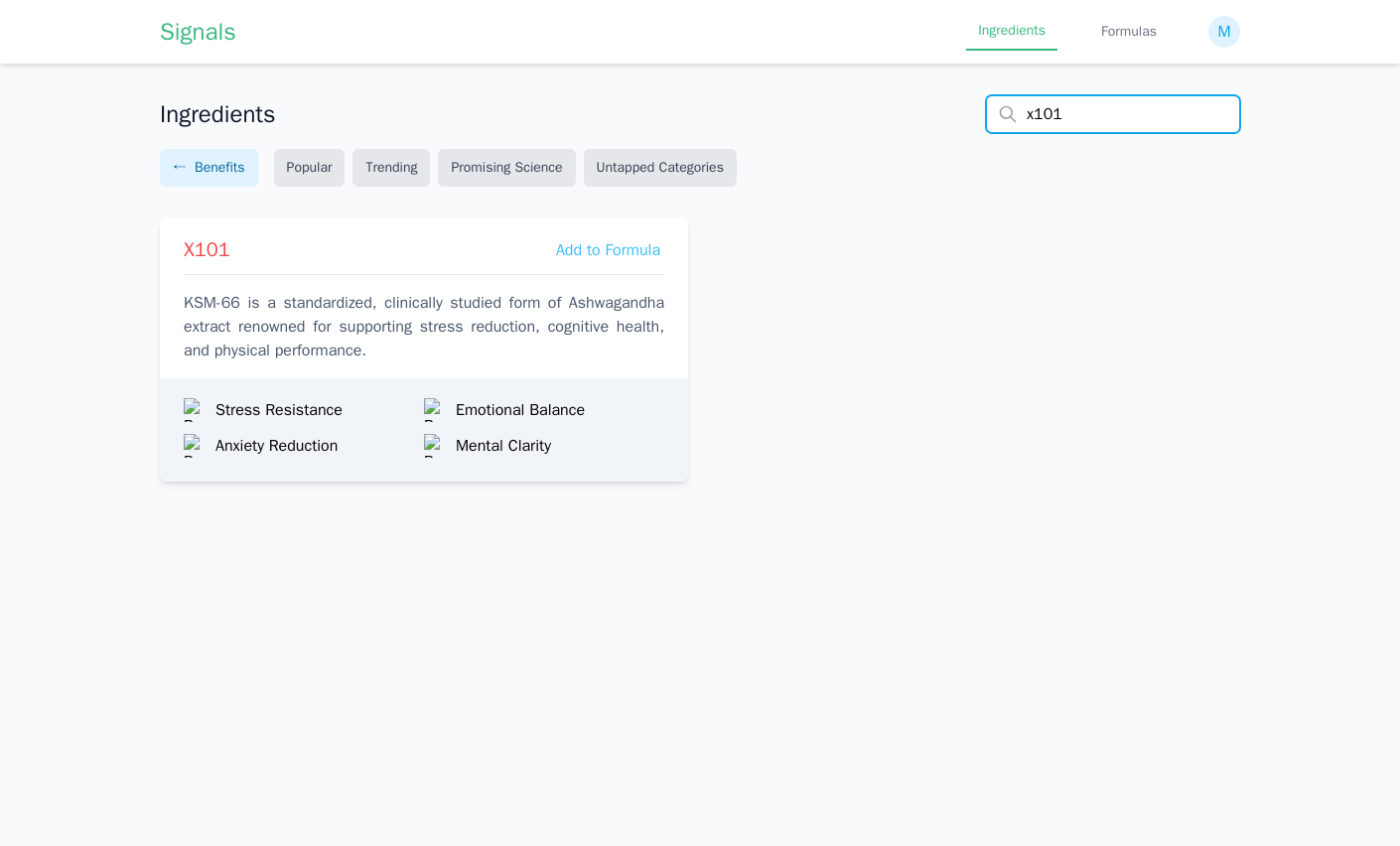 click on "x101" at bounding box center (1113, 114) 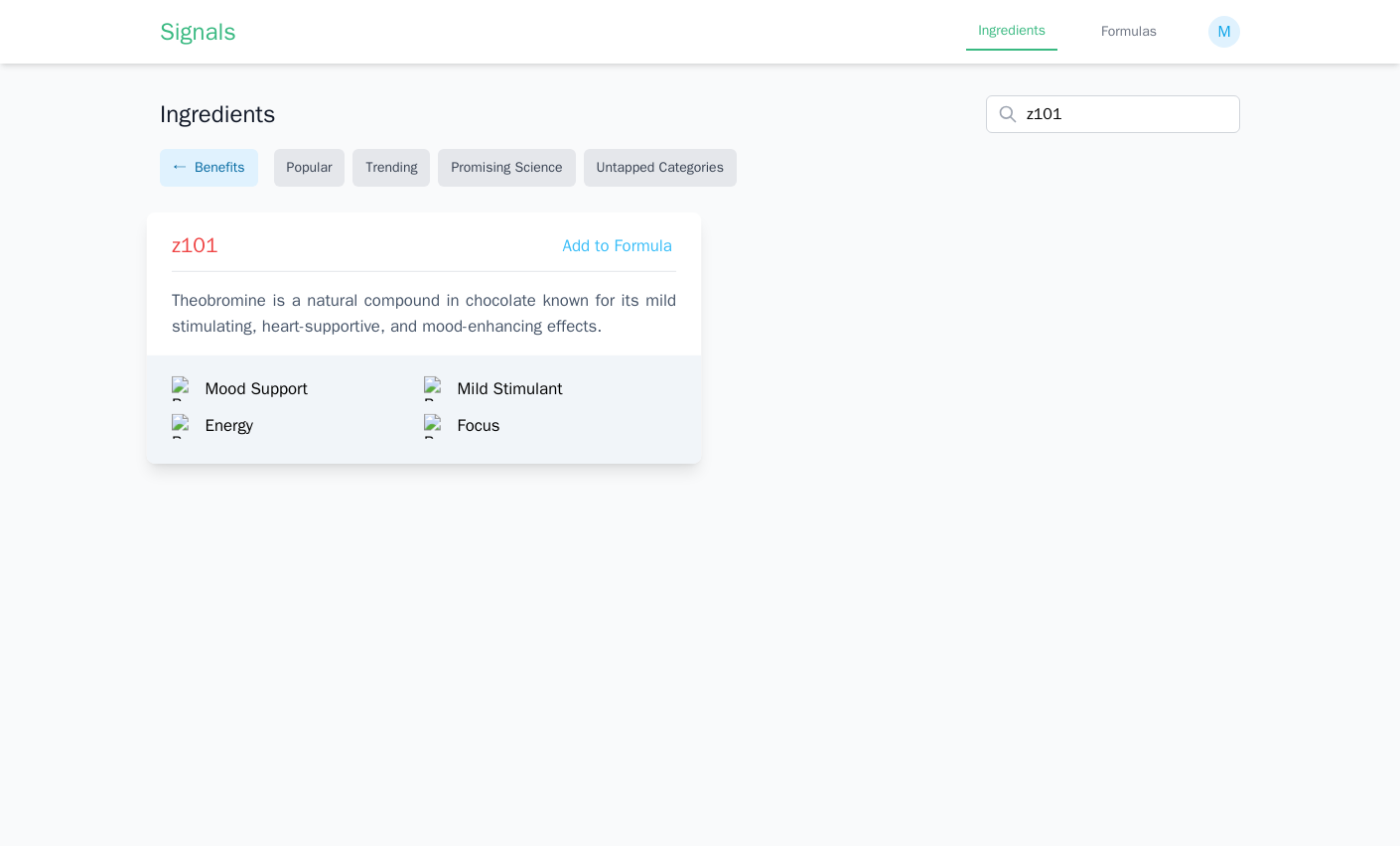 click on "z101  Add to Formula" at bounding box center (424, 246) 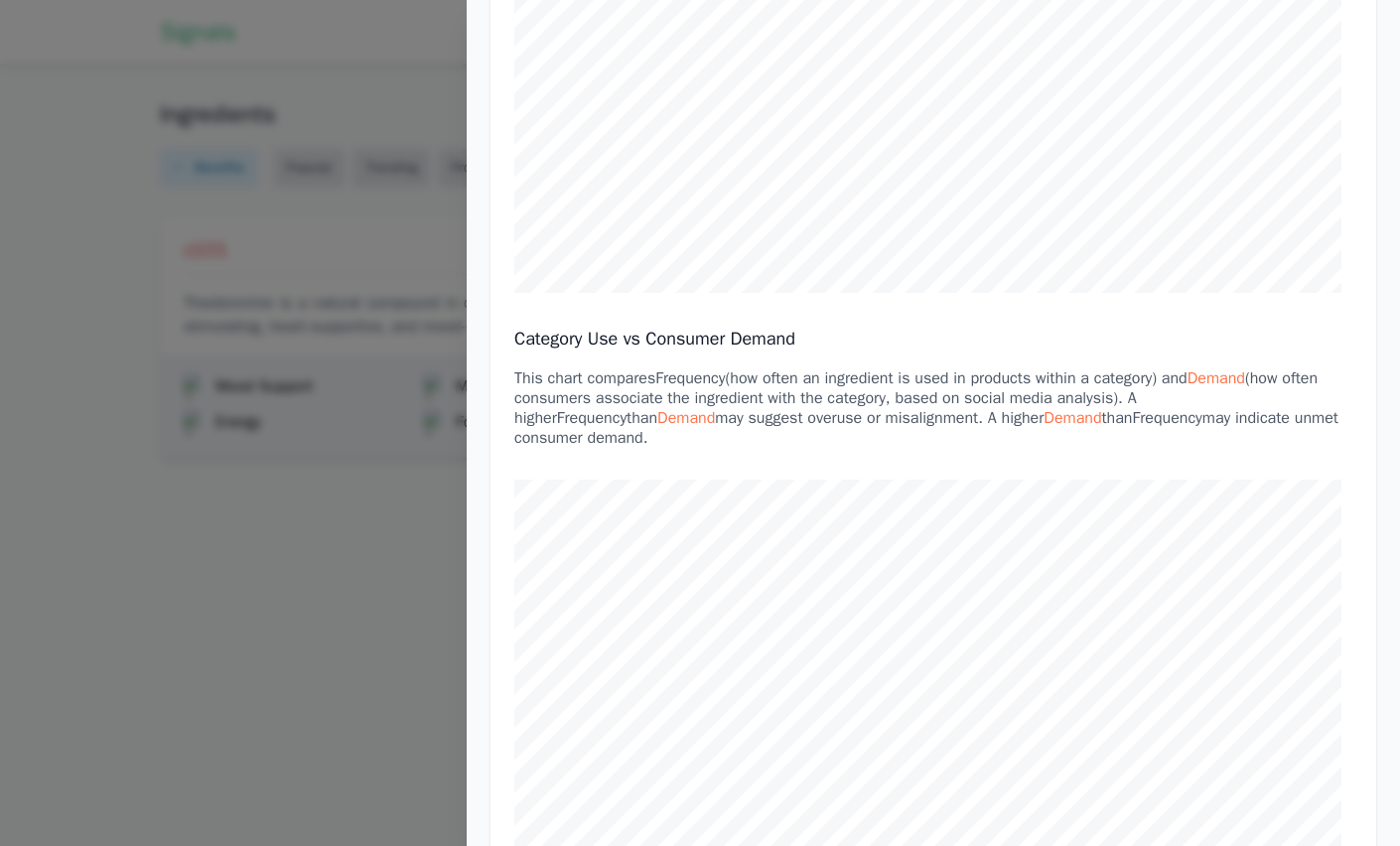 scroll, scrollTop: 0, scrollLeft: 0, axis: both 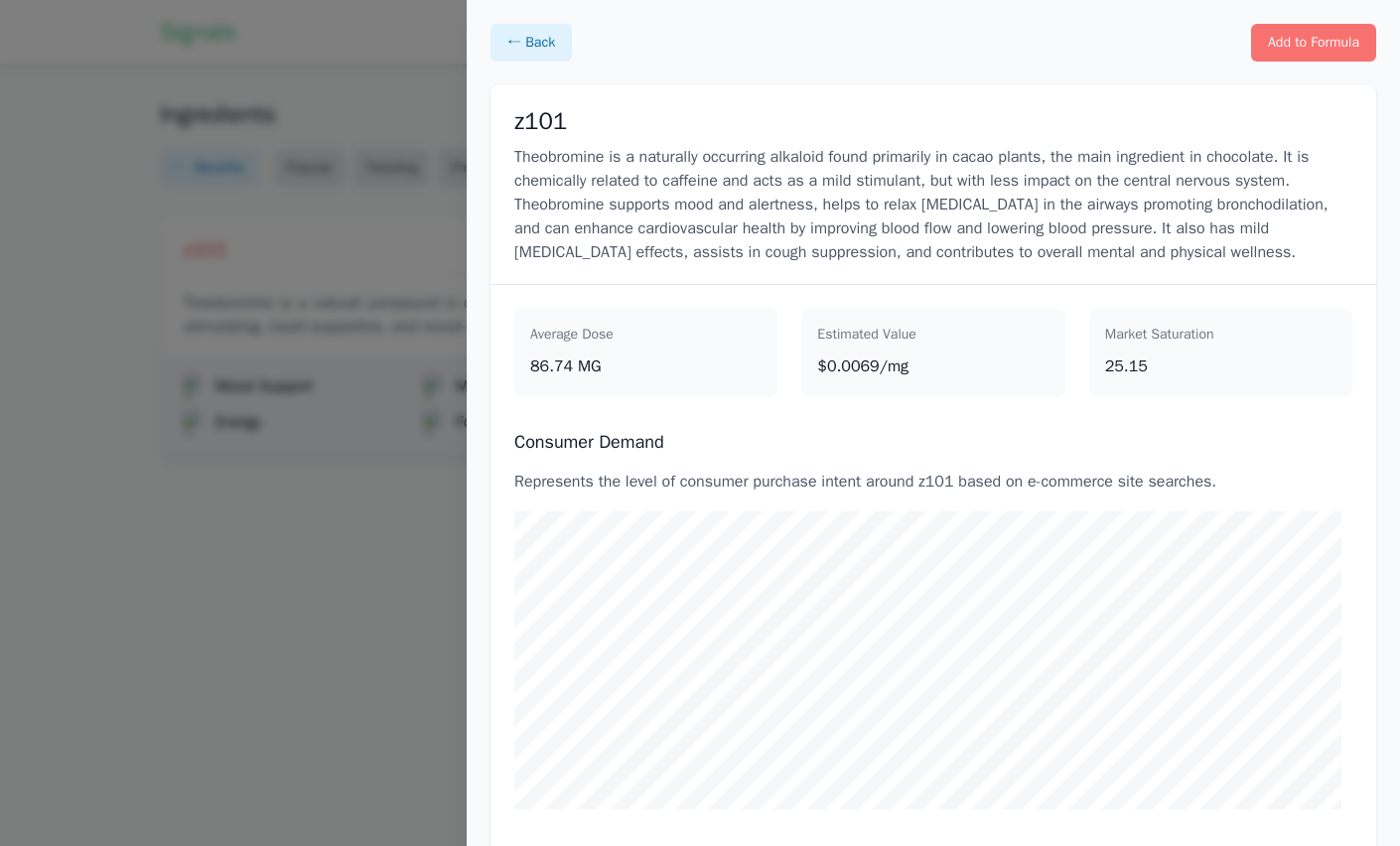 click at bounding box center (700, 423) 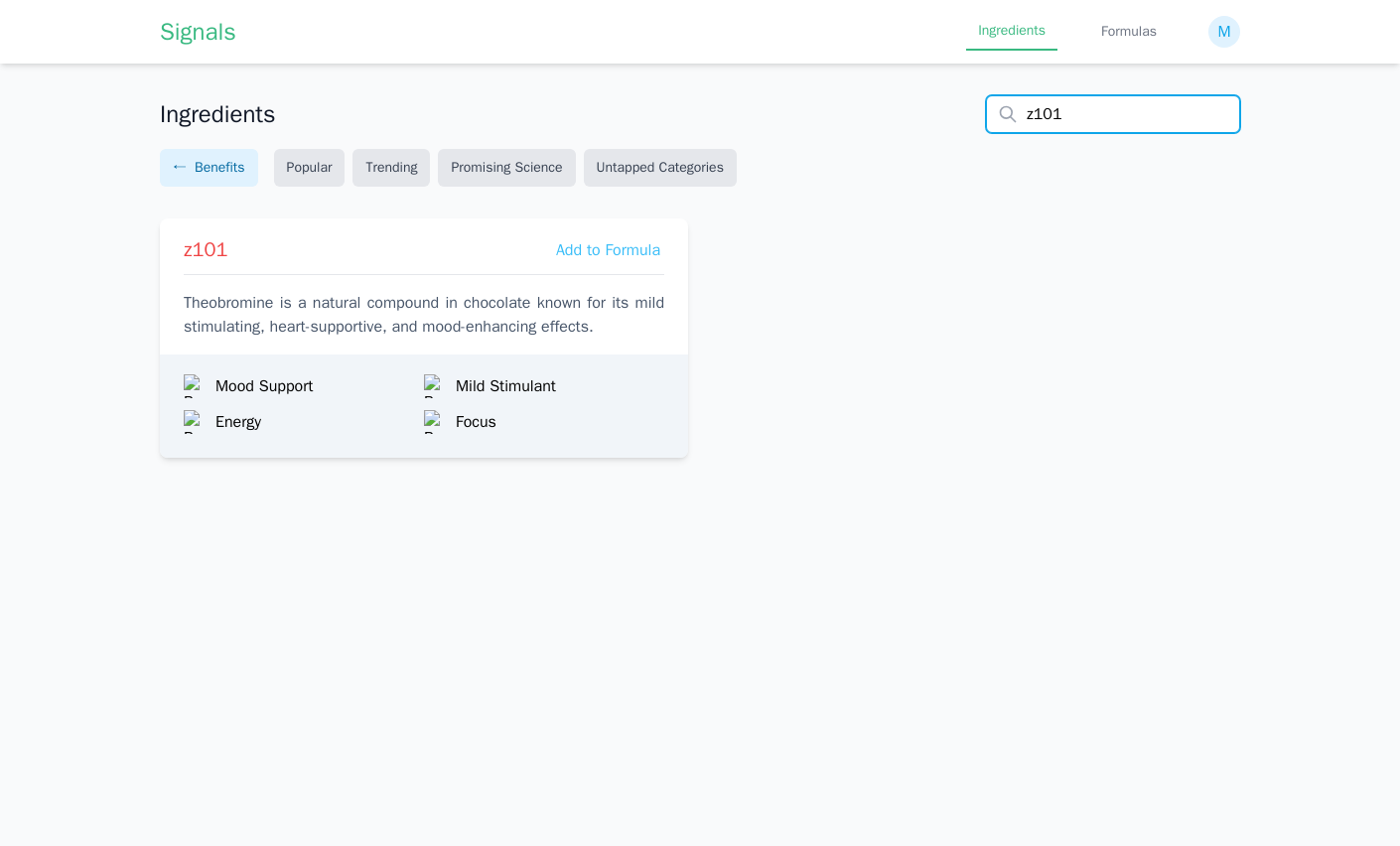 drag, startPoint x: 1033, startPoint y: 116, endPoint x: 1022, endPoint y: 111, distance: 12.083046 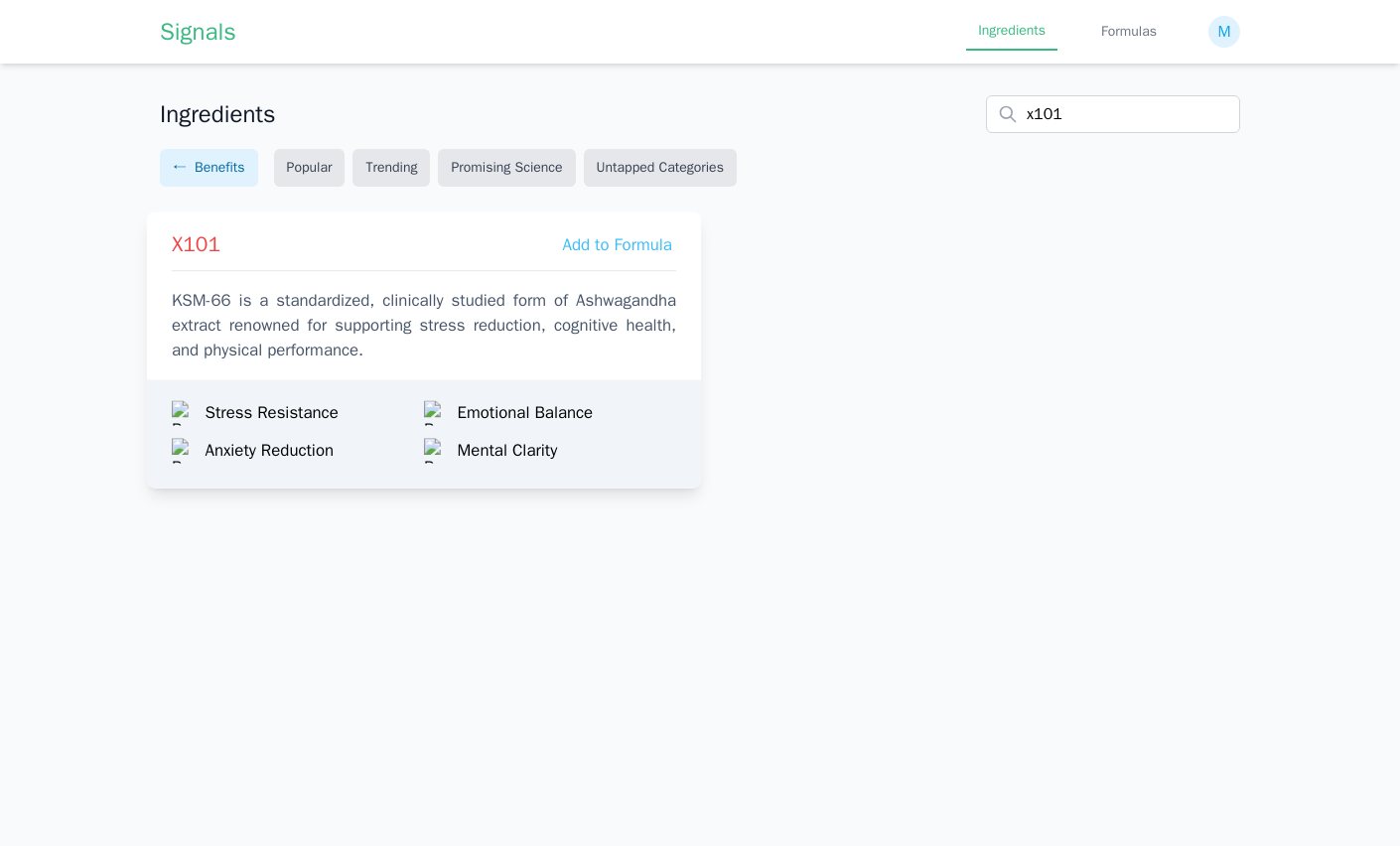 click on "KSM-66 is a standardized, clinically studied form of Ashwagandha extract renowned for supporting stress reduction, cognitive health, and physical performance." at bounding box center (424, 326) 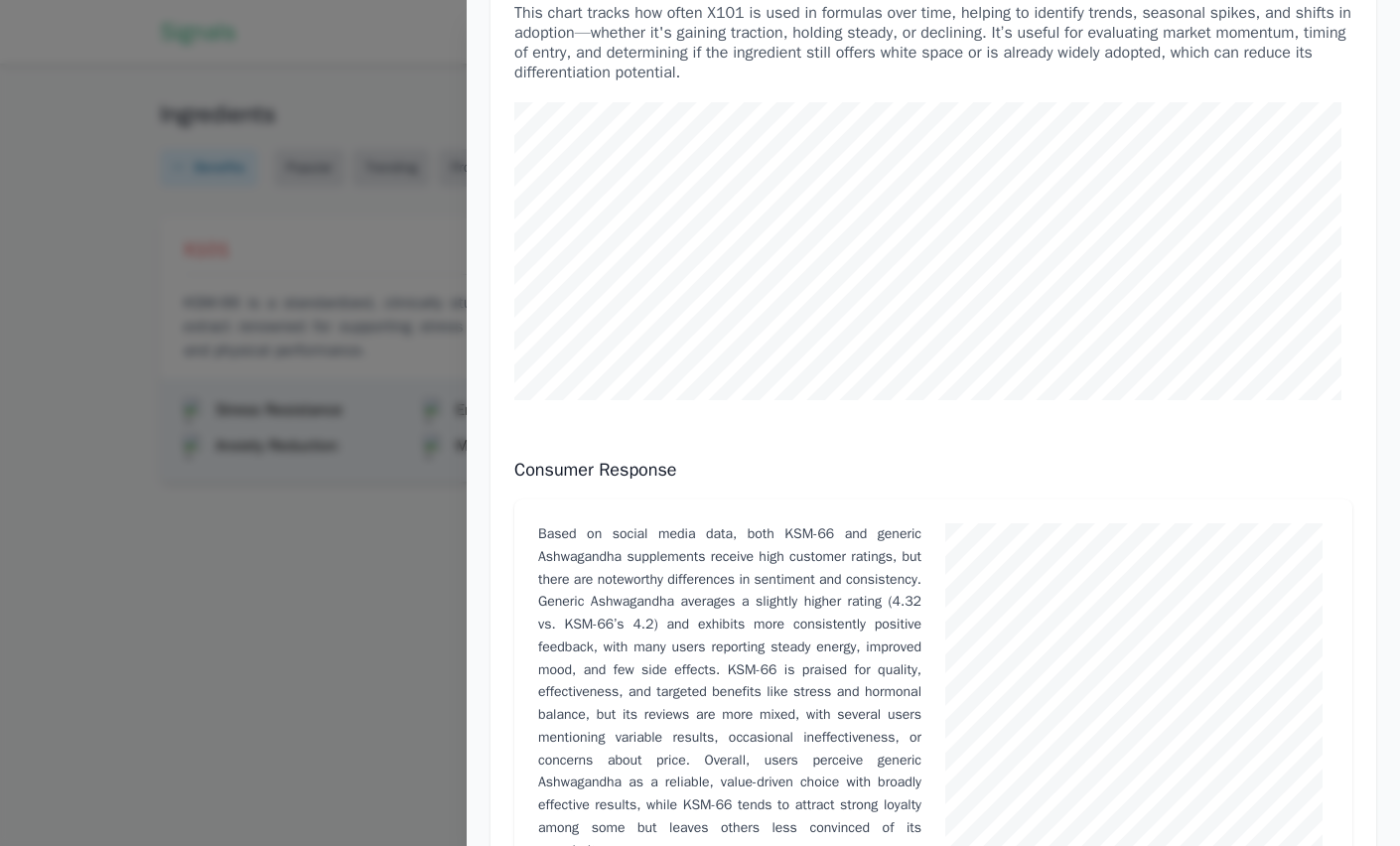 scroll, scrollTop: 0, scrollLeft: 0, axis: both 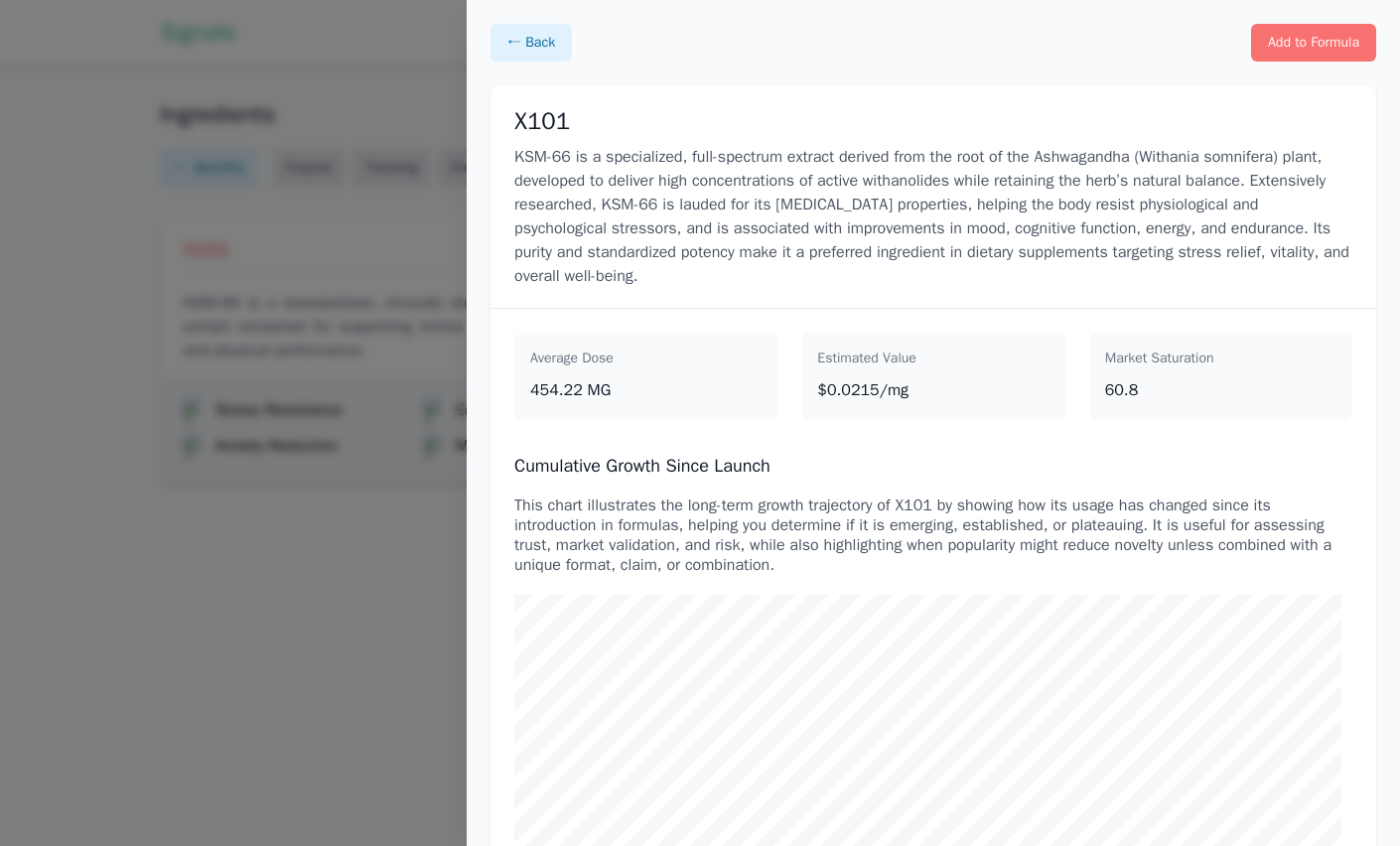 click at bounding box center [700, 423] 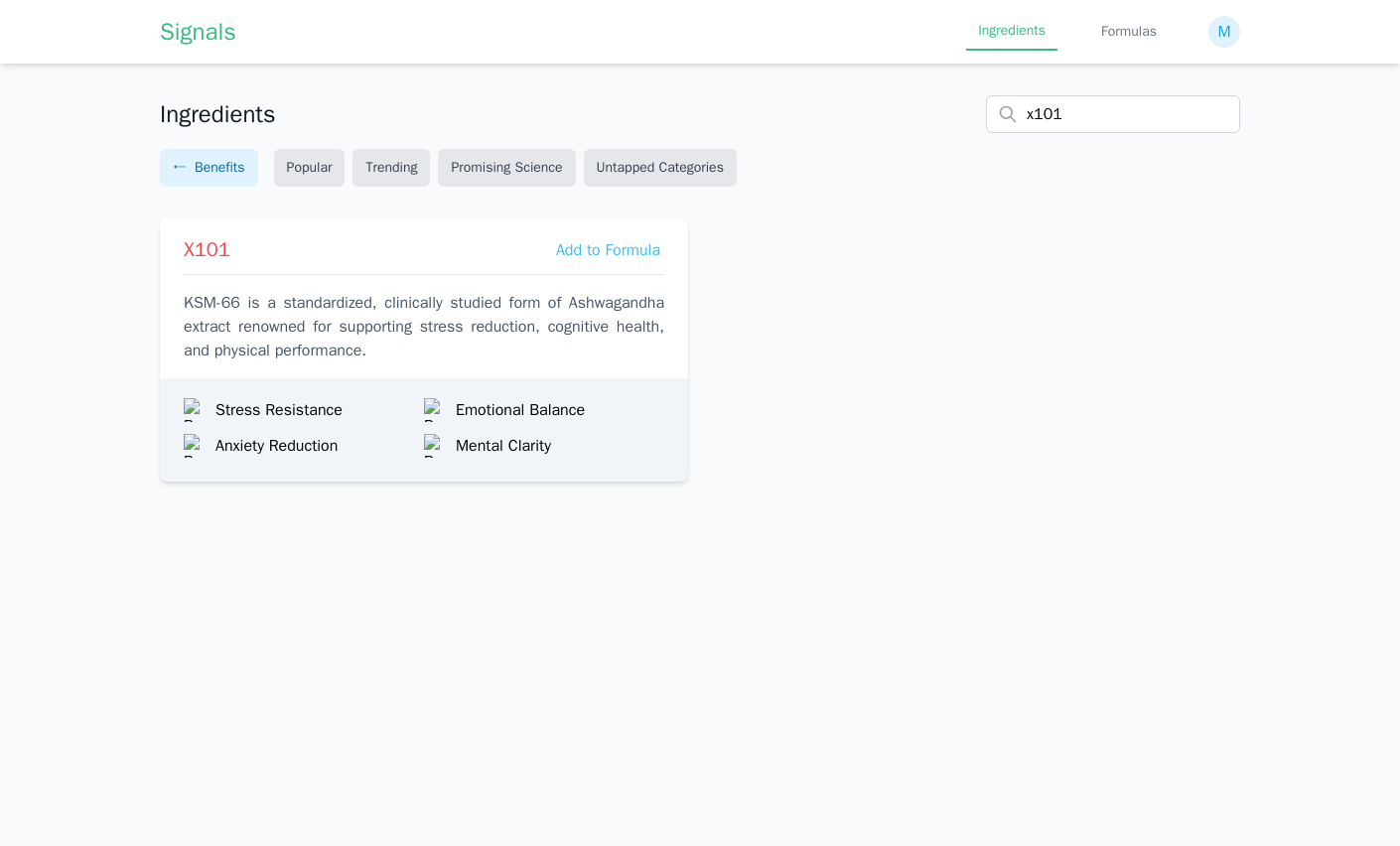 click on "X101  Add to Formula  KSM-66 is a standardized, clinically studied form of Ashwagandha extract renowned for supporting stress reduction, cognitive health, and physical performance. Stress Resistance Emotional Balance Anxiety Reduction Mental Clarity" at bounding box center (700, 350) 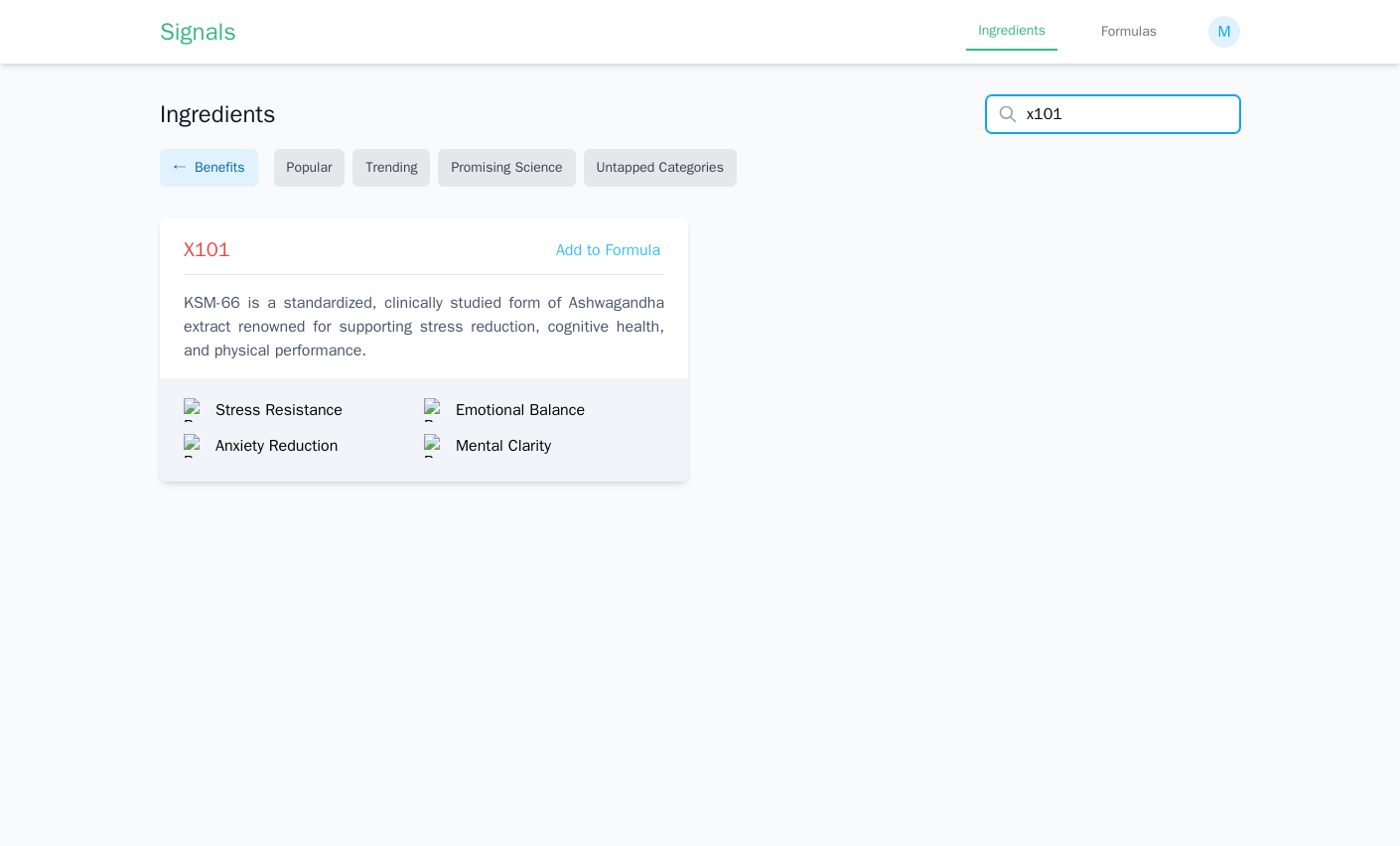drag, startPoint x: 1033, startPoint y: 115, endPoint x: 1019, endPoint y: 117, distance: 14.142136 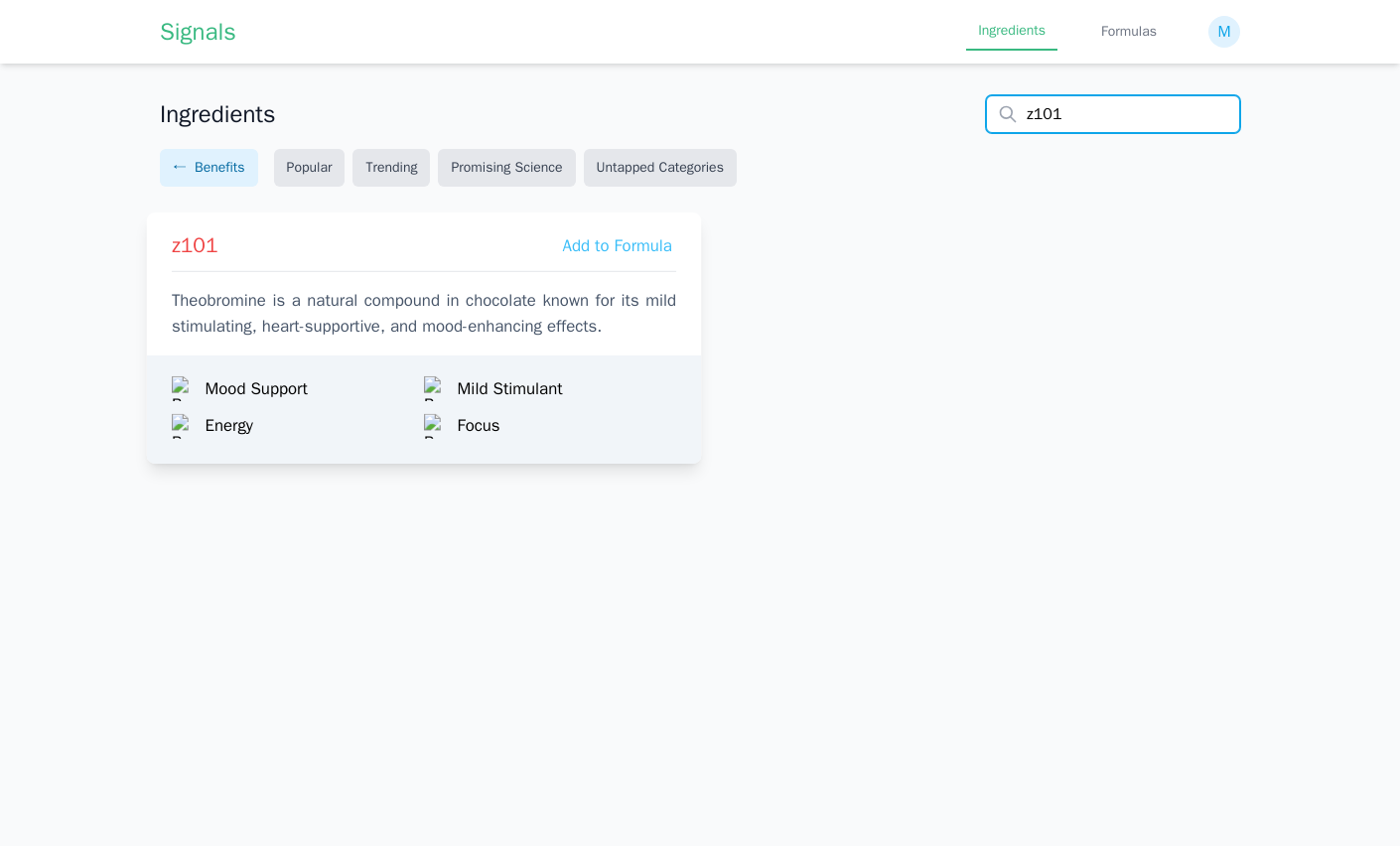 type on "z101" 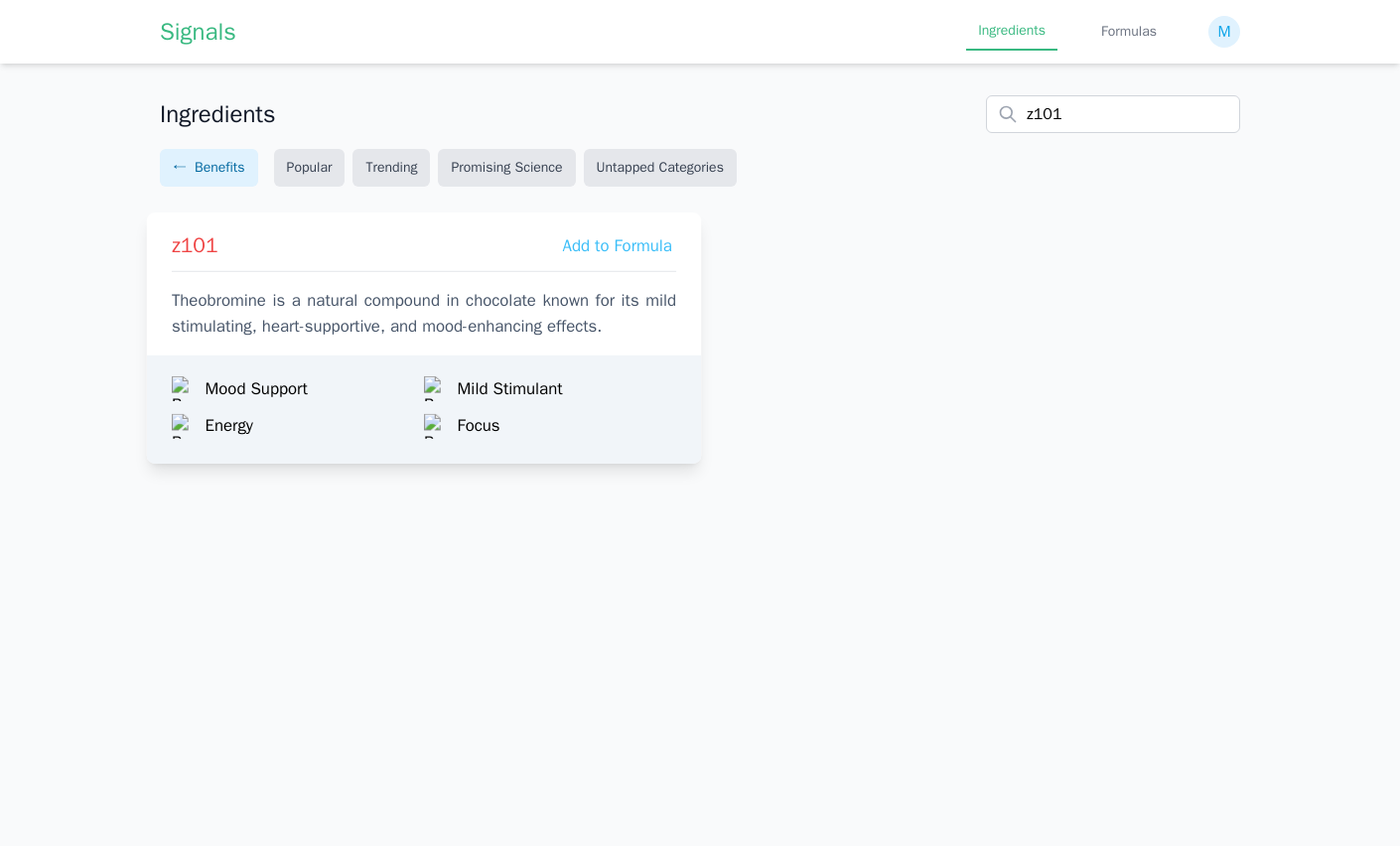 click on "z101  Add to Formula" at bounding box center (424, 246) 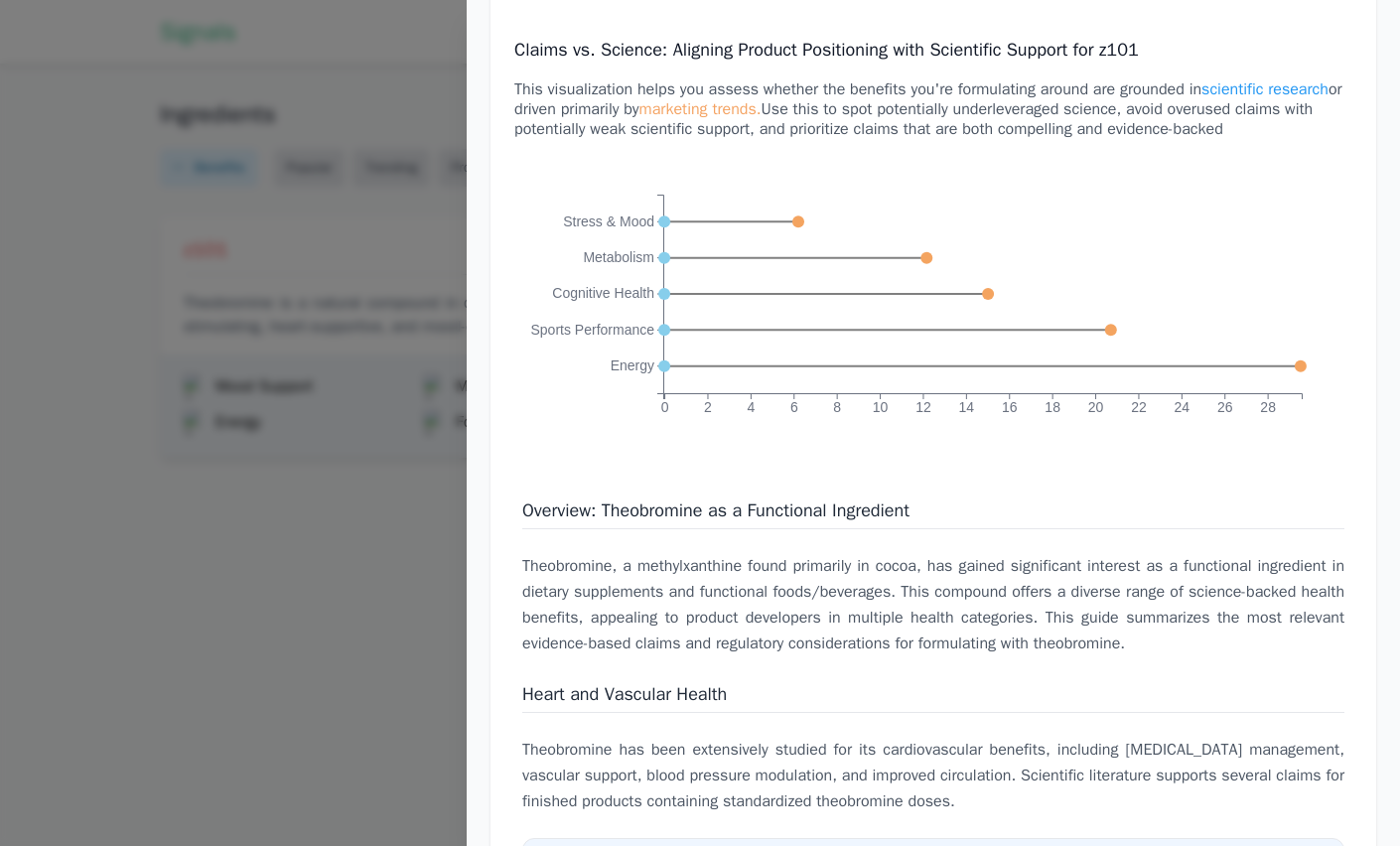 scroll, scrollTop: 3134, scrollLeft: 0, axis: vertical 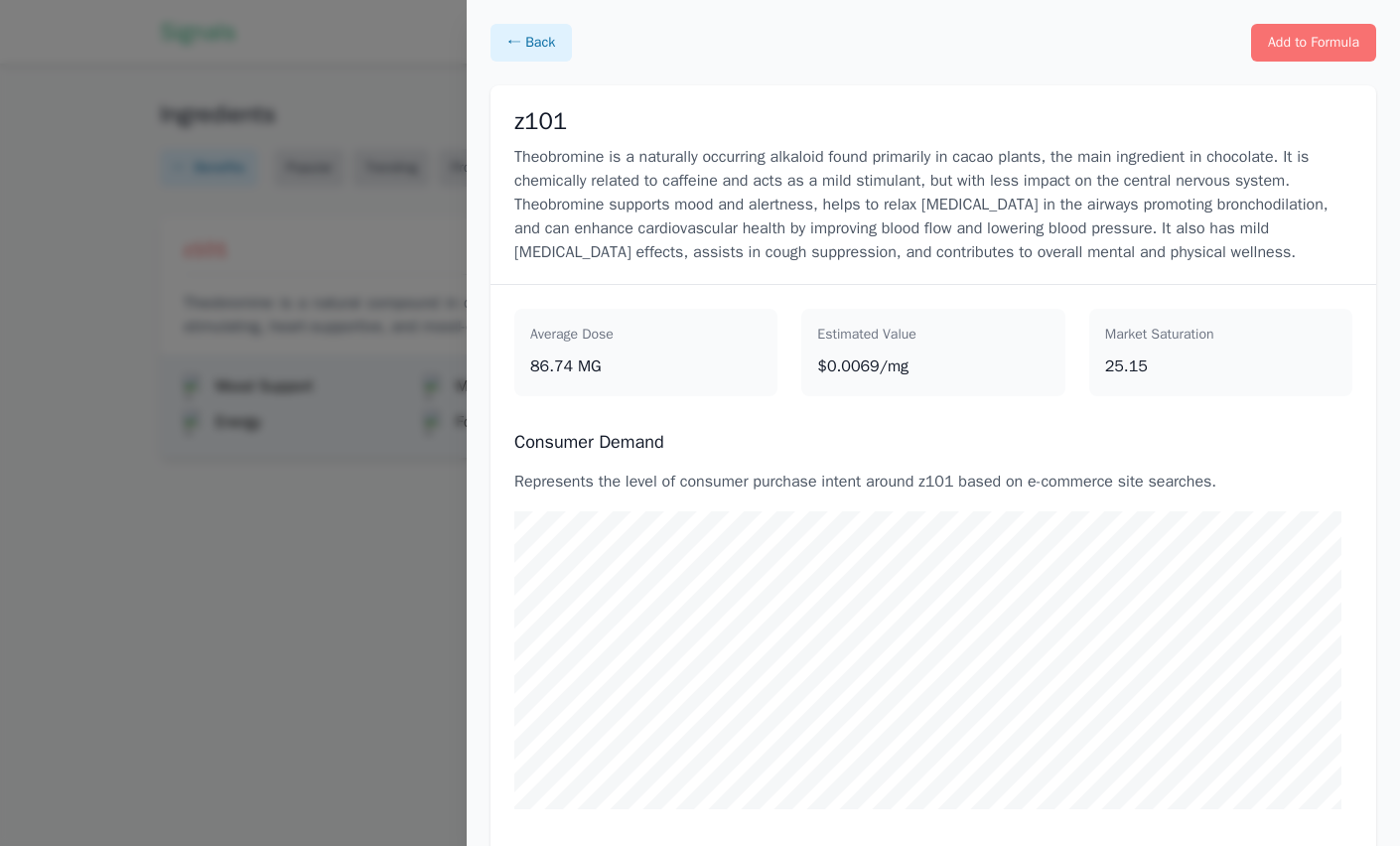 click at bounding box center [700, 423] 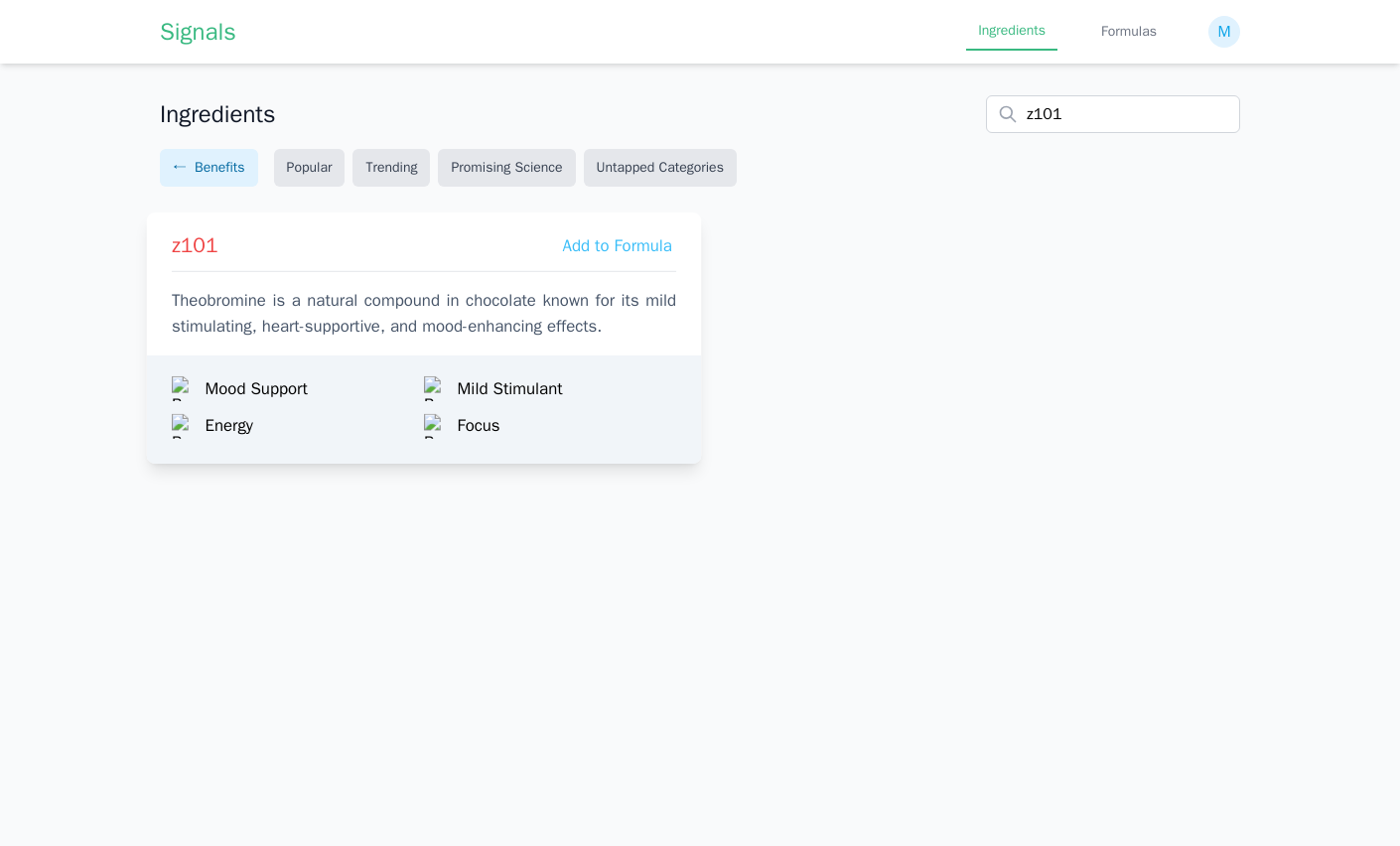 click on "z101  Add to Formula  Theobromine is a natural compound in chocolate known for its mild stimulating, heart-supportive, and mood-enhancing effects." at bounding box center [424, 279] 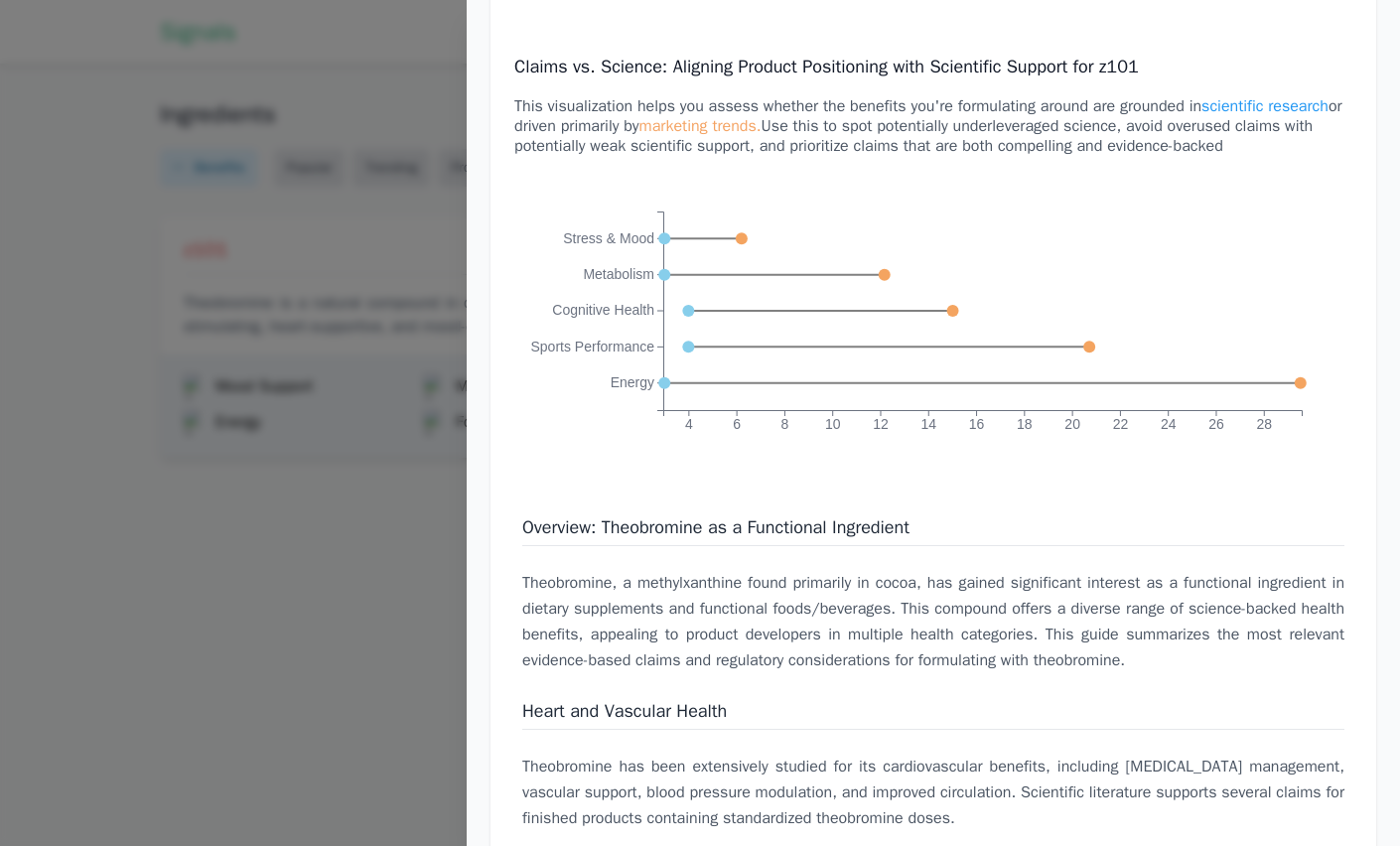 scroll, scrollTop: 3162, scrollLeft: 0, axis: vertical 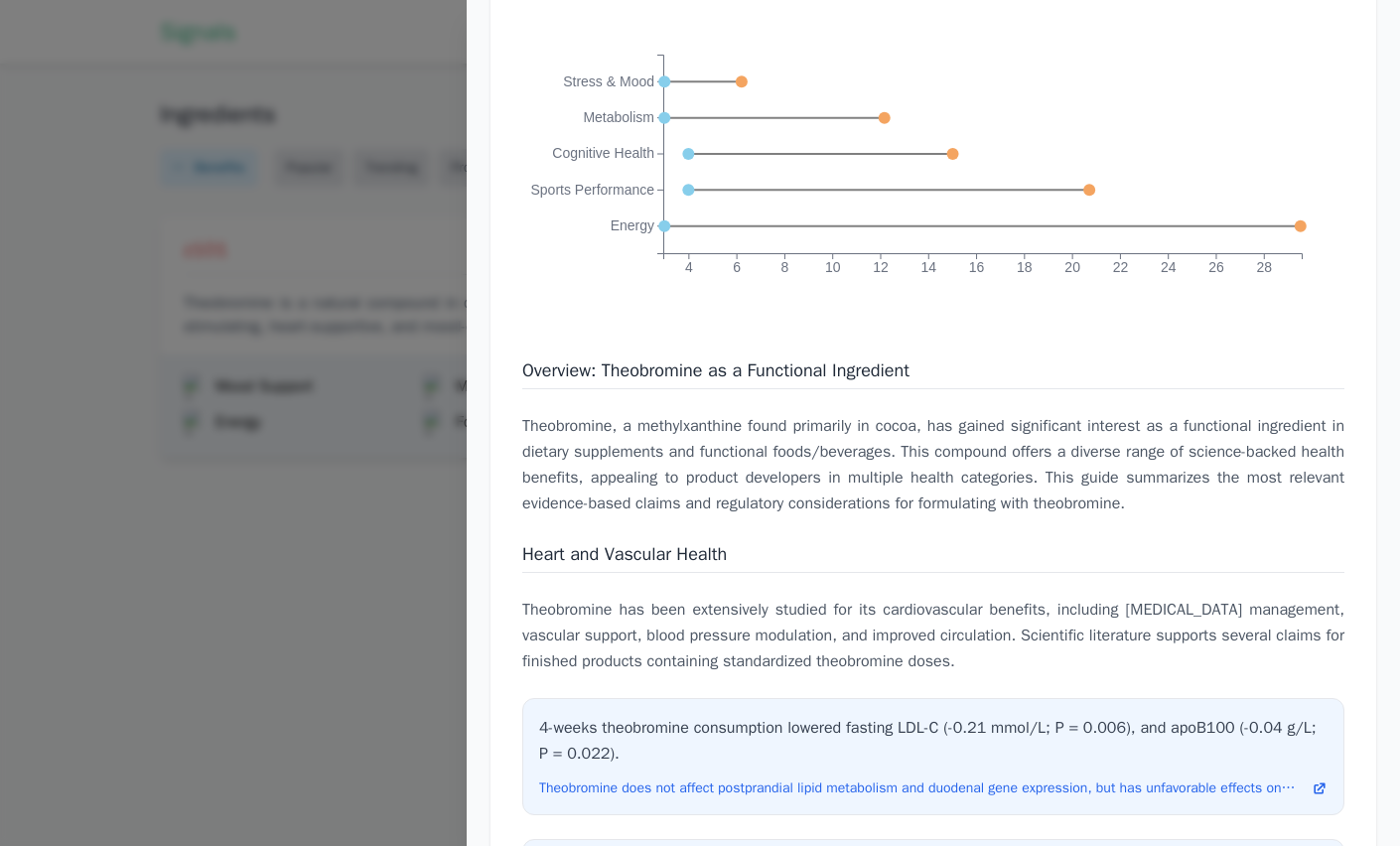 click at bounding box center [700, 423] 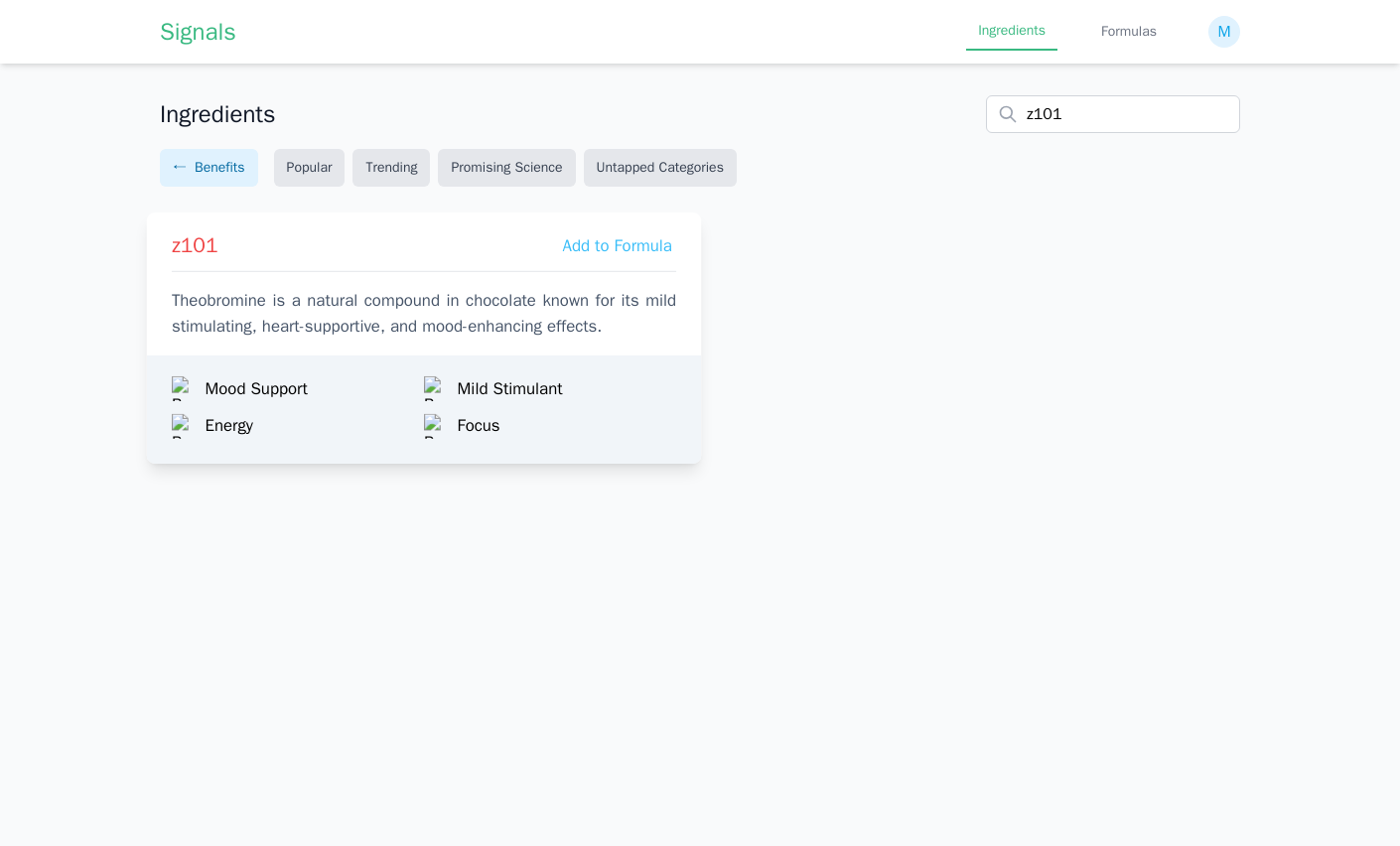 click on "Theobromine is a natural compound in chocolate known for its mild stimulating, heart-supportive, and mood-enhancing effects." at bounding box center [424, 314] 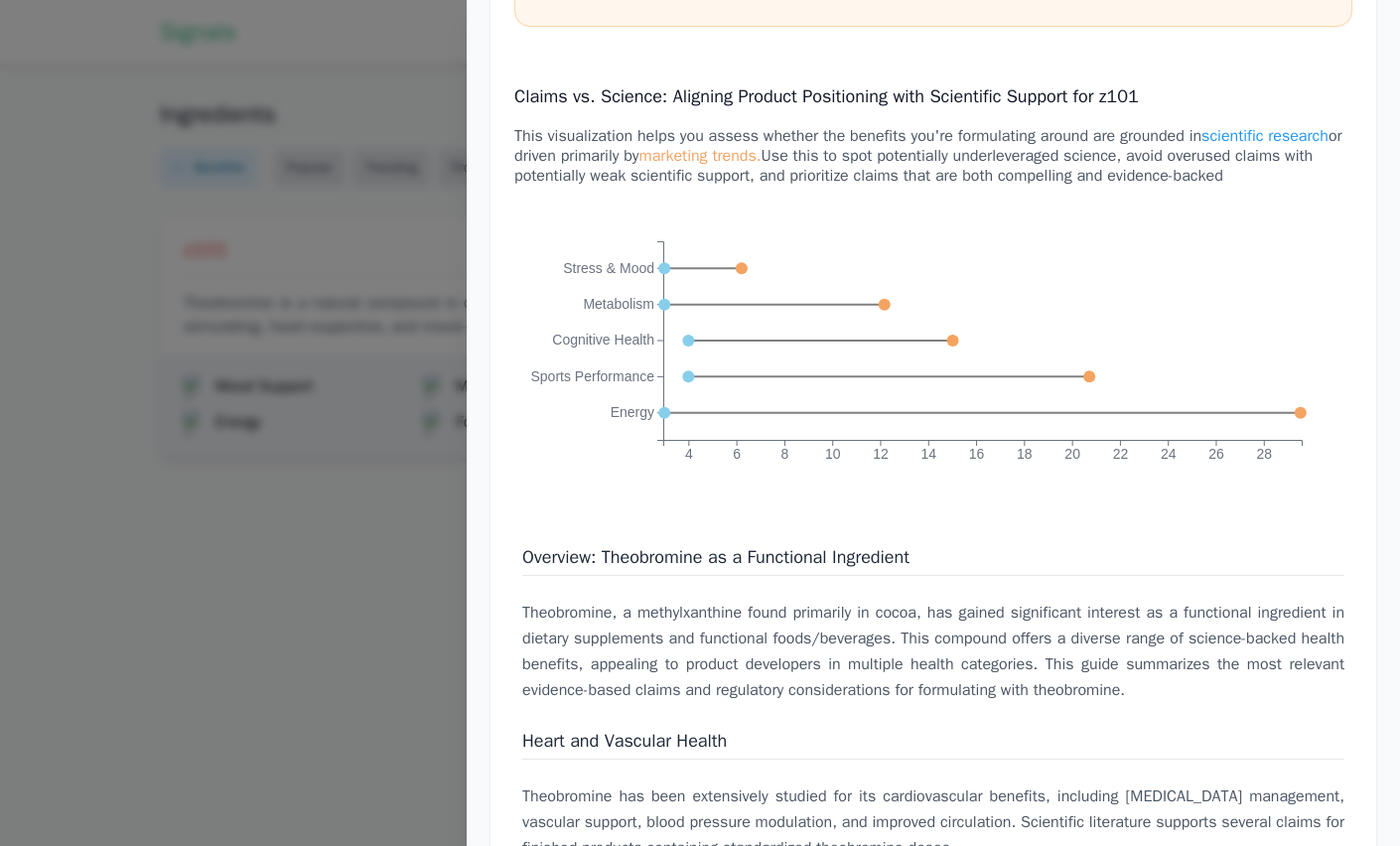 scroll, scrollTop: 3130, scrollLeft: 0, axis: vertical 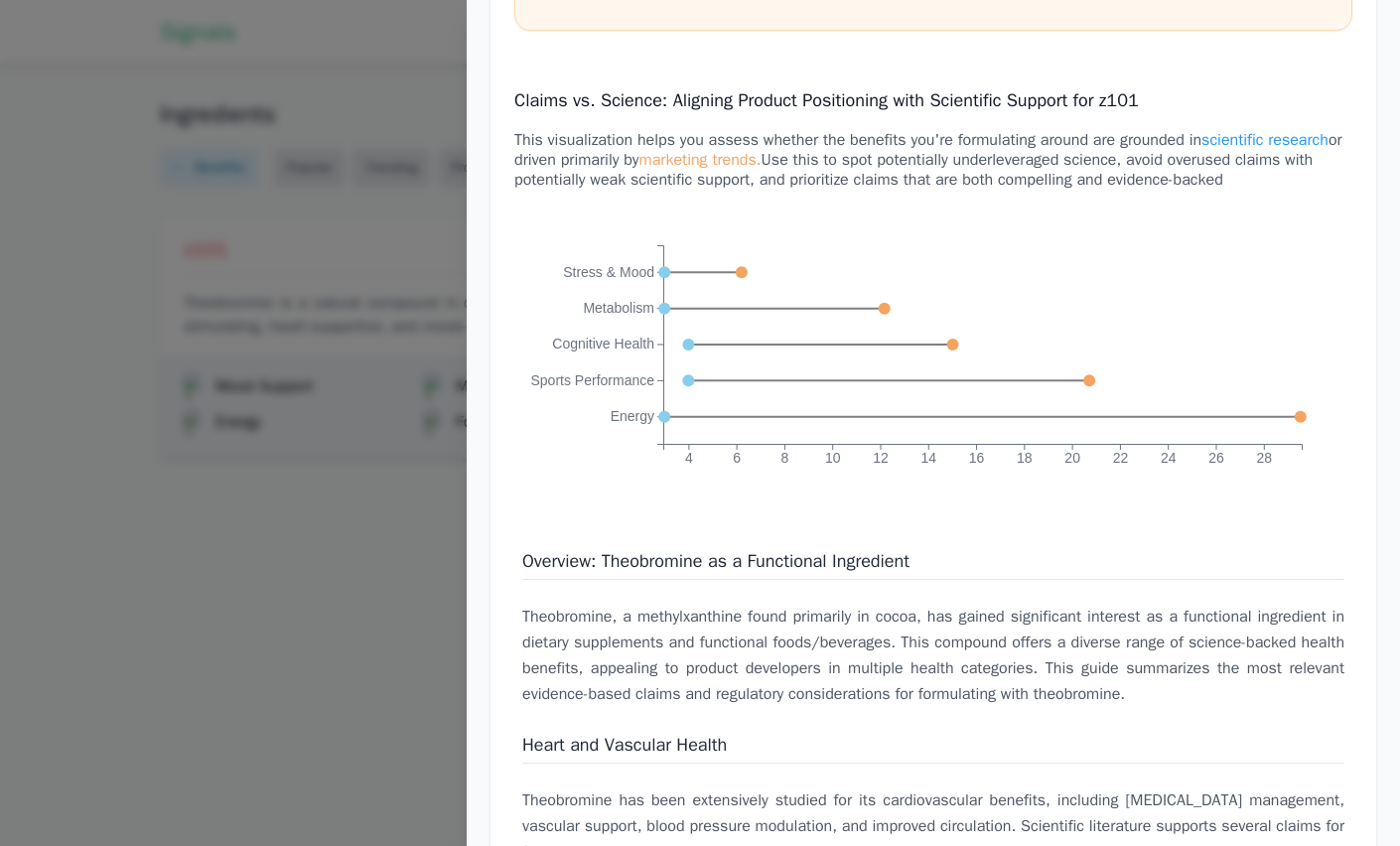 click at bounding box center (700, 423) 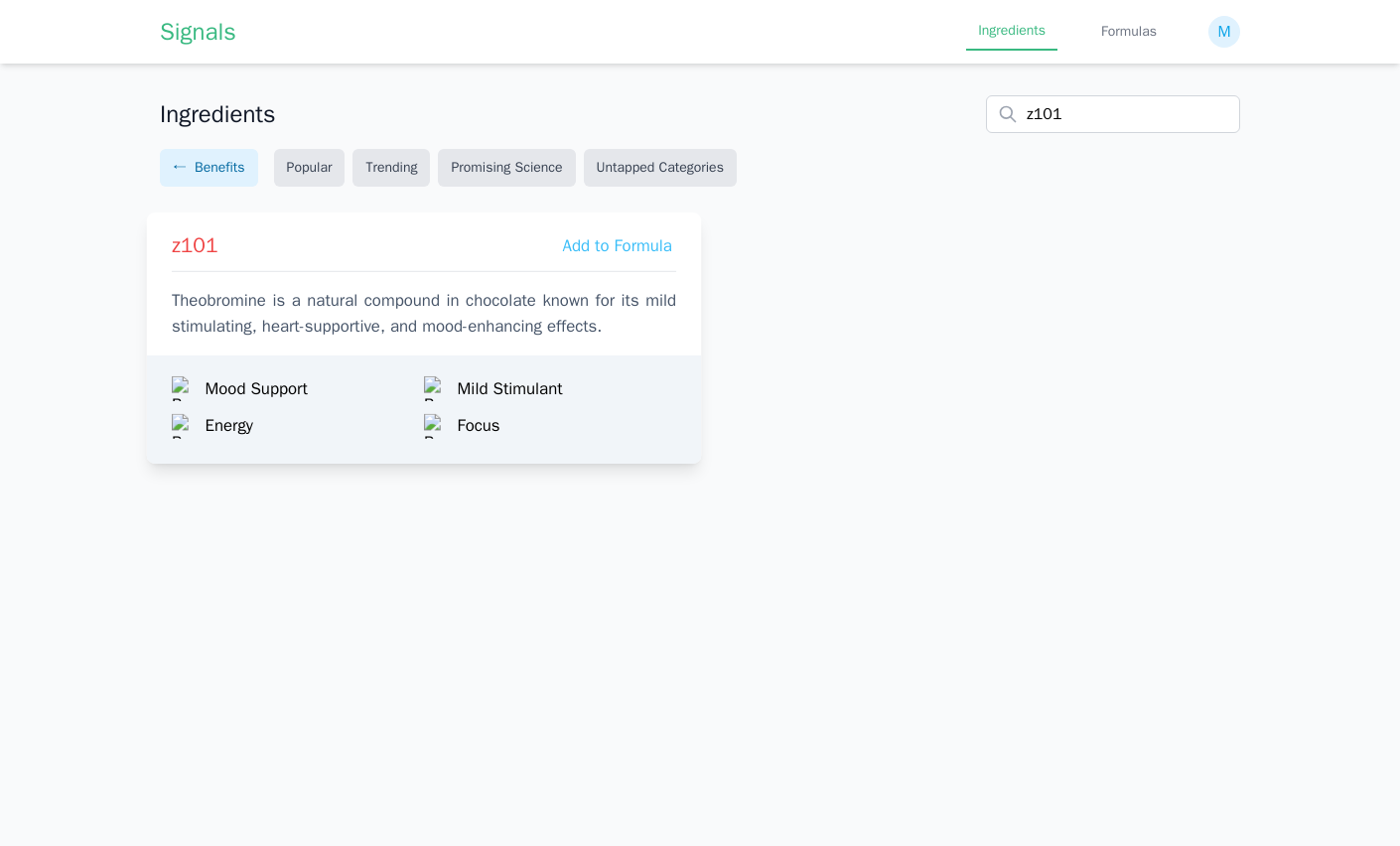 click on "Theobromine is a natural compound in chocolate known for its mild stimulating, heart-supportive, and mood-enhancing effects." at bounding box center (424, 314) 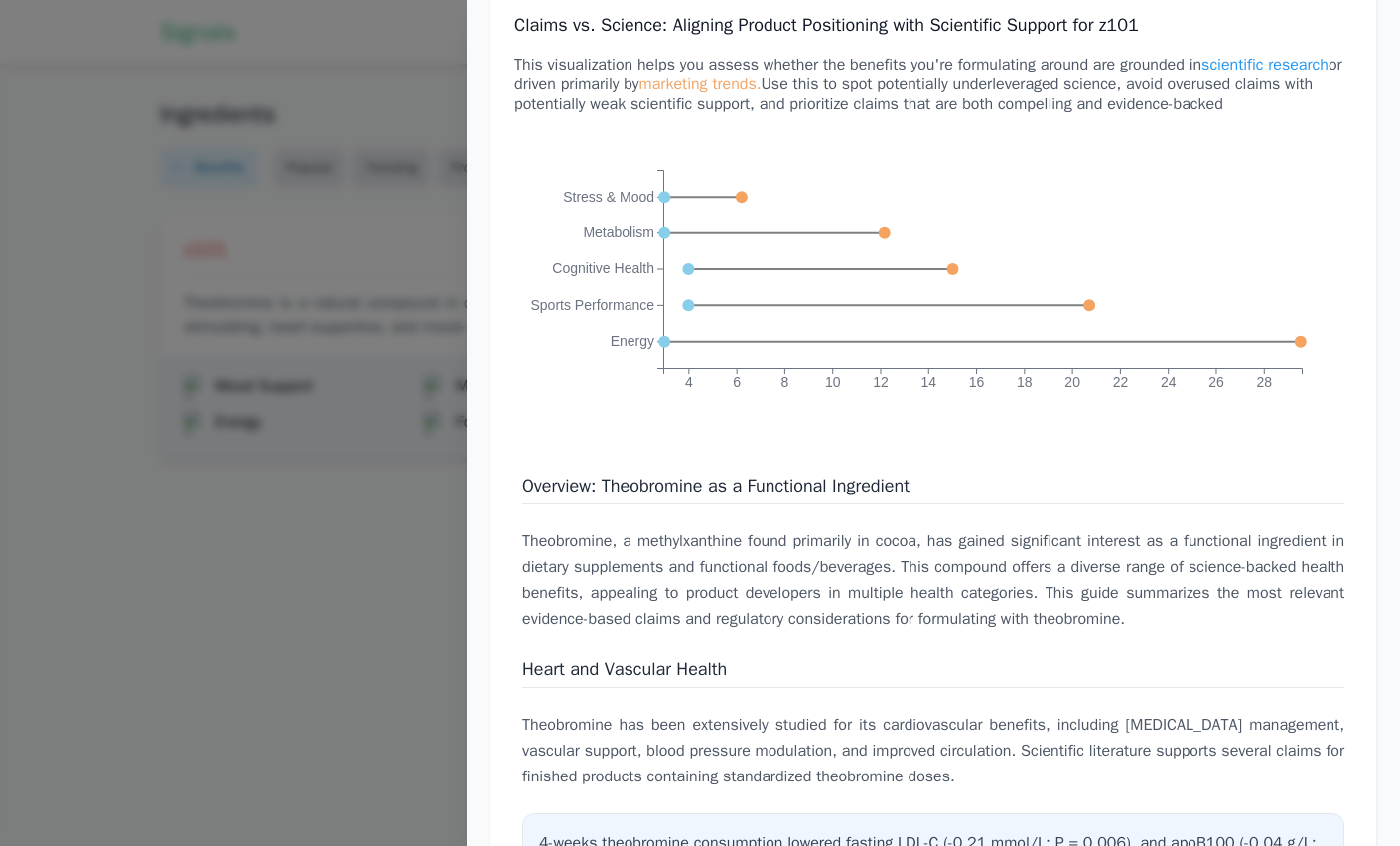 scroll, scrollTop: 3206, scrollLeft: 0, axis: vertical 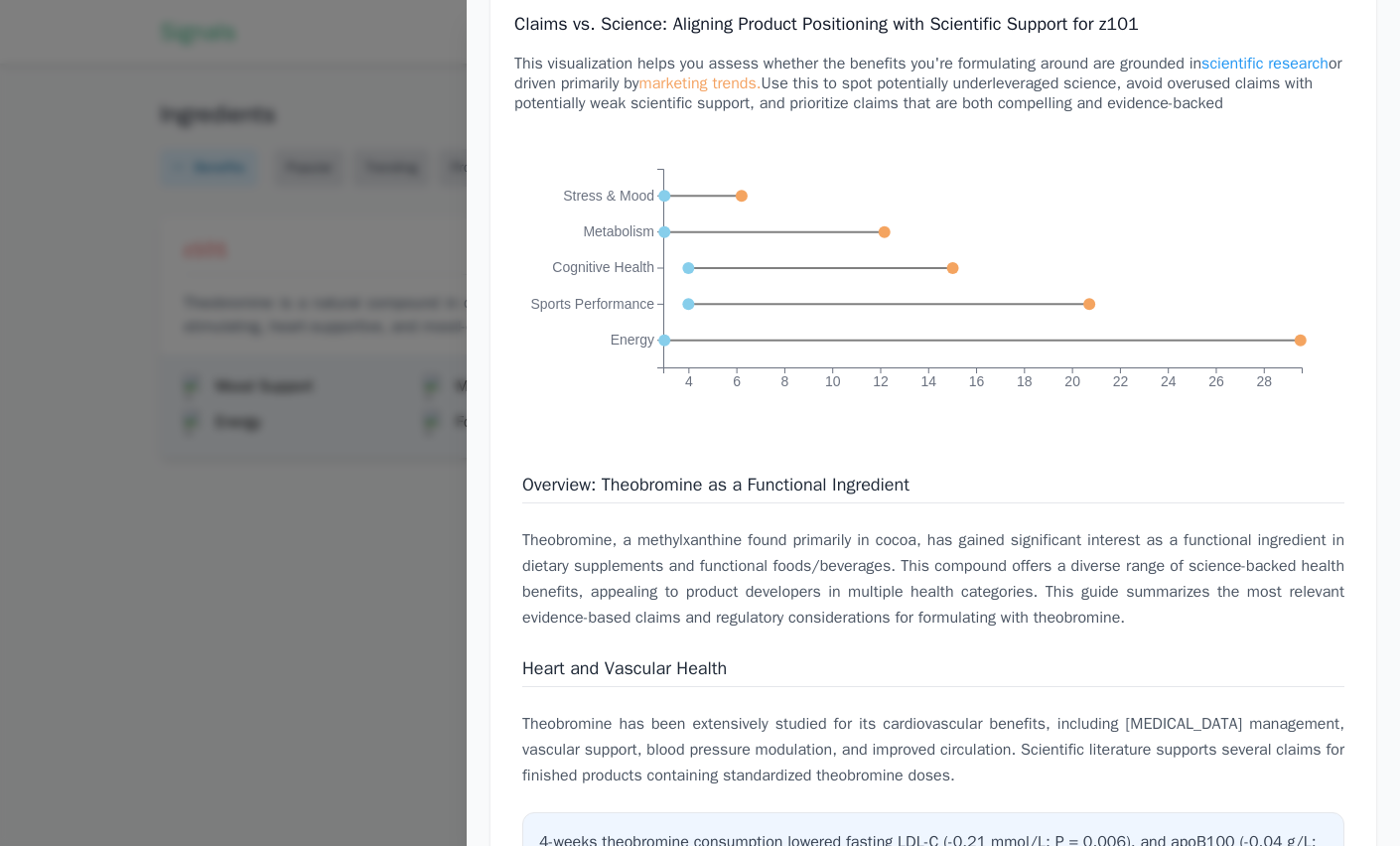 click at bounding box center (700, 423) 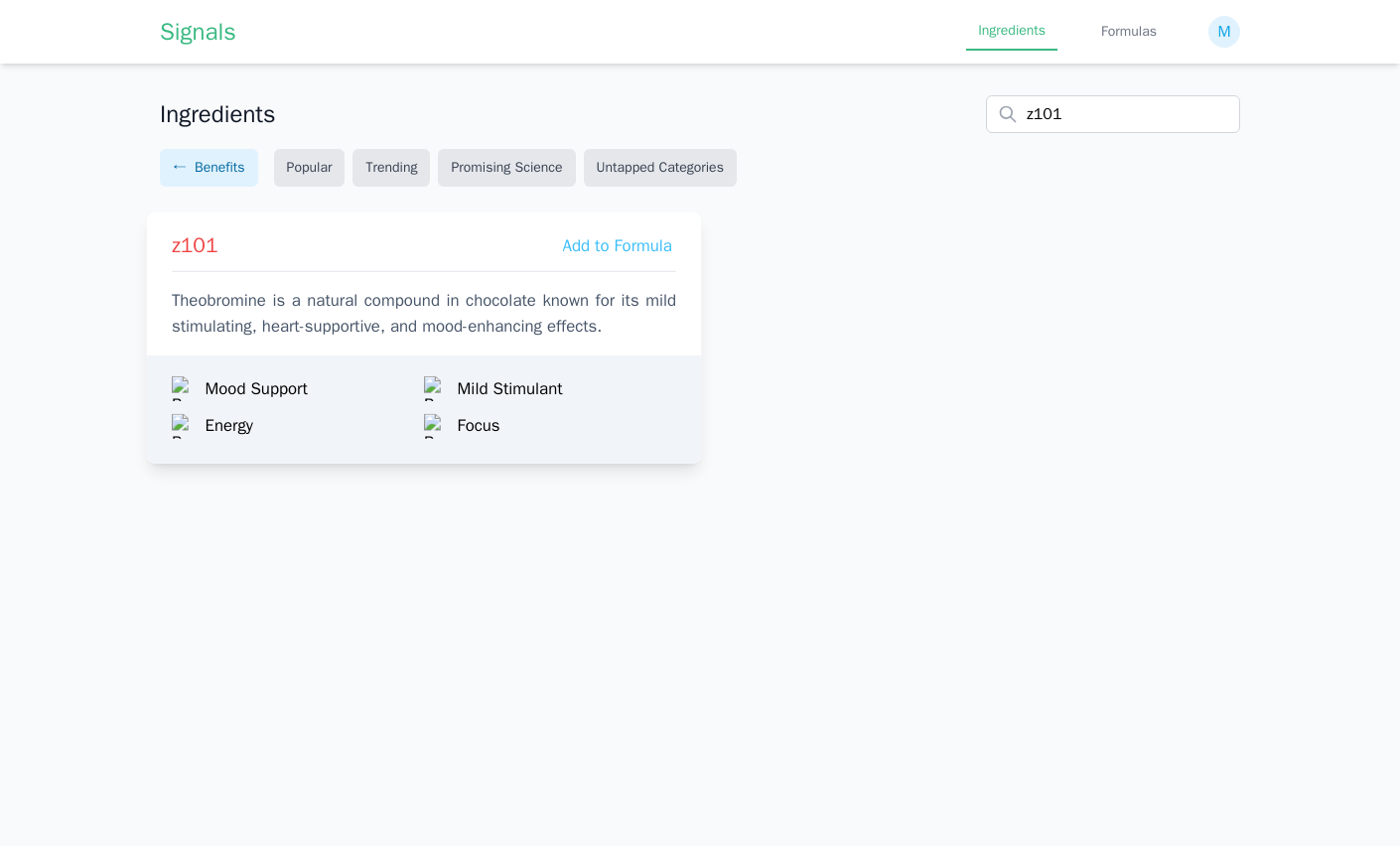 click on "z101  Add to Formula  Theobromine is a natural compound in chocolate known for its mild stimulating, heart-supportive, and mood-enhancing effects." at bounding box center (424, 279) 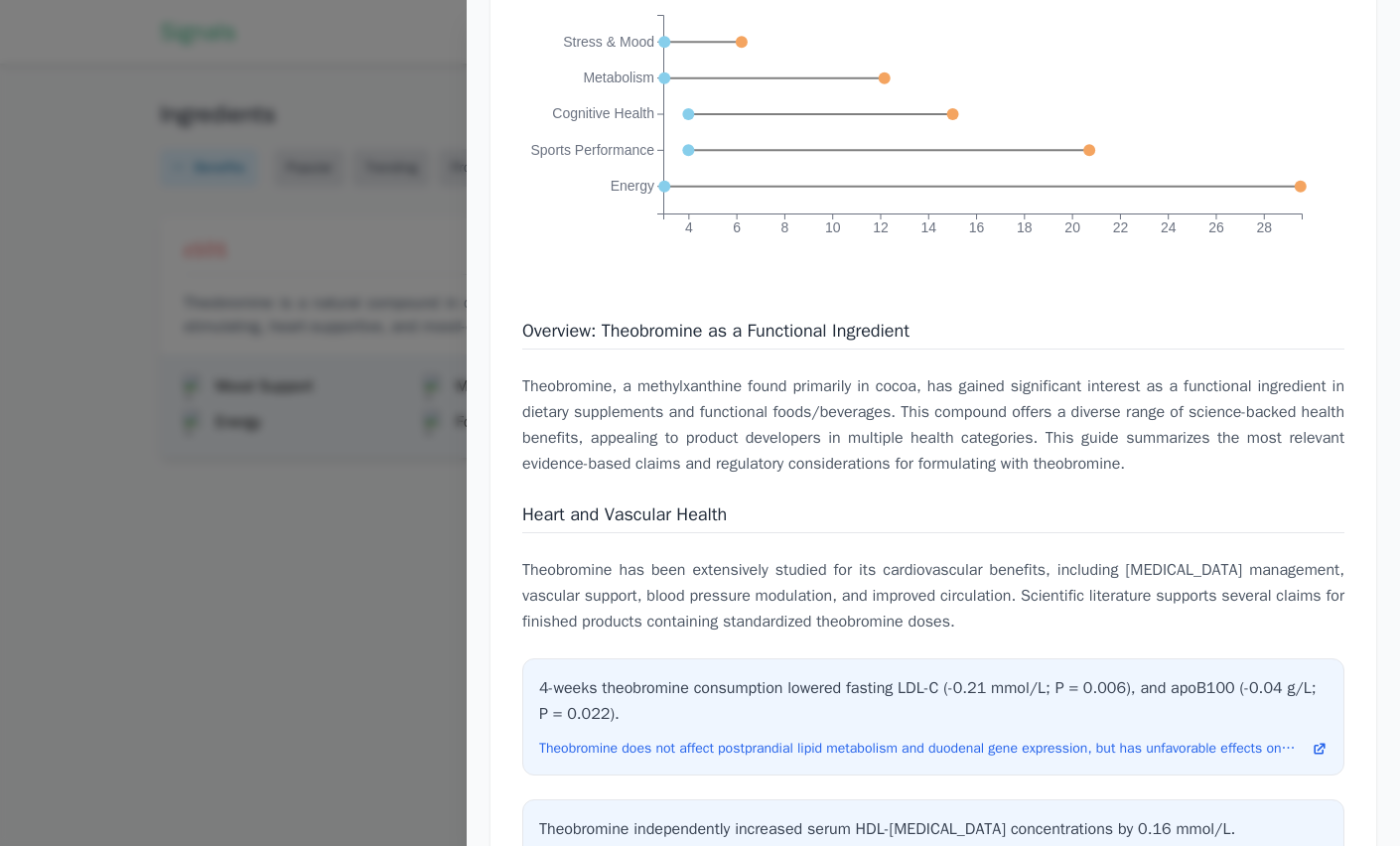 scroll, scrollTop: 3105, scrollLeft: 0, axis: vertical 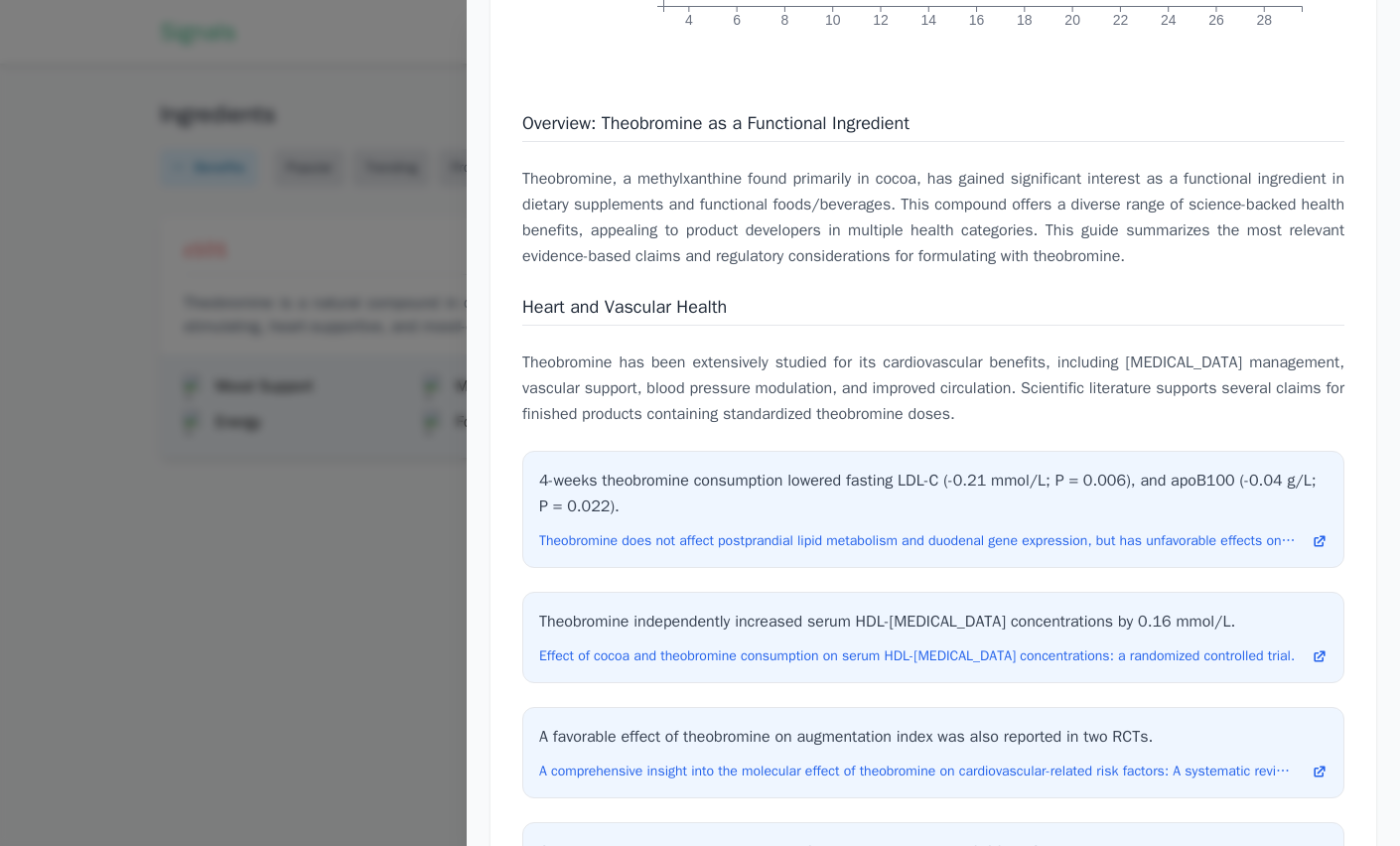 click on "Overview: Theobromine as a Functional Ingredient" at bounding box center [716, 123] 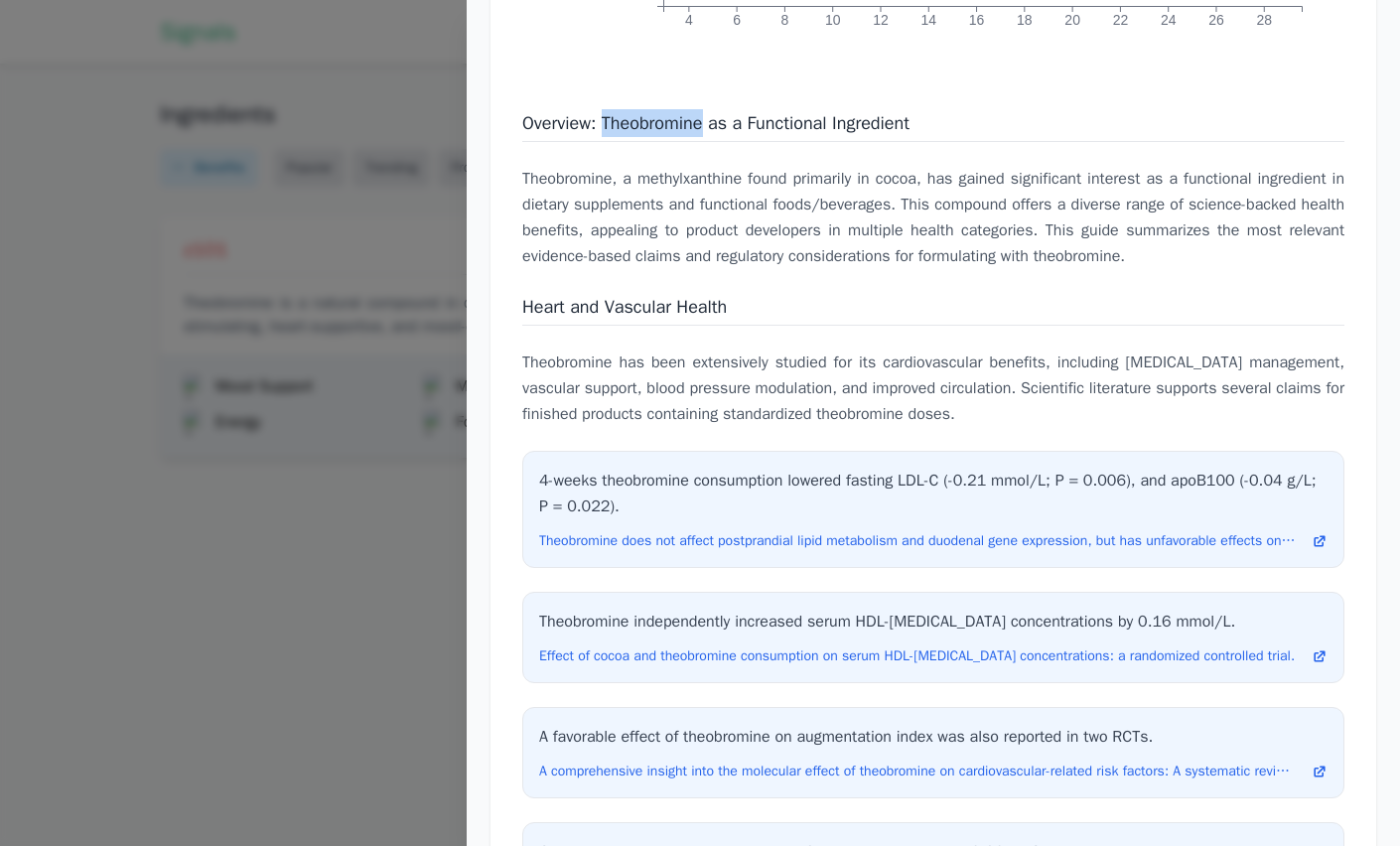 click on "Overview: Theobromine as a Functional Ingredient" at bounding box center [716, 123] 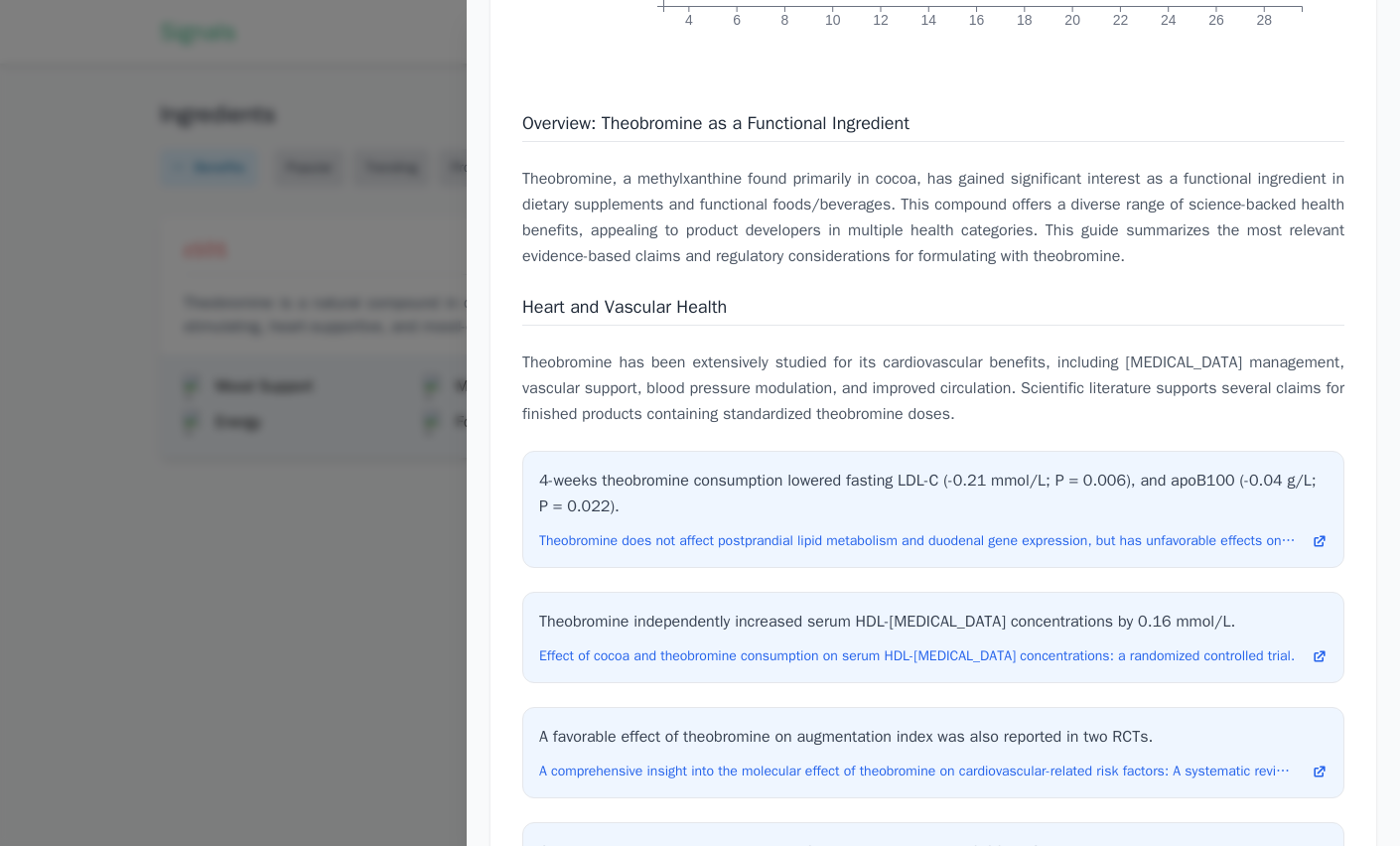 click on "Heart and Vascular Health" at bounding box center (933, 309) 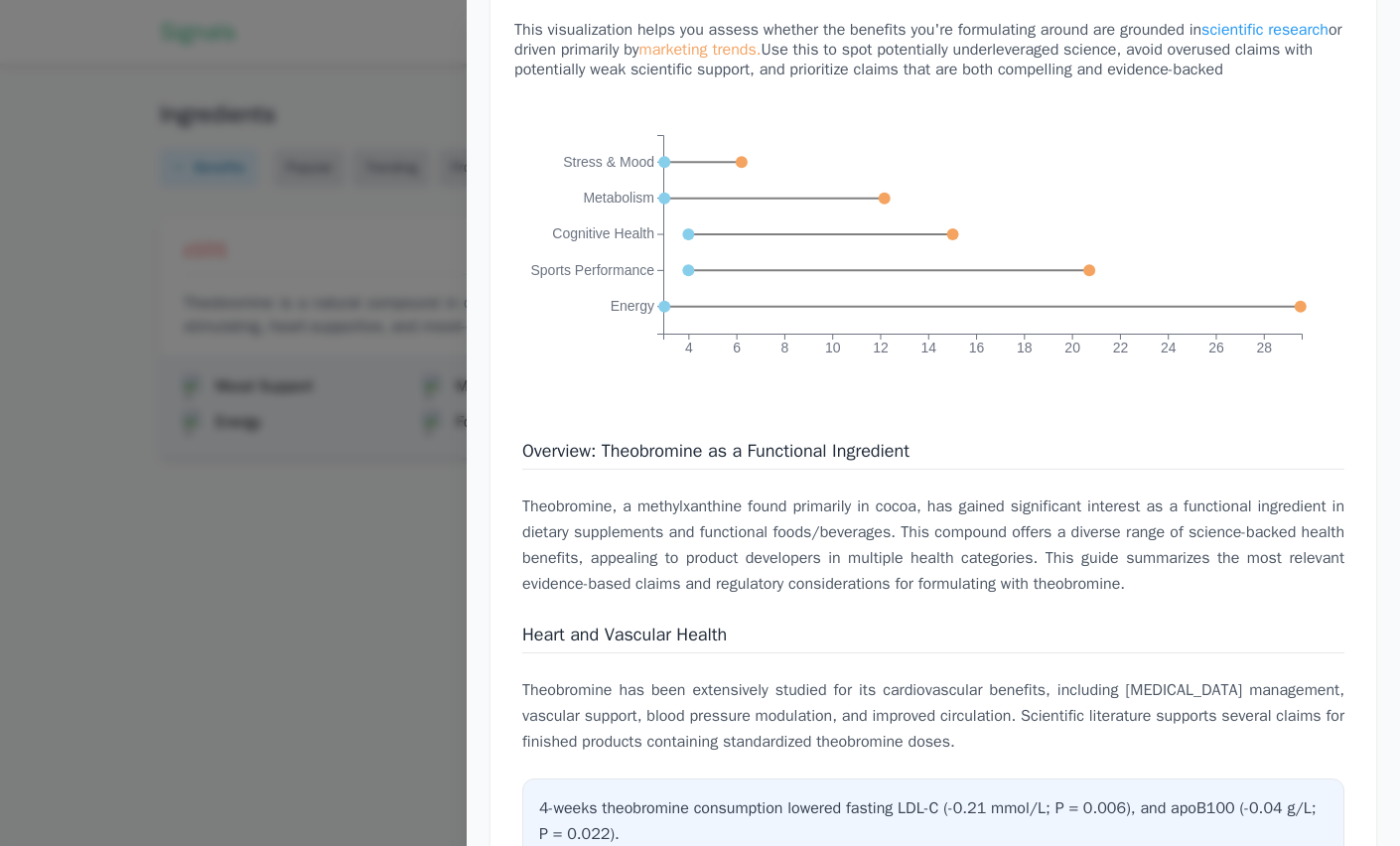 scroll, scrollTop: 3244, scrollLeft: 0, axis: vertical 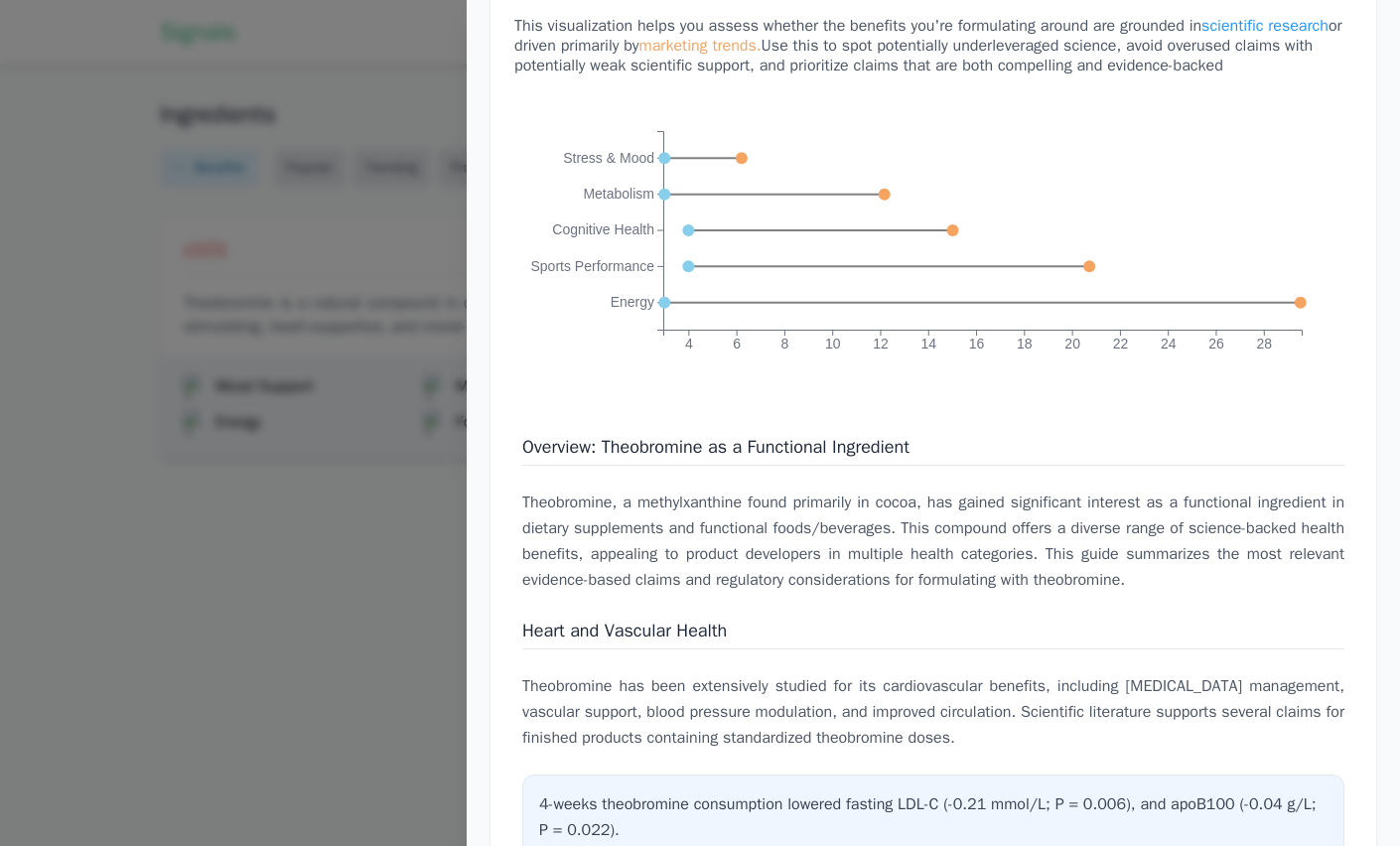click at bounding box center [700, 423] 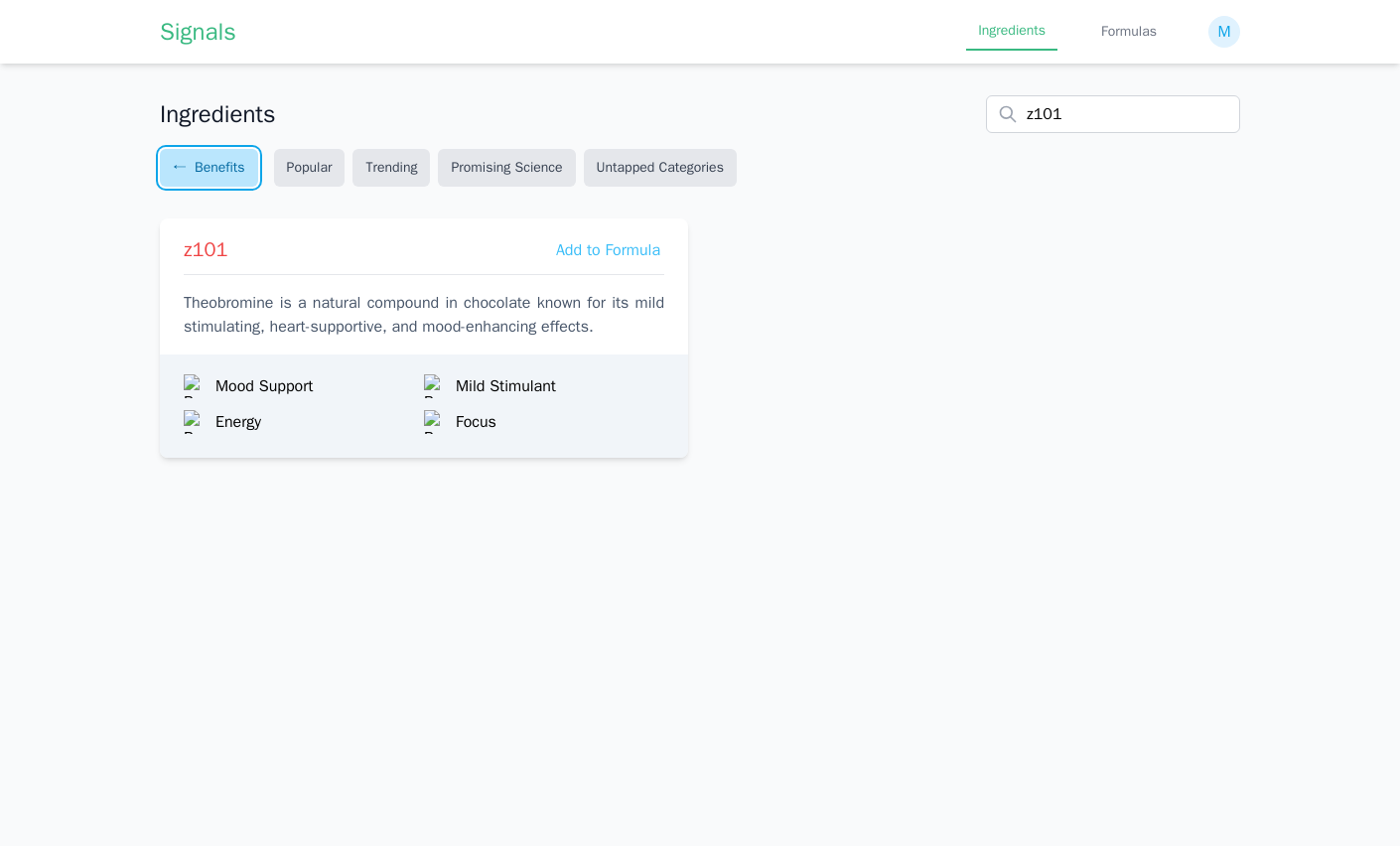 click on "← Benefits" at bounding box center (209, 168) 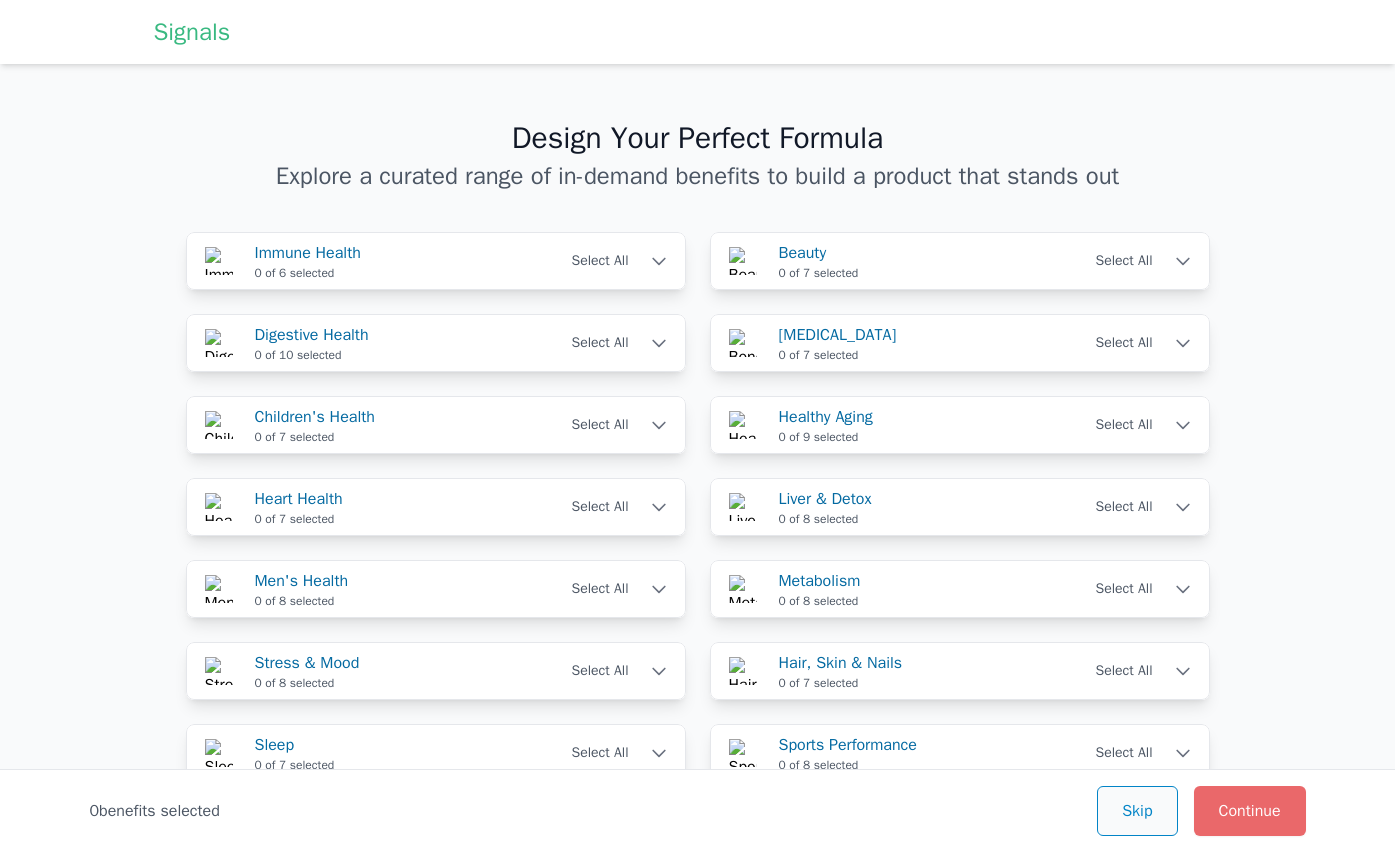 click on "Skip" at bounding box center [1137, 811] 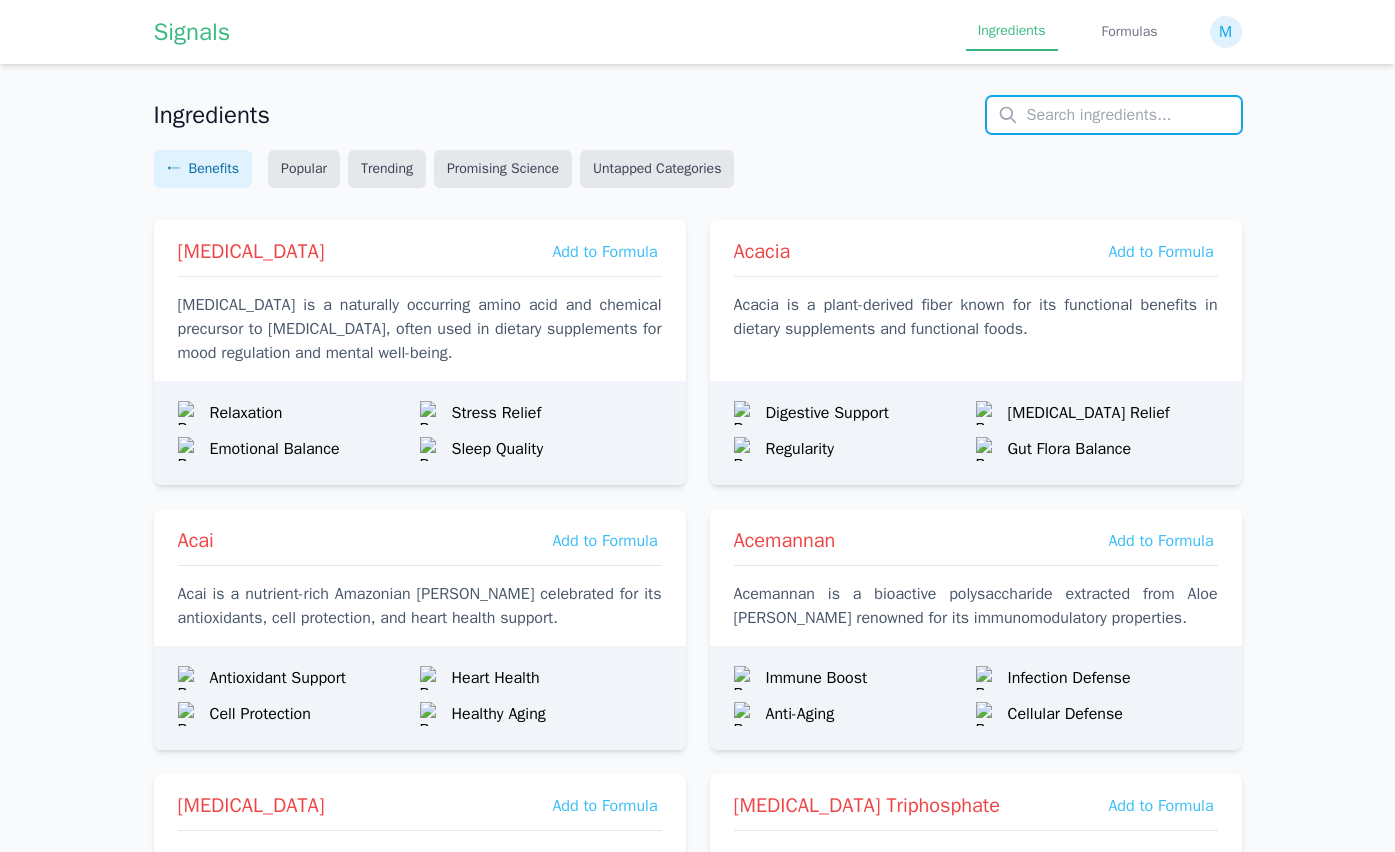 click at bounding box center [1114, 115] 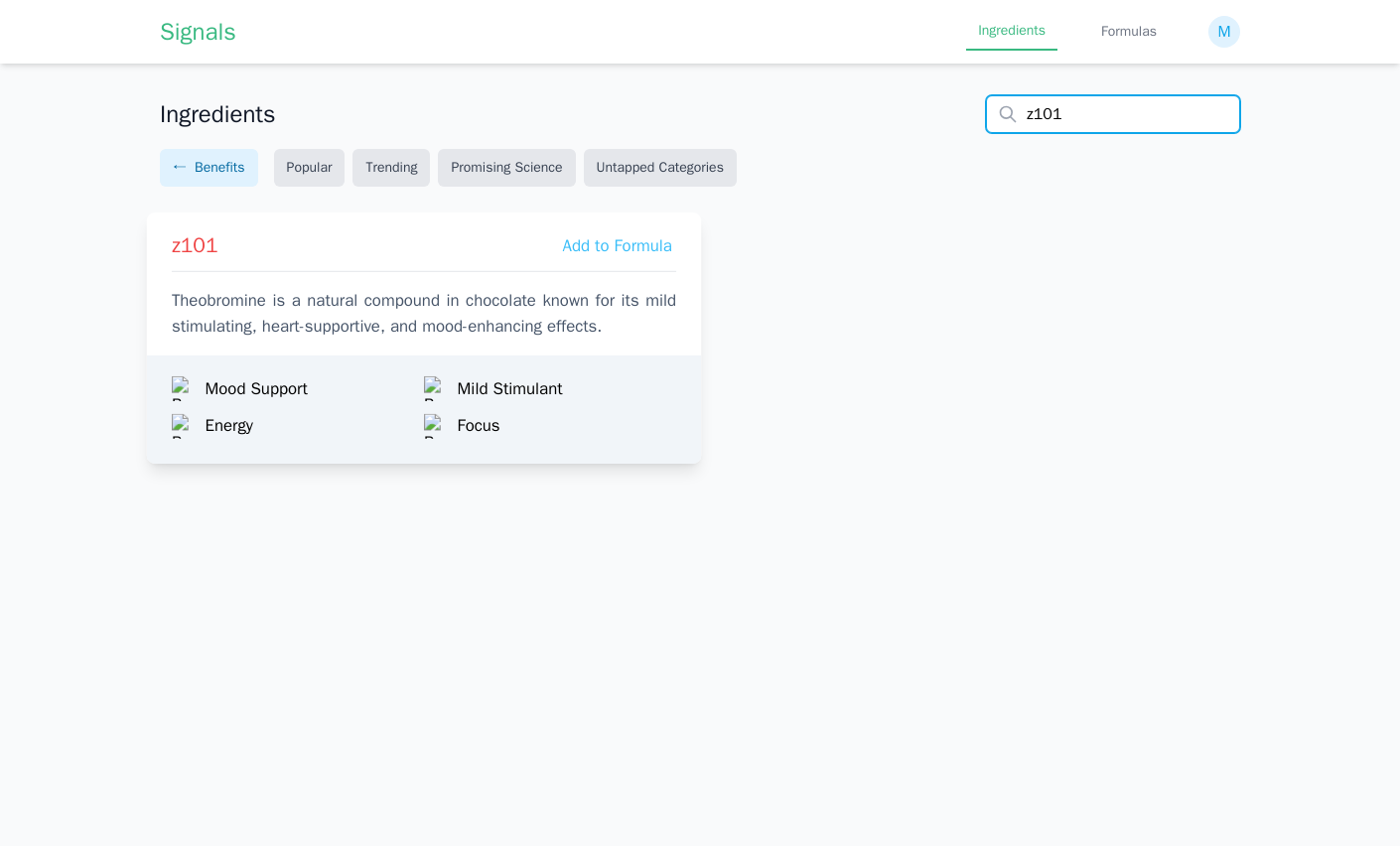 type on "z101" 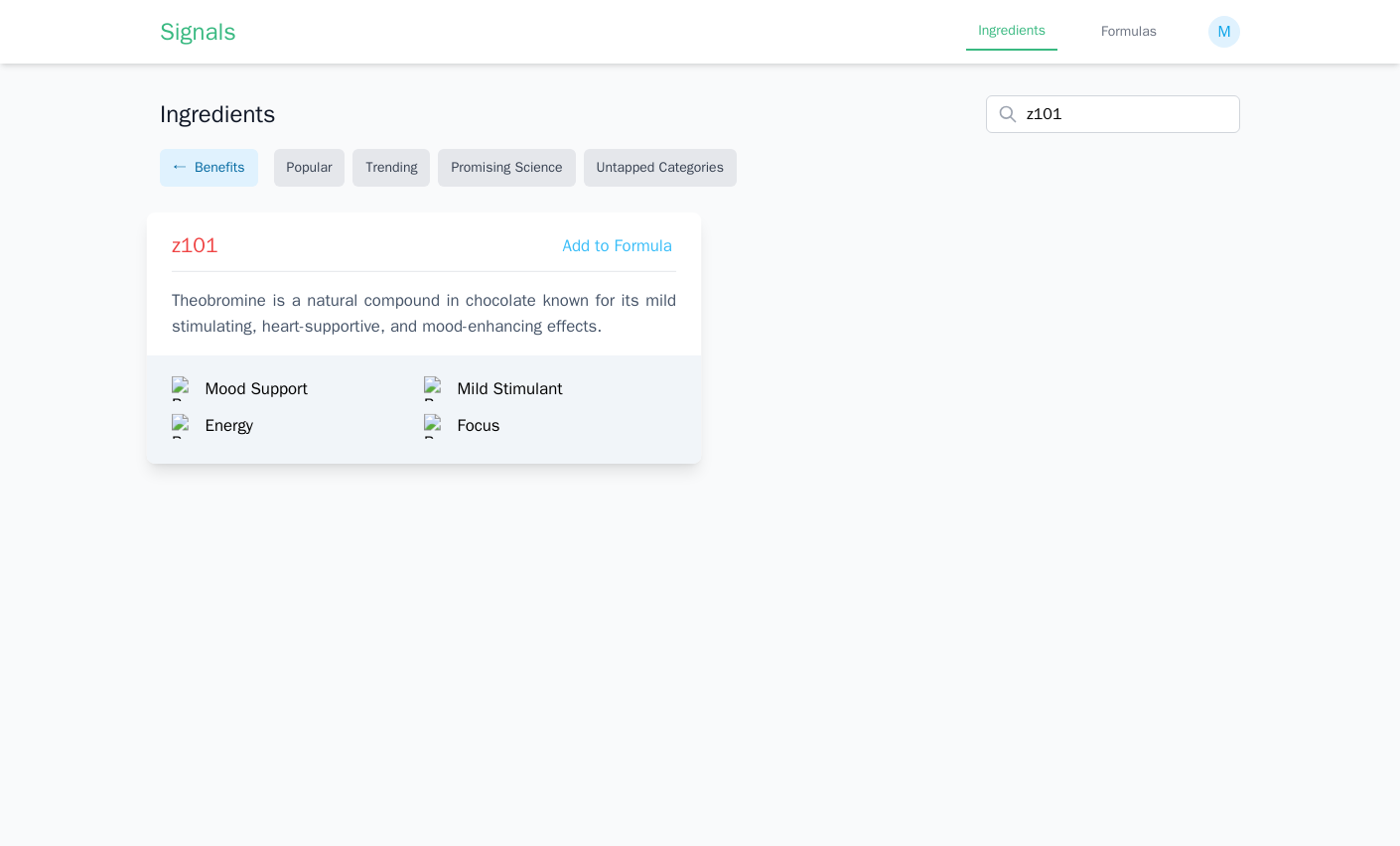 click on "z101  Add to Formula  Theobromine is a natural compound in chocolate known for its mild stimulating, heart-supportive, and mood-enhancing effects." at bounding box center (424, 279) 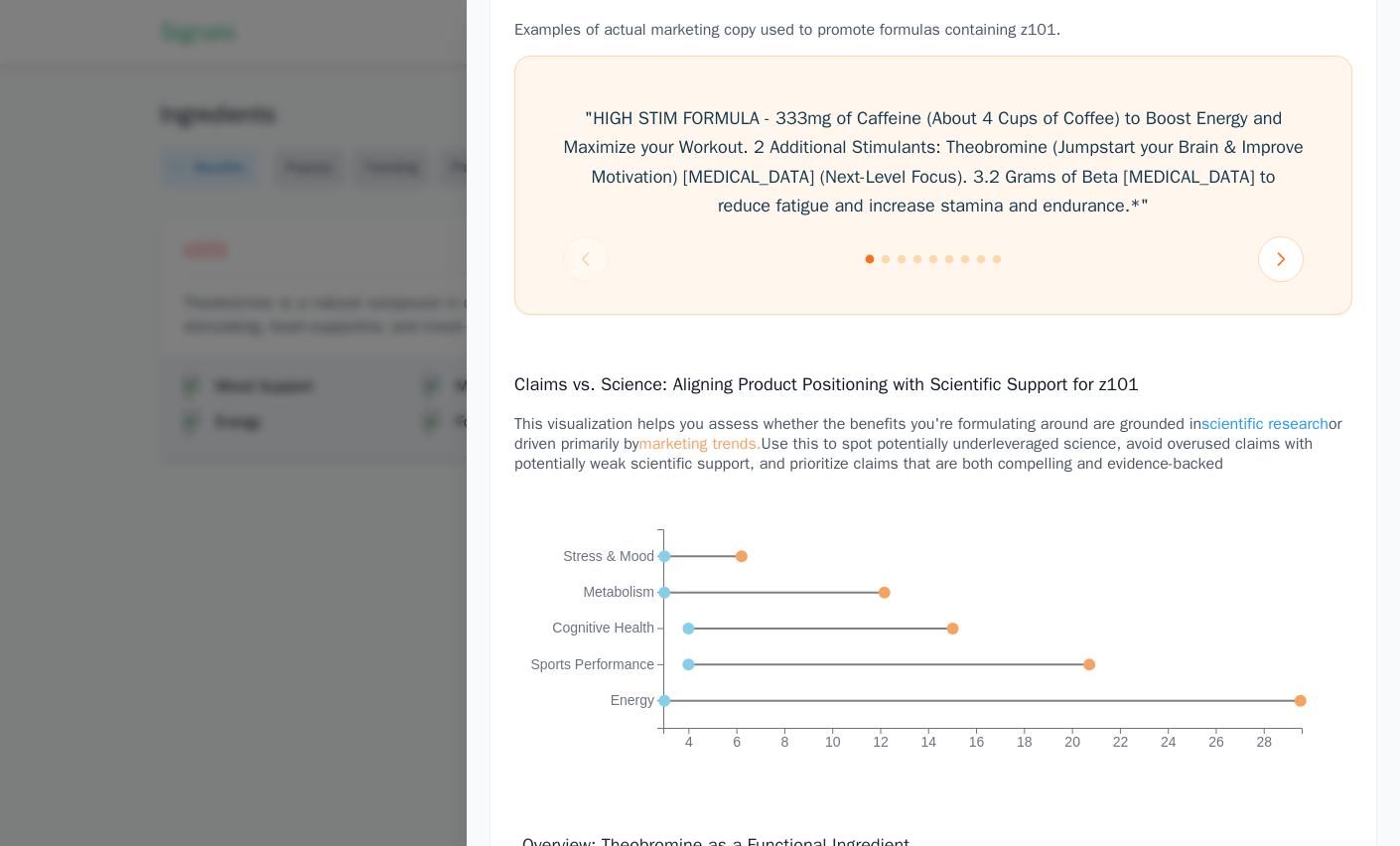 scroll, scrollTop: 3121, scrollLeft: 0, axis: vertical 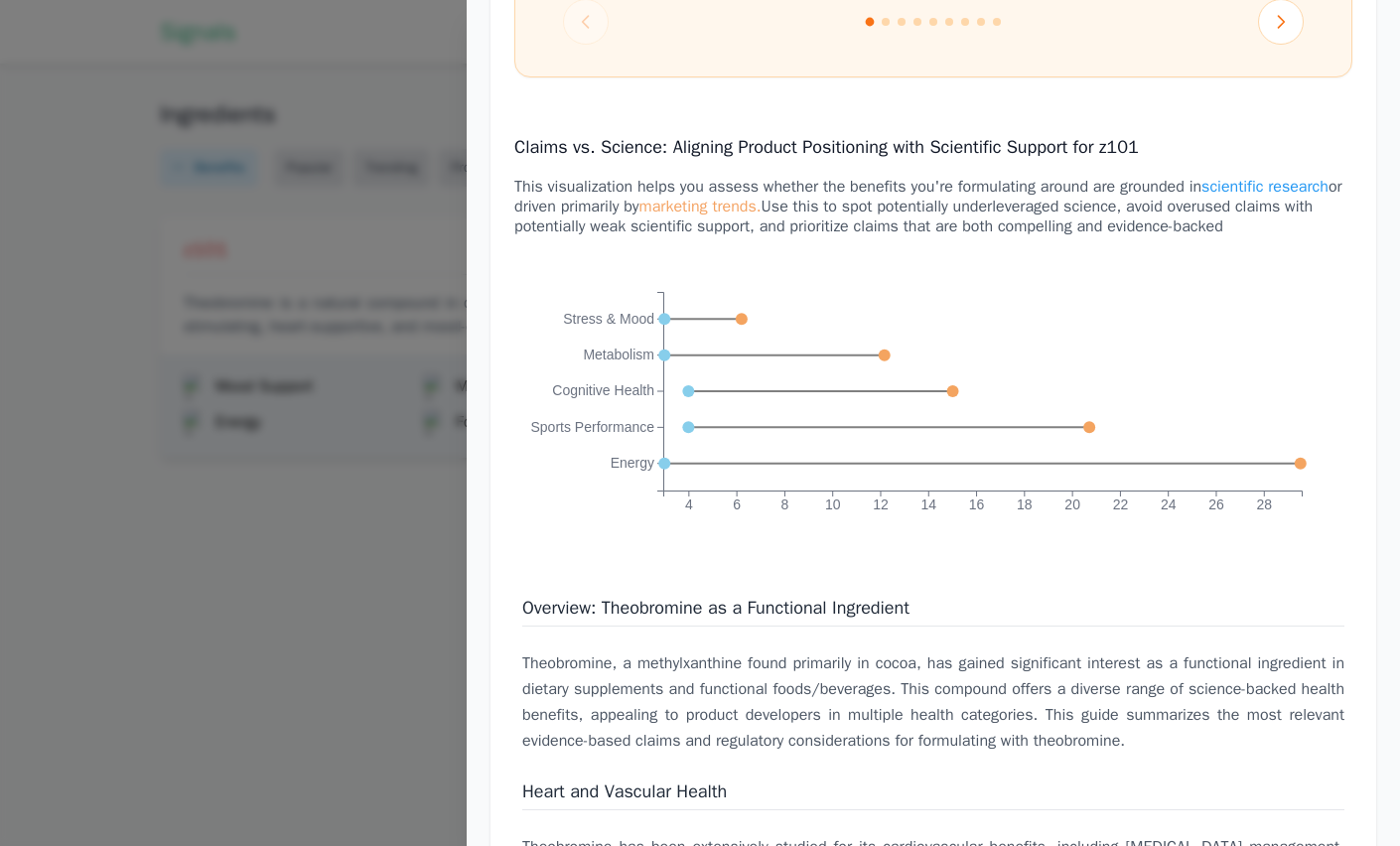 click at bounding box center [700, 423] 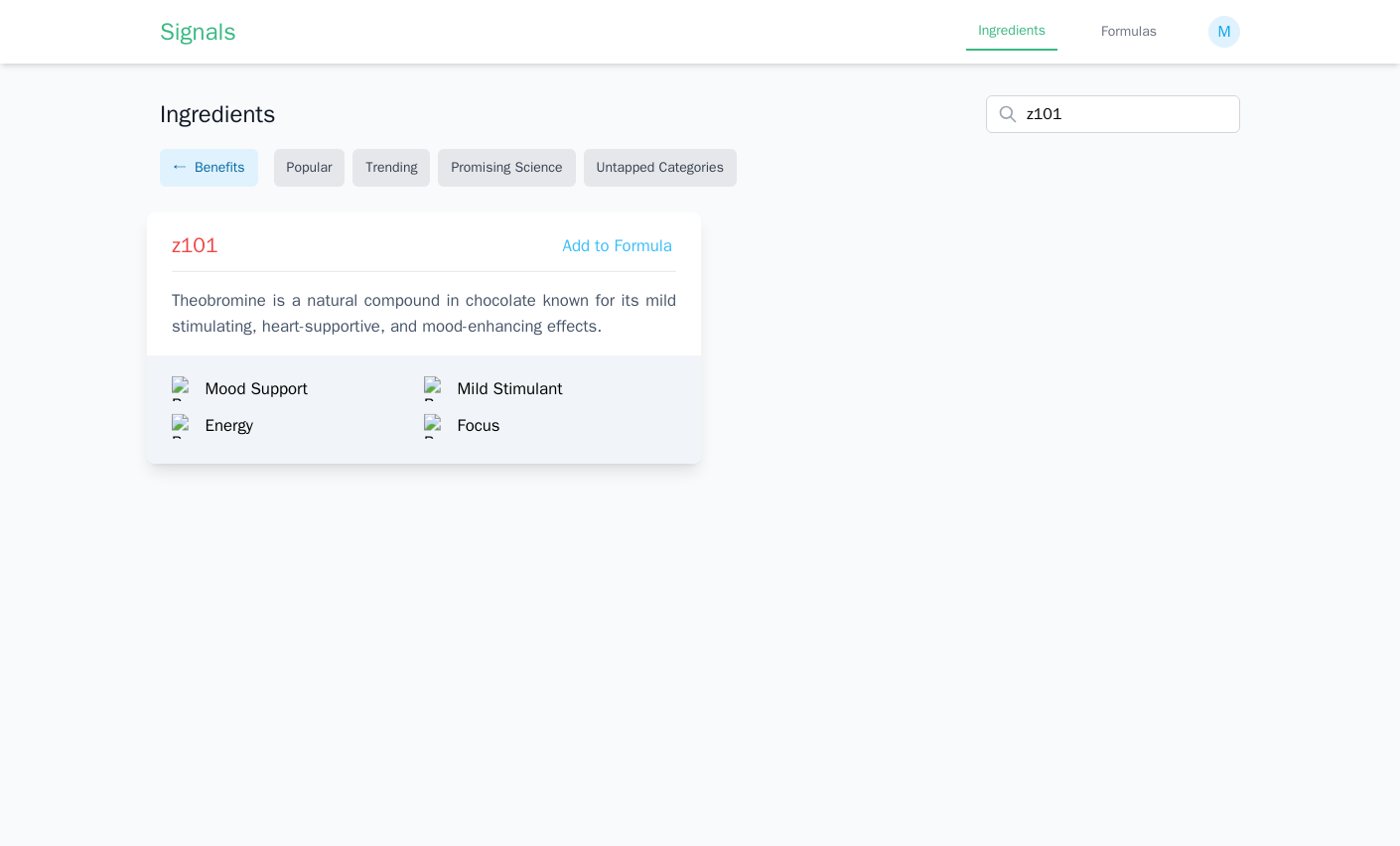click on "z101  Add to Formula  Theobromine is a natural compound in chocolate known for its mild stimulating, heart-supportive, and mood-enhancing effects. Mood Support Mild Stimulant Energy Focus" 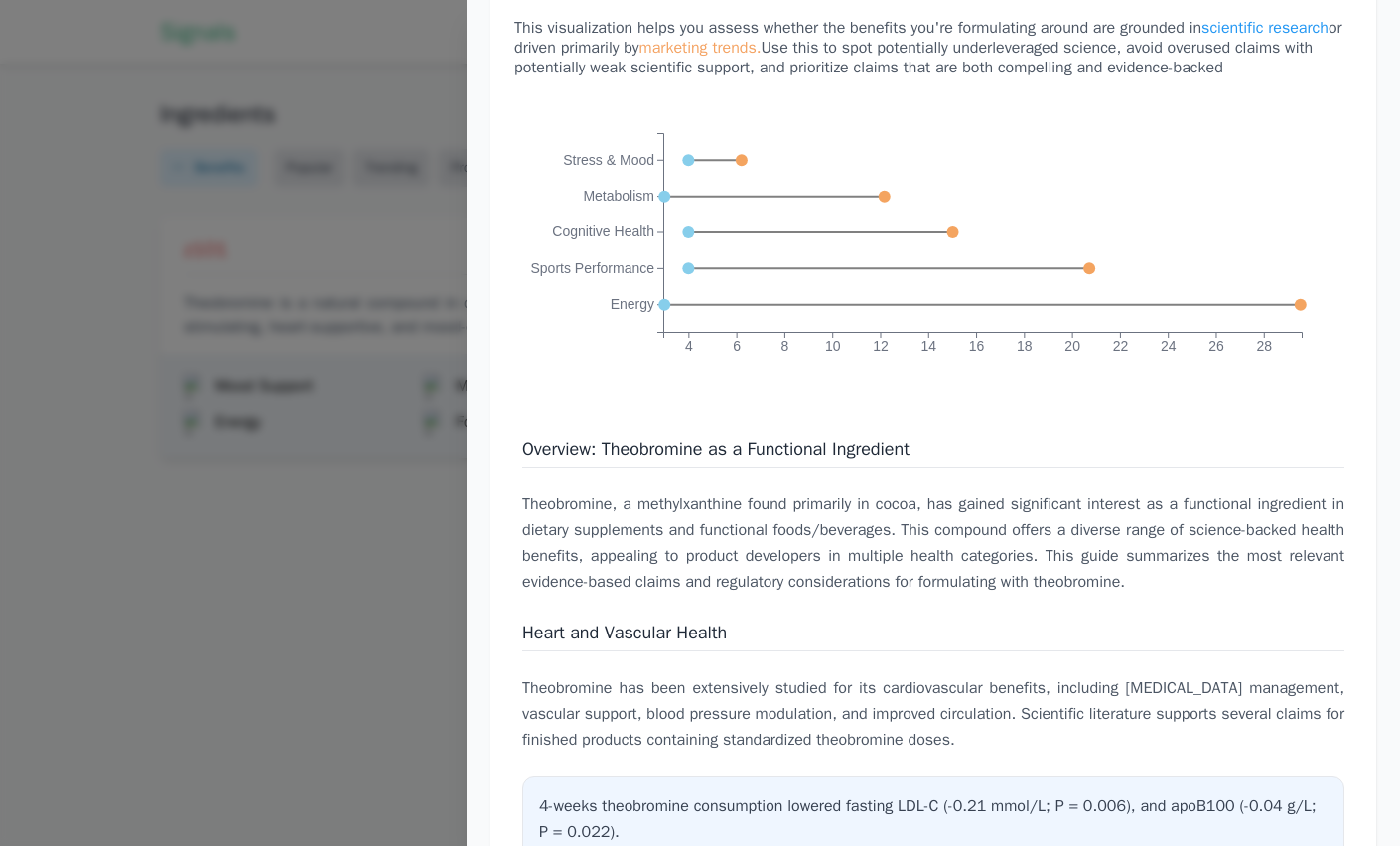 scroll, scrollTop: 3247, scrollLeft: 0, axis: vertical 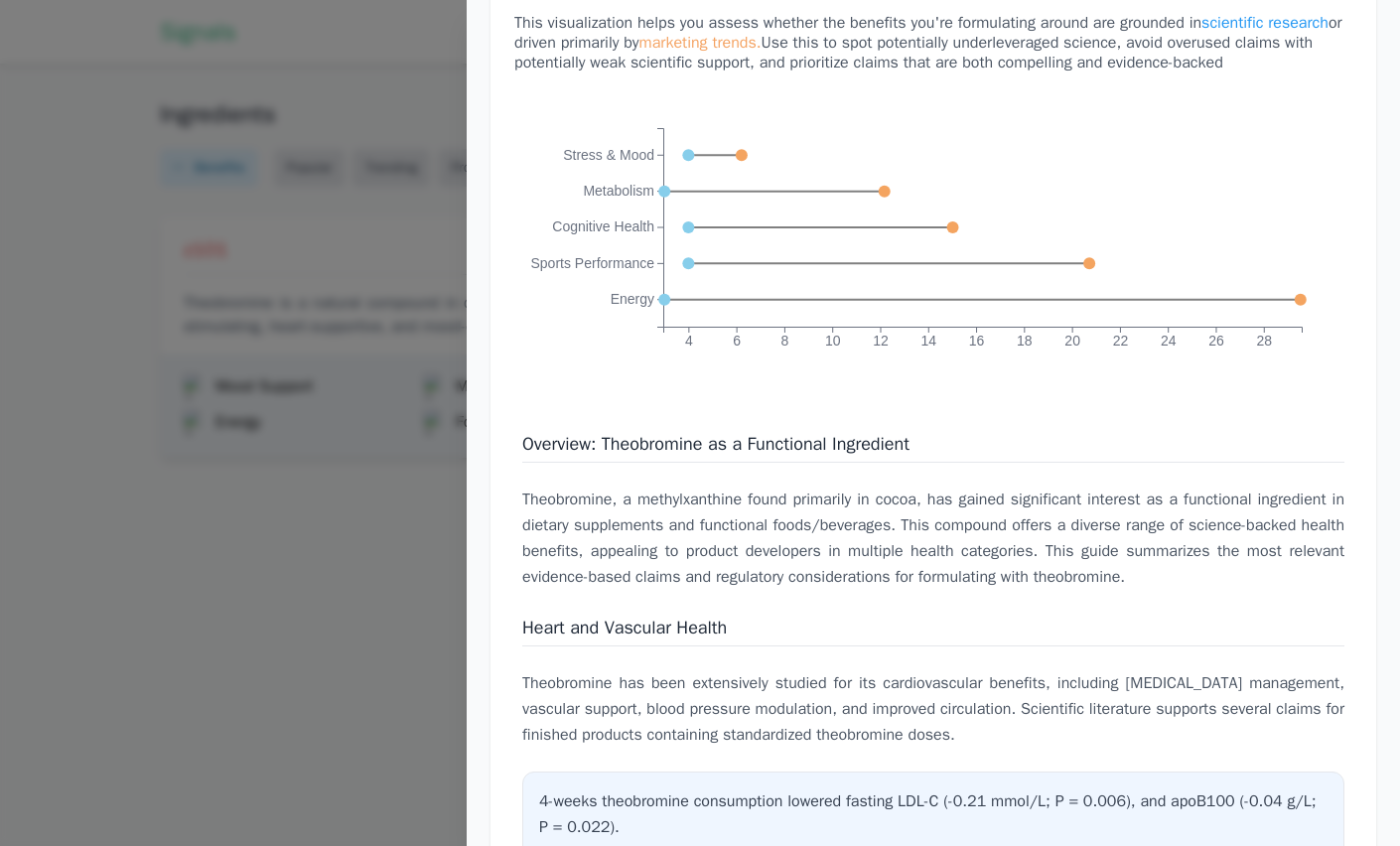 click at bounding box center (700, 423) 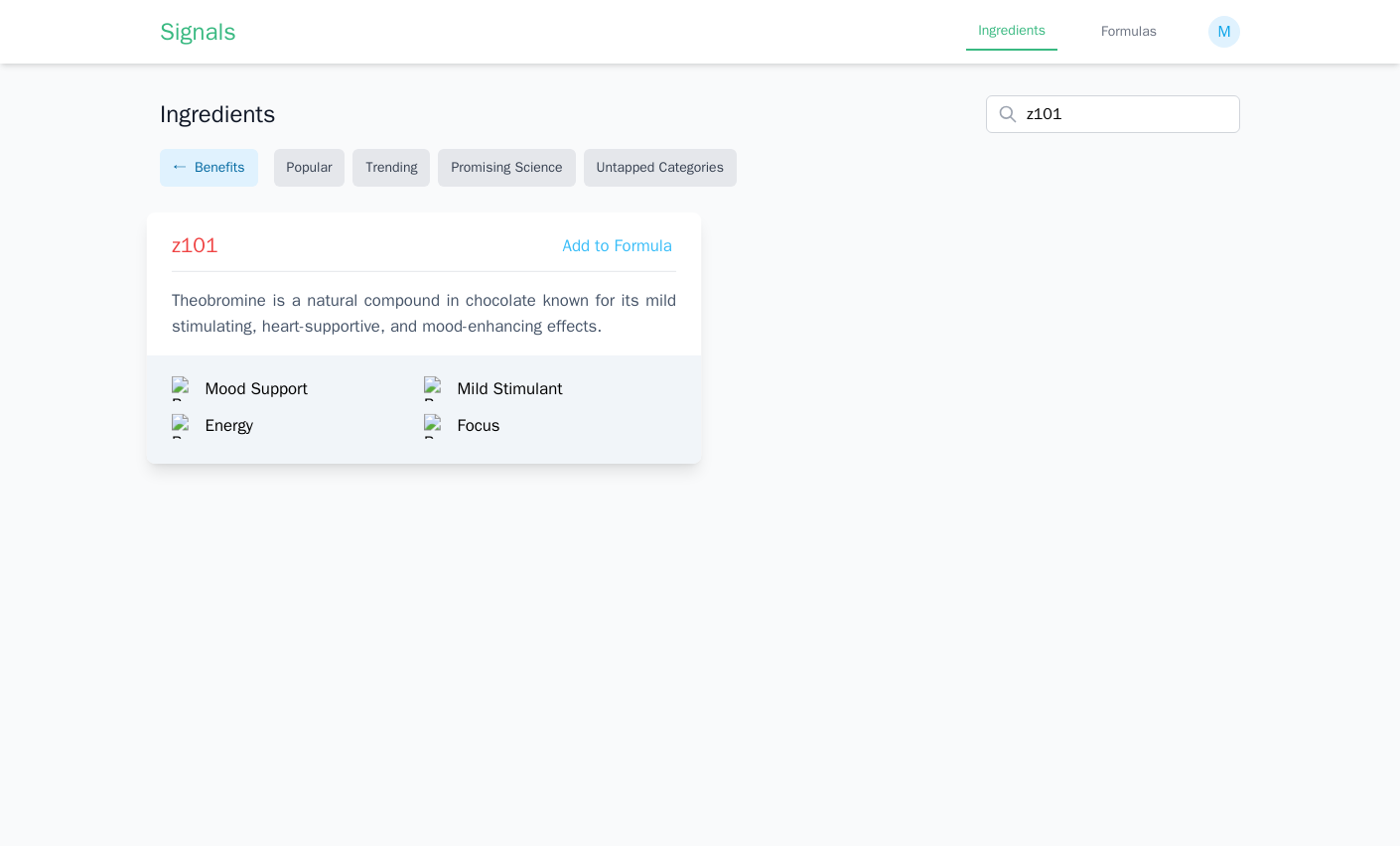 click on "Theobromine is a natural compound in chocolate known for its mild stimulating, heart-supportive, and mood-enhancing effects." at bounding box center [424, 314] 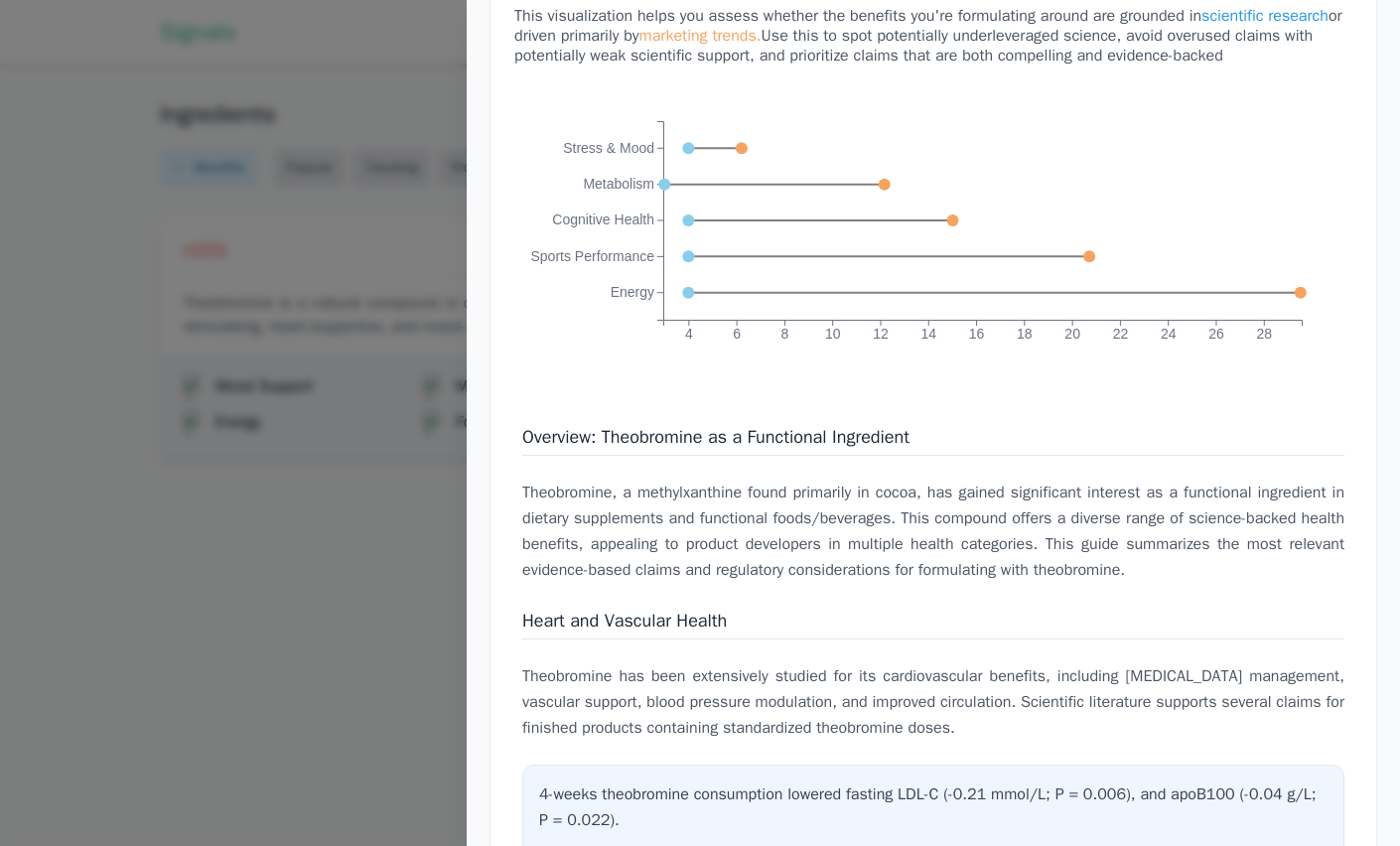 scroll, scrollTop: 3253, scrollLeft: 0, axis: vertical 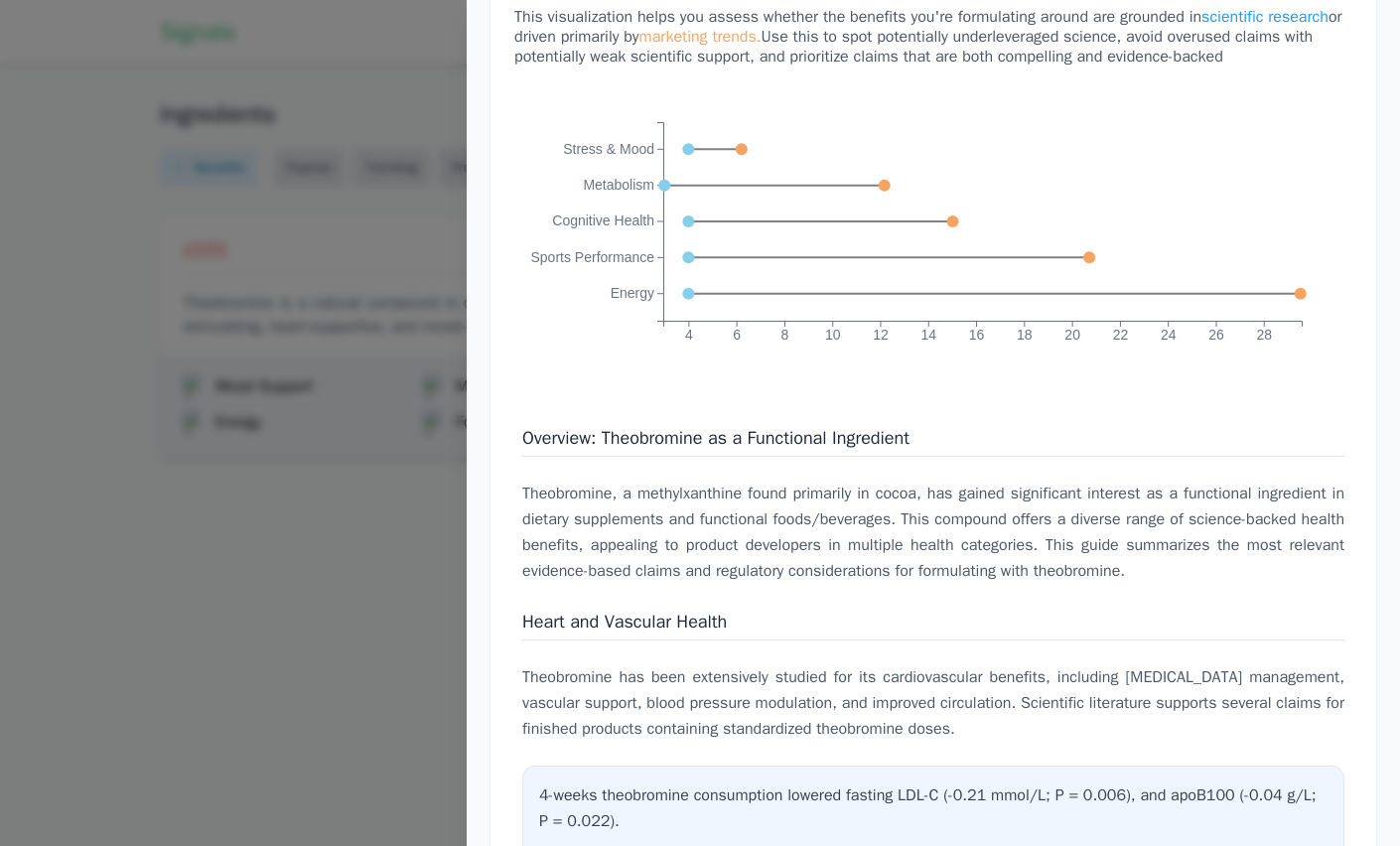 click at bounding box center (700, 423) 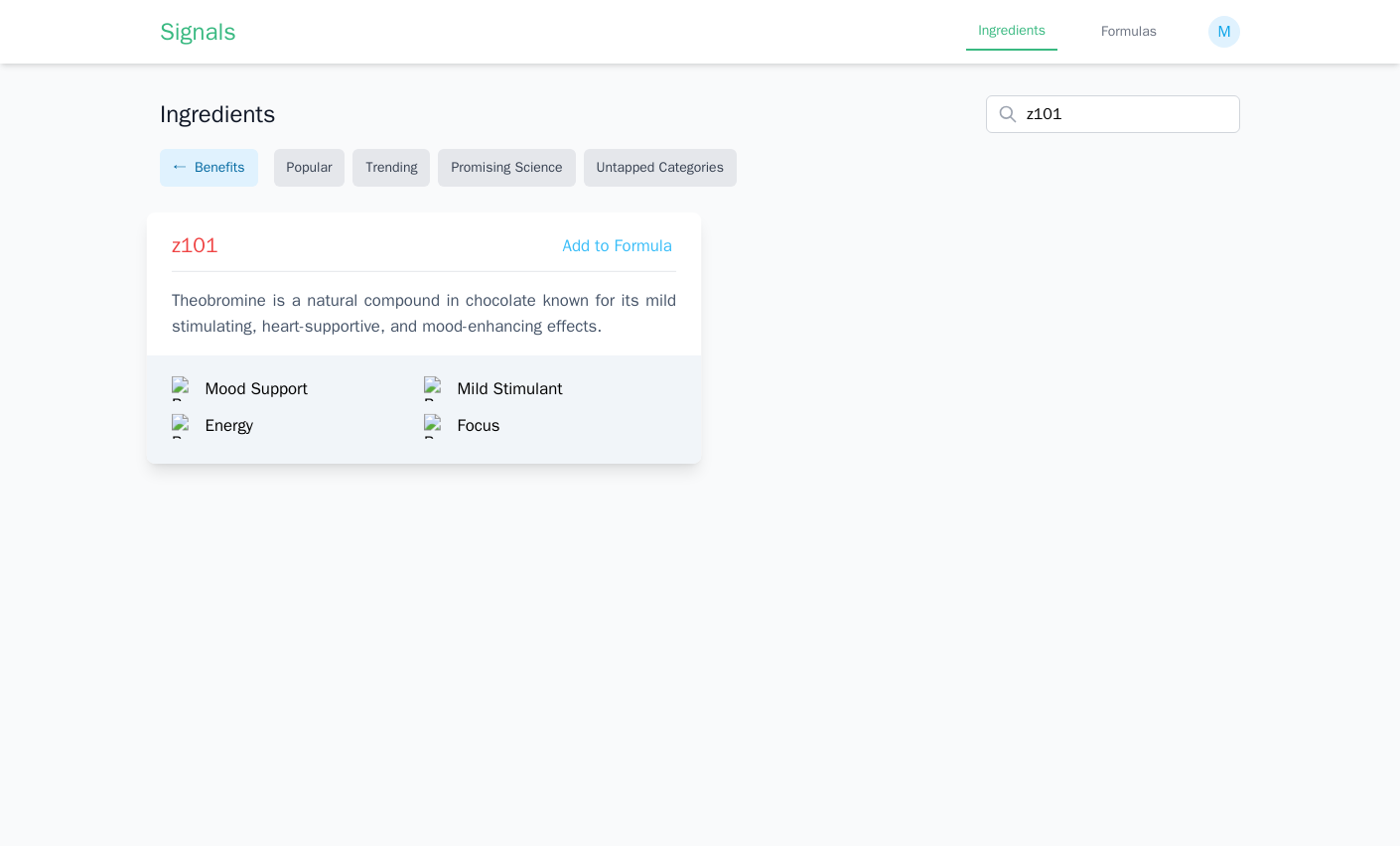 click on "z101  Add to Formula  Theobromine is a natural compound in chocolate known for its mild stimulating, heart-supportive, and mood-enhancing effects." at bounding box center (424, 279) 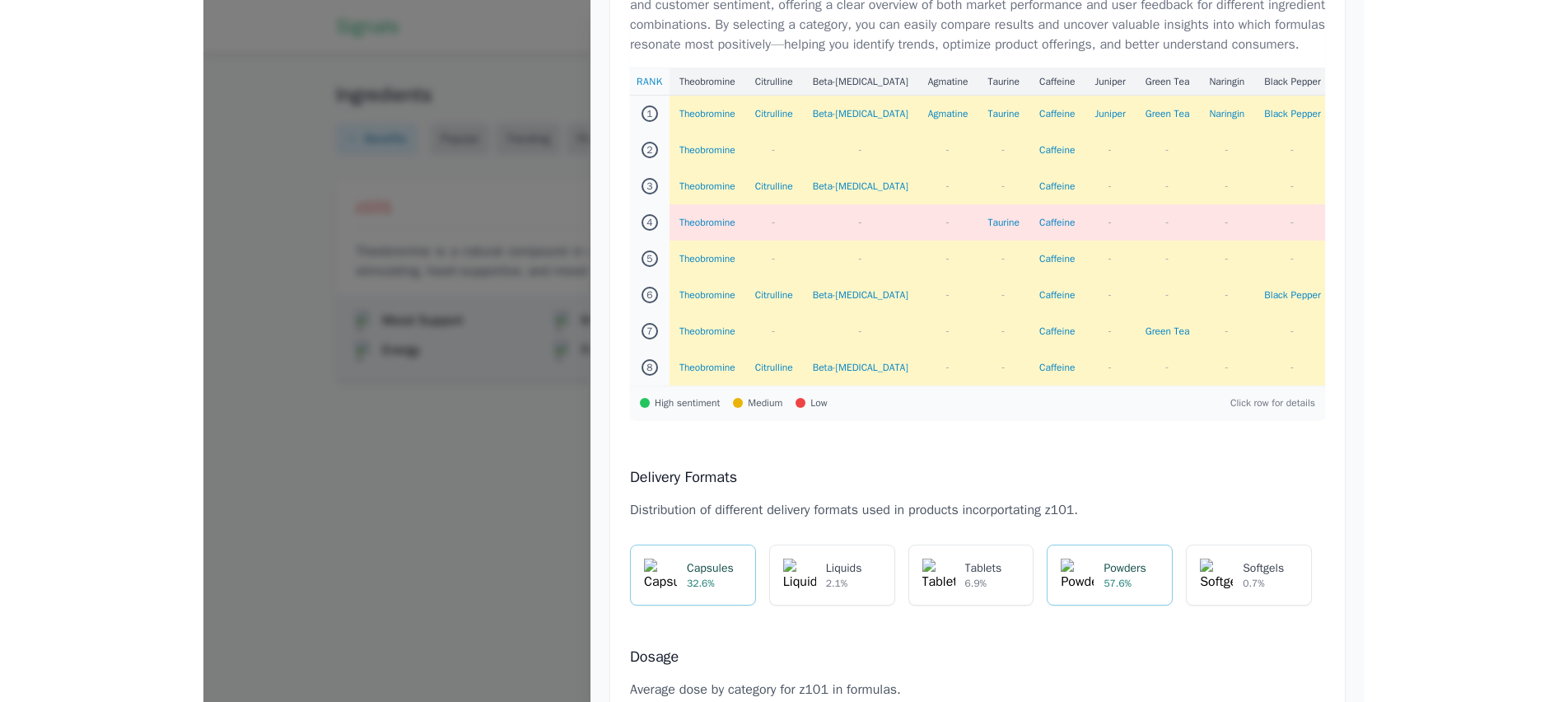 scroll, scrollTop: 1313, scrollLeft: 0, axis: vertical 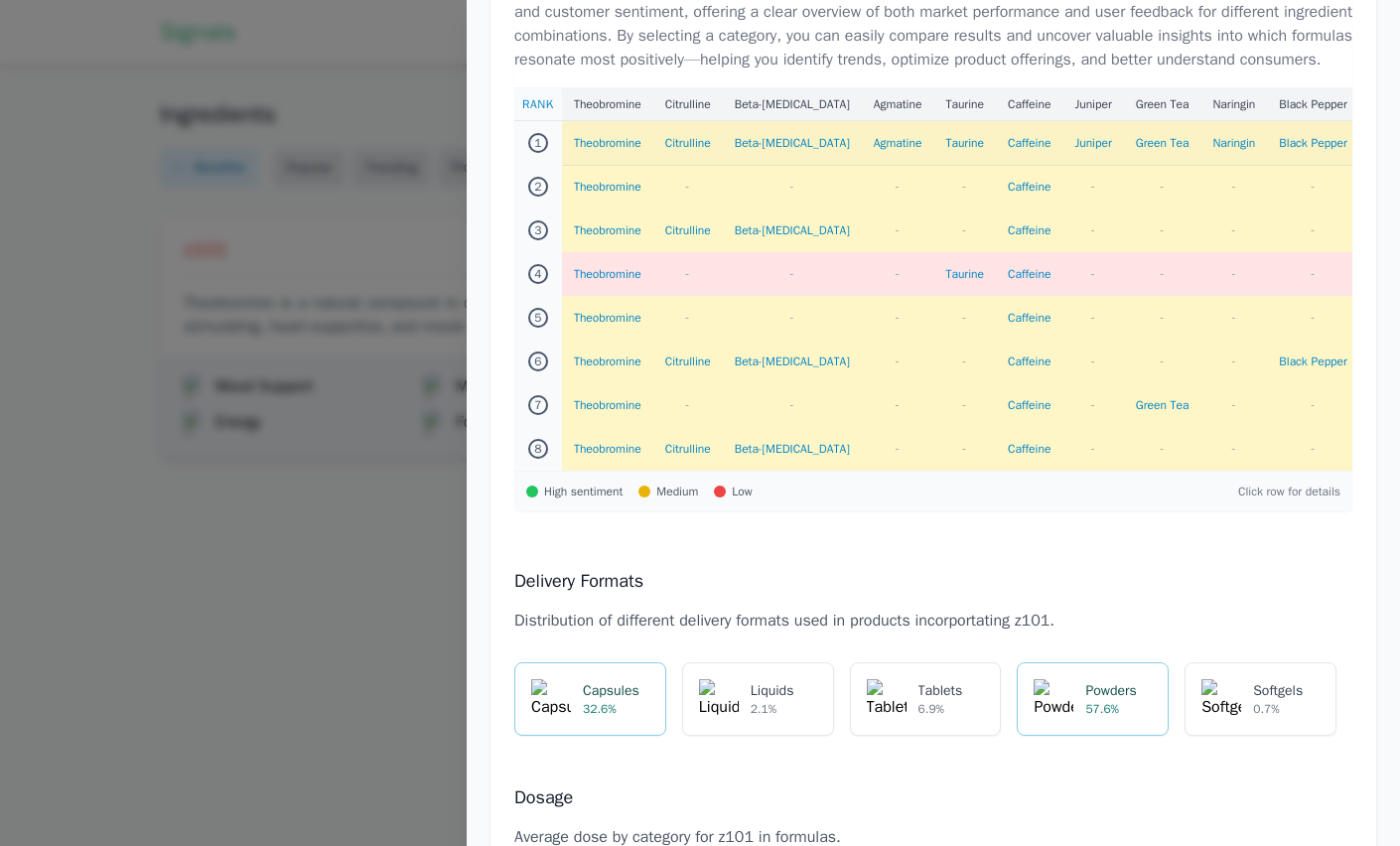 click on "Theobromine" at bounding box center [608, 143] 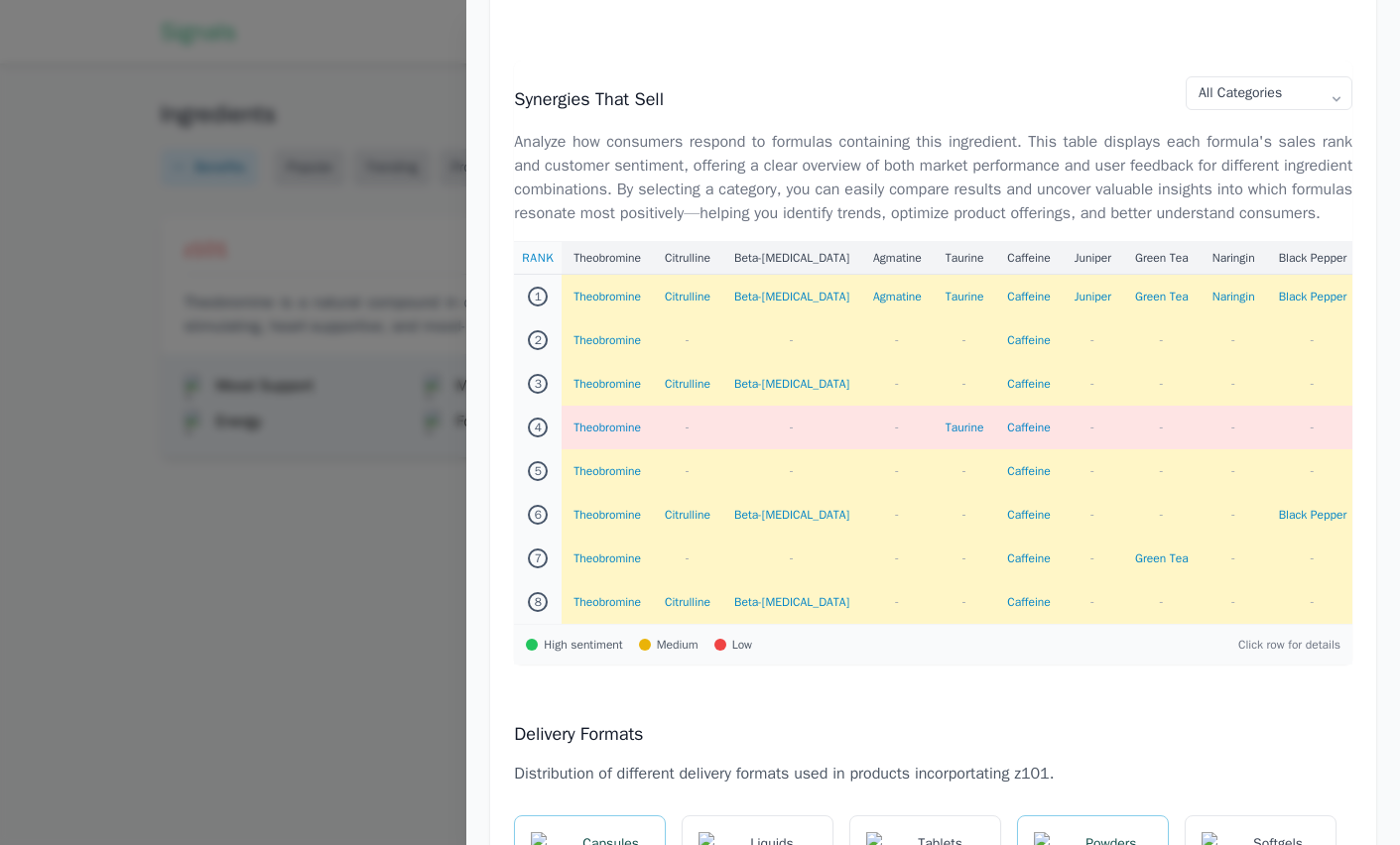 scroll, scrollTop: 1424, scrollLeft: 0, axis: vertical 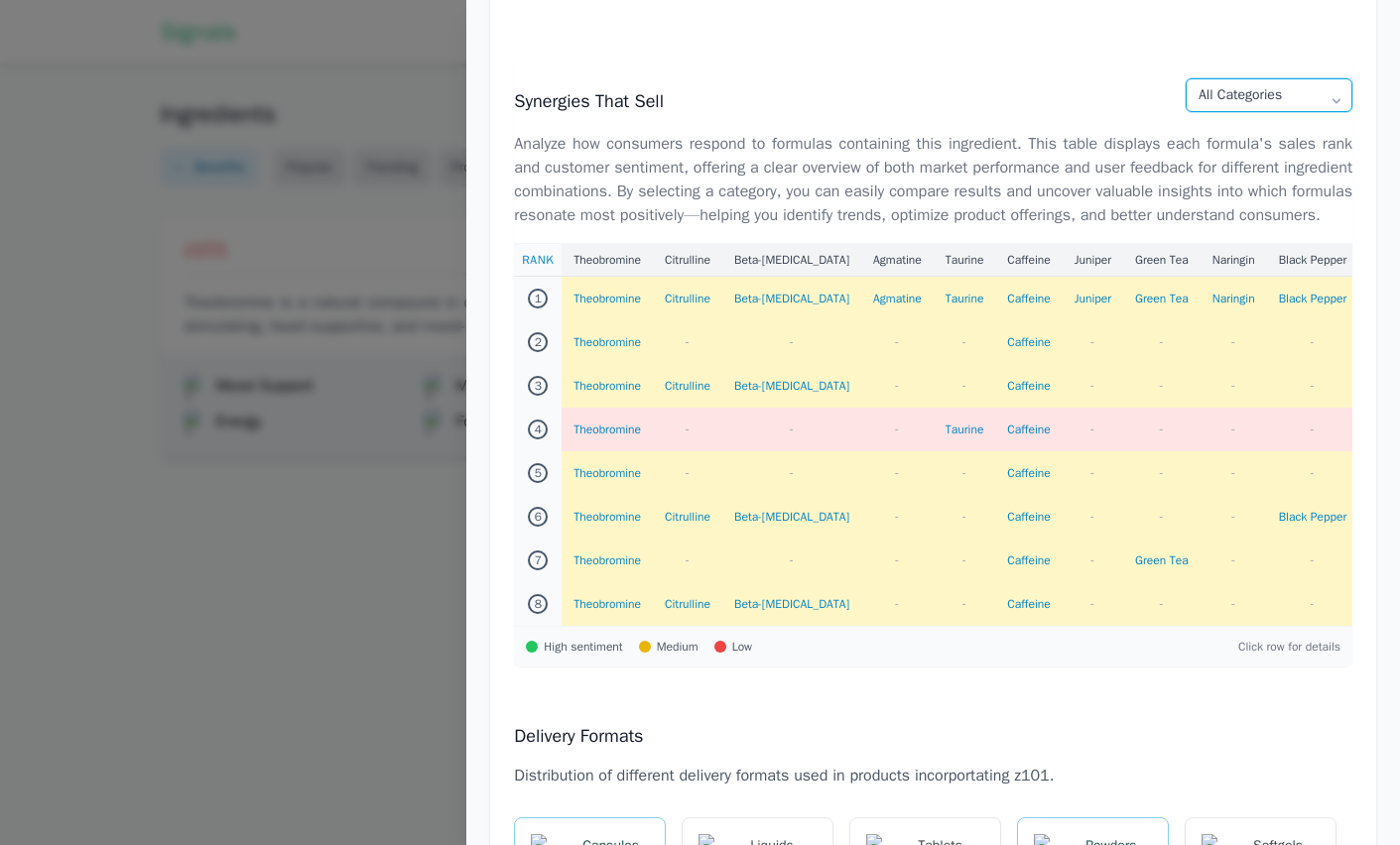 click on "All Categories Stress & Mood Energy Metabolism Sports Performance Men's Health Women's Health Cognitive Health [MEDICAL_DATA]" at bounding box center [1269, 95] 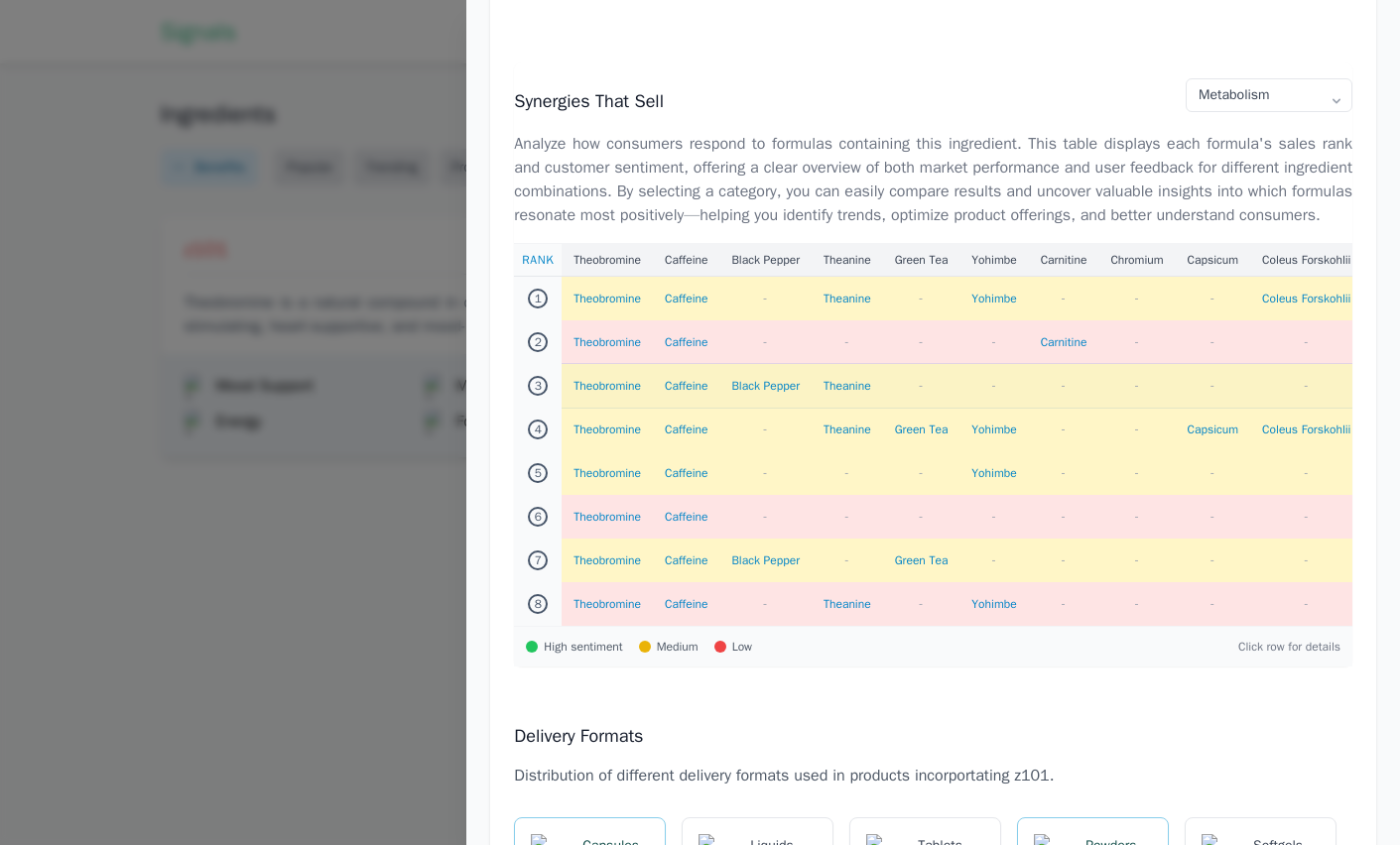 click on "Theobromine" at bounding box center (607, 386) 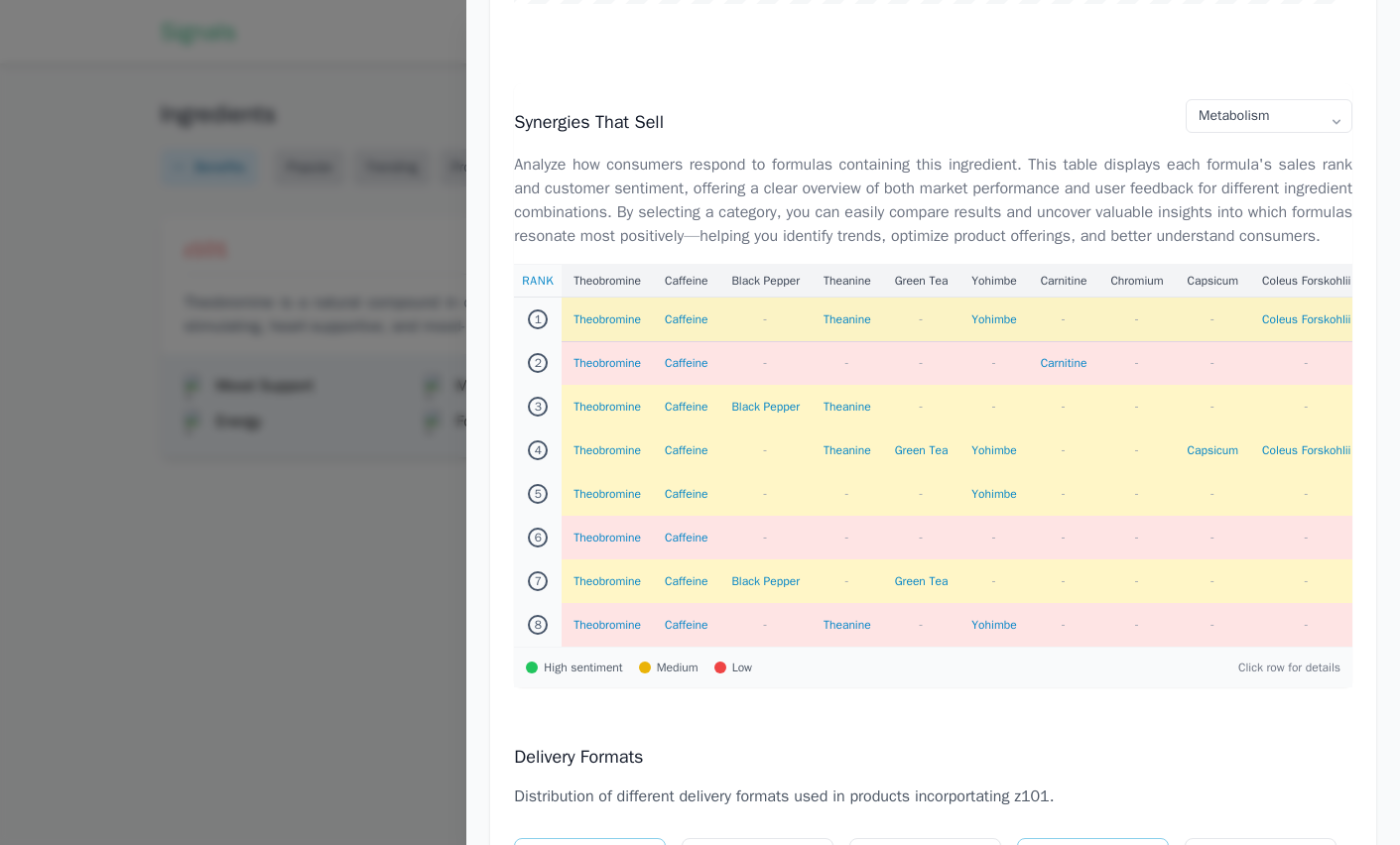scroll, scrollTop: 1402, scrollLeft: 0, axis: vertical 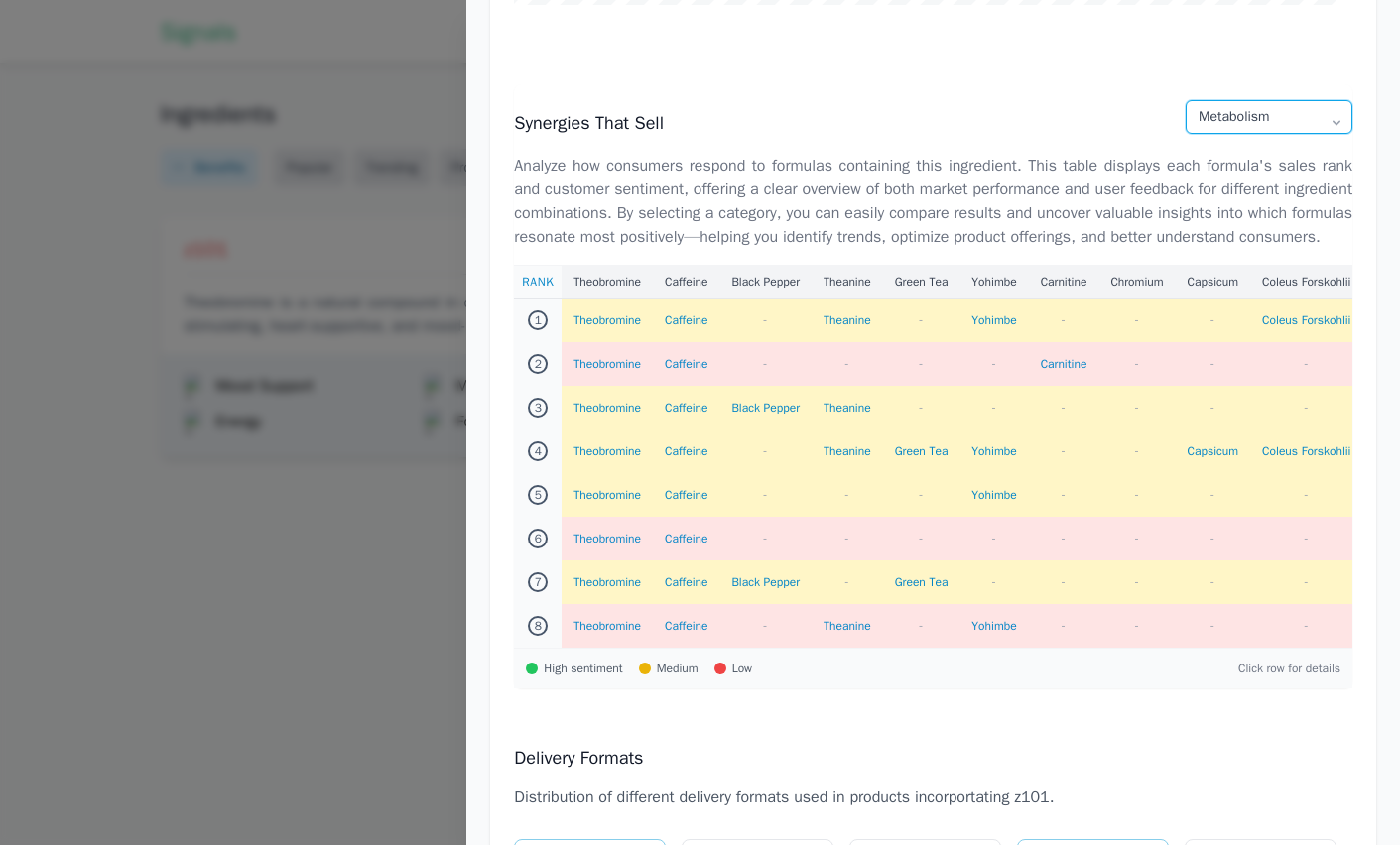 click on "All Categories Stress & Mood Energy Metabolism Sports Performance Men's Health Women's Health Cognitive Health [MEDICAL_DATA]" at bounding box center (1269, 117) 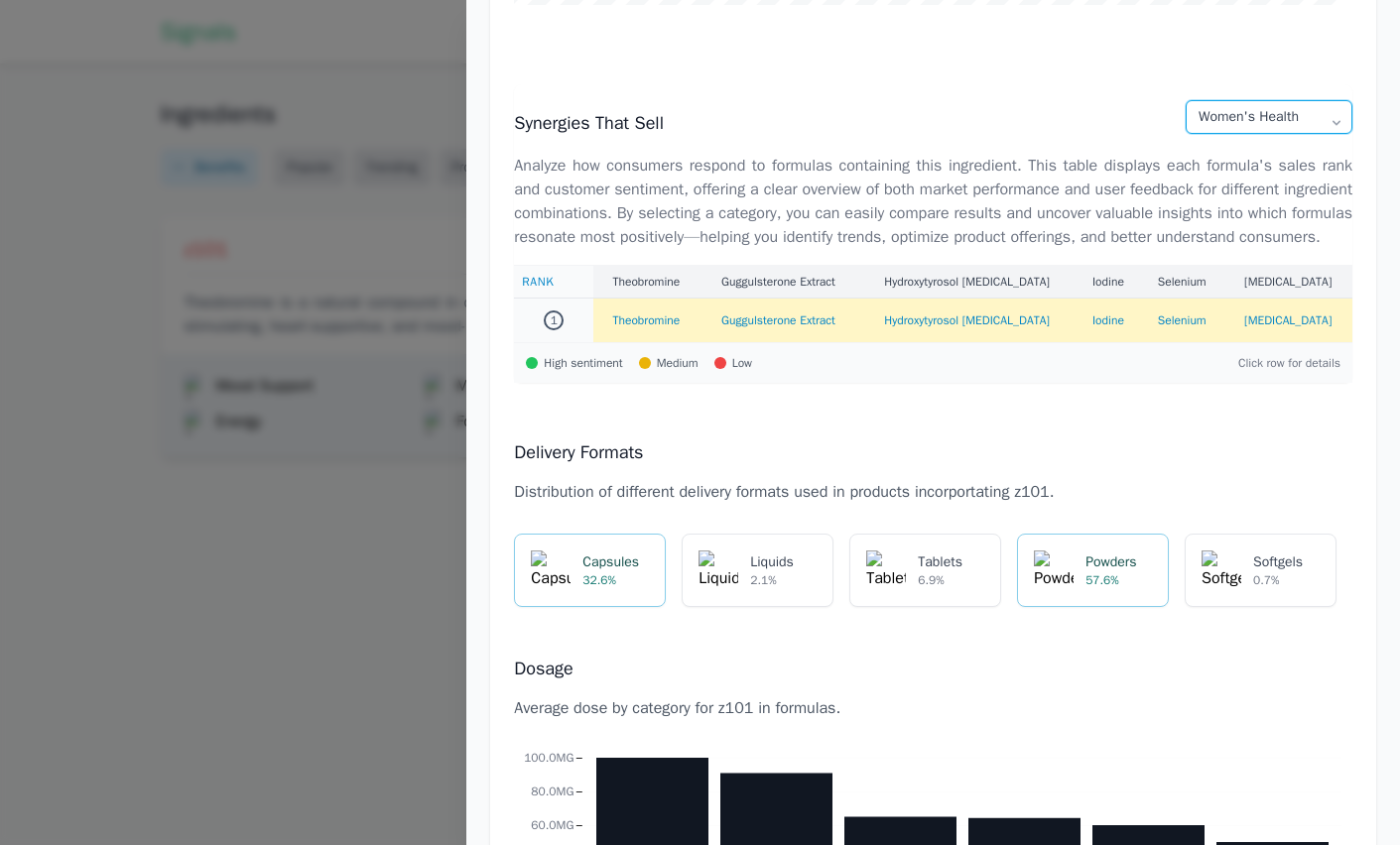 click on "All Categories Stress & Mood Energy Metabolism Sports Performance Men's Health Women's Health Cognitive Health [MEDICAL_DATA]" at bounding box center (1269, 117) 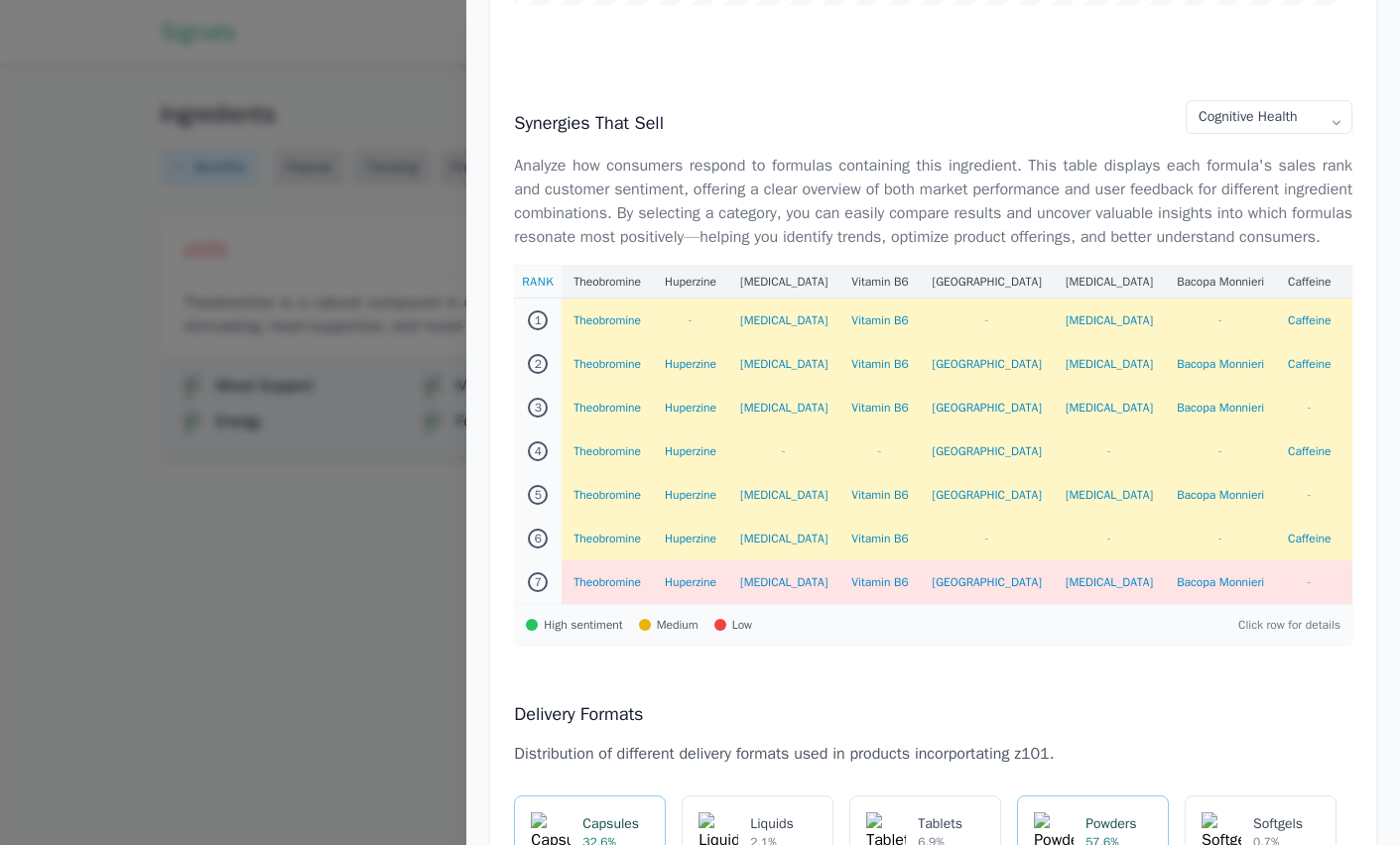 click on "Analyze how consumers respond to formulas containing this ingredient. This table displays each formula's sales rank and customer sentiment, offering a clear overview of both market performance and user feedback for different ingredient combinations. By selecting a category, you can easily compare results and uncover valuable insights into which formulas resonate most positively—helping you identify trends, optimize product offerings, and better understand consumers." at bounding box center (933, 201) 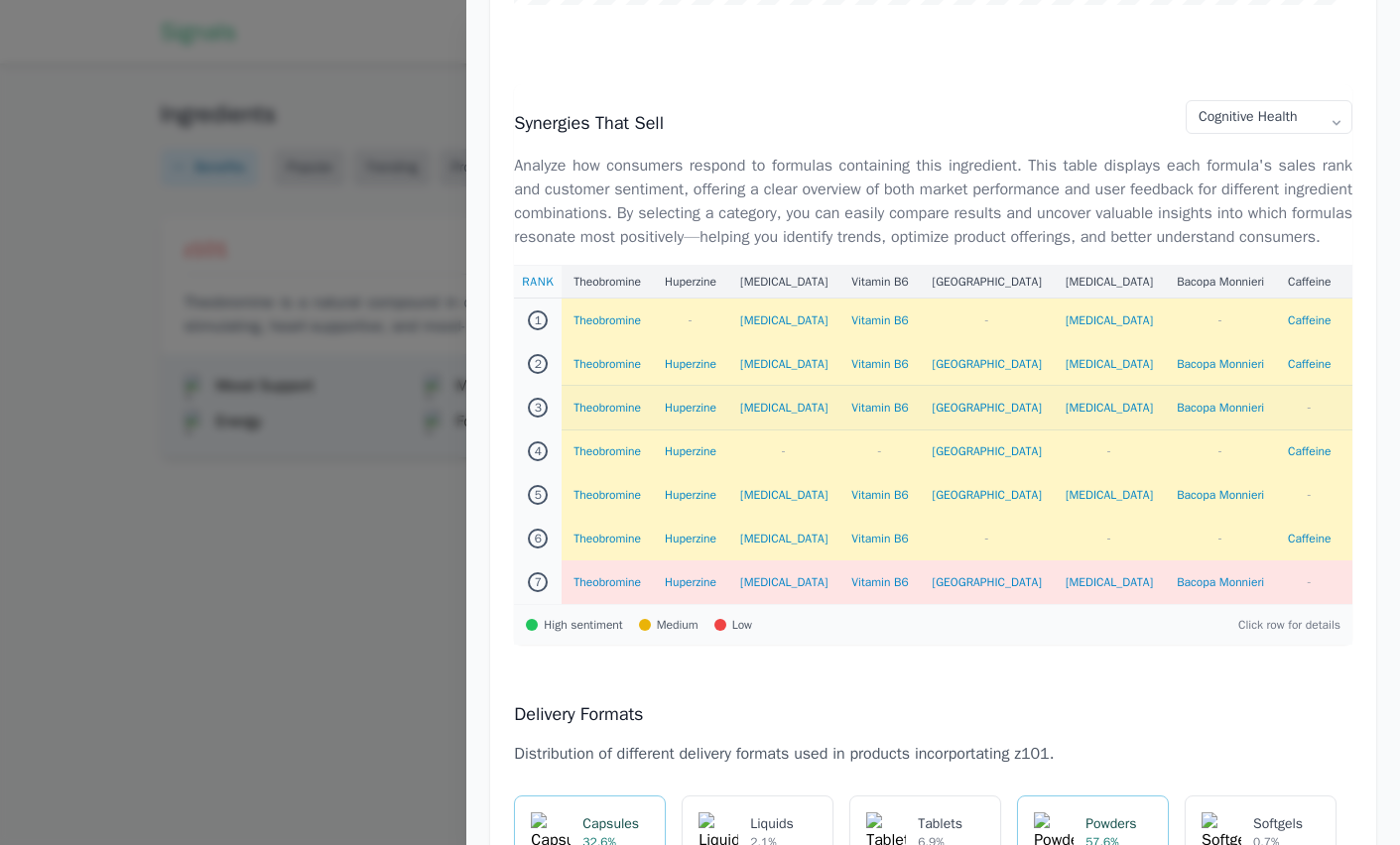 click on "Theobromine" at bounding box center (607, 408) 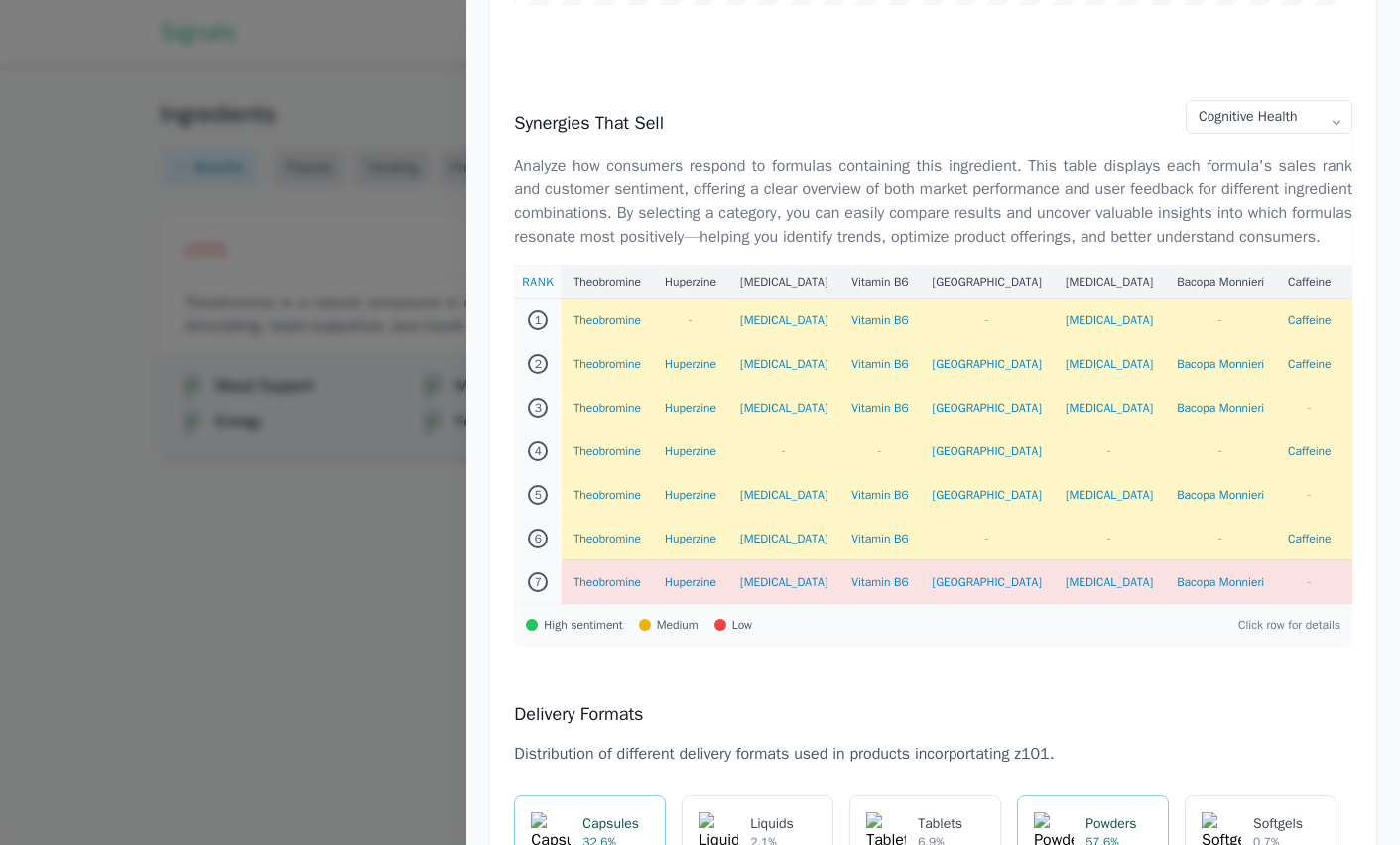 click on "Theobromine" at bounding box center (607, 582) 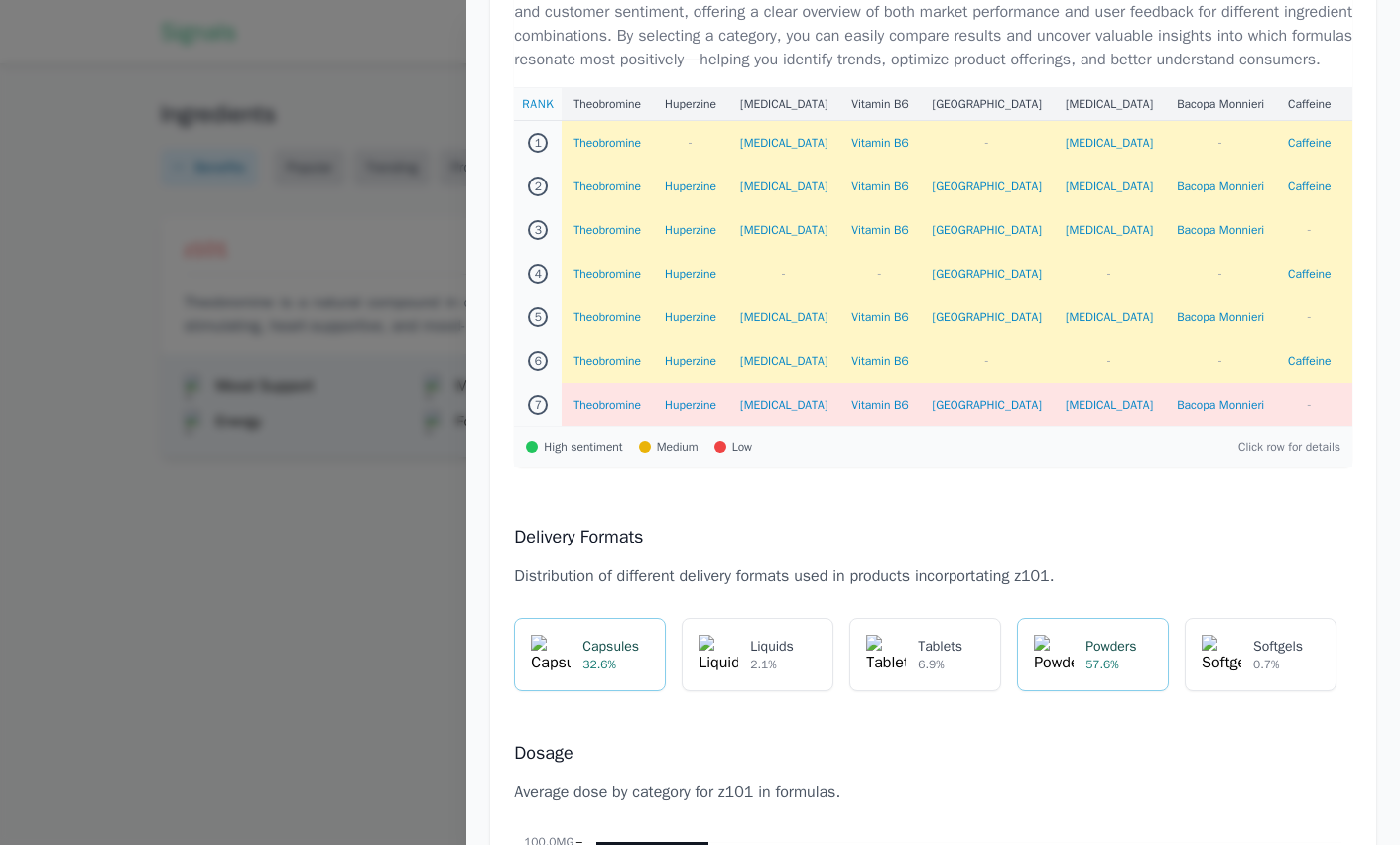 scroll, scrollTop: 1170, scrollLeft: 0, axis: vertical 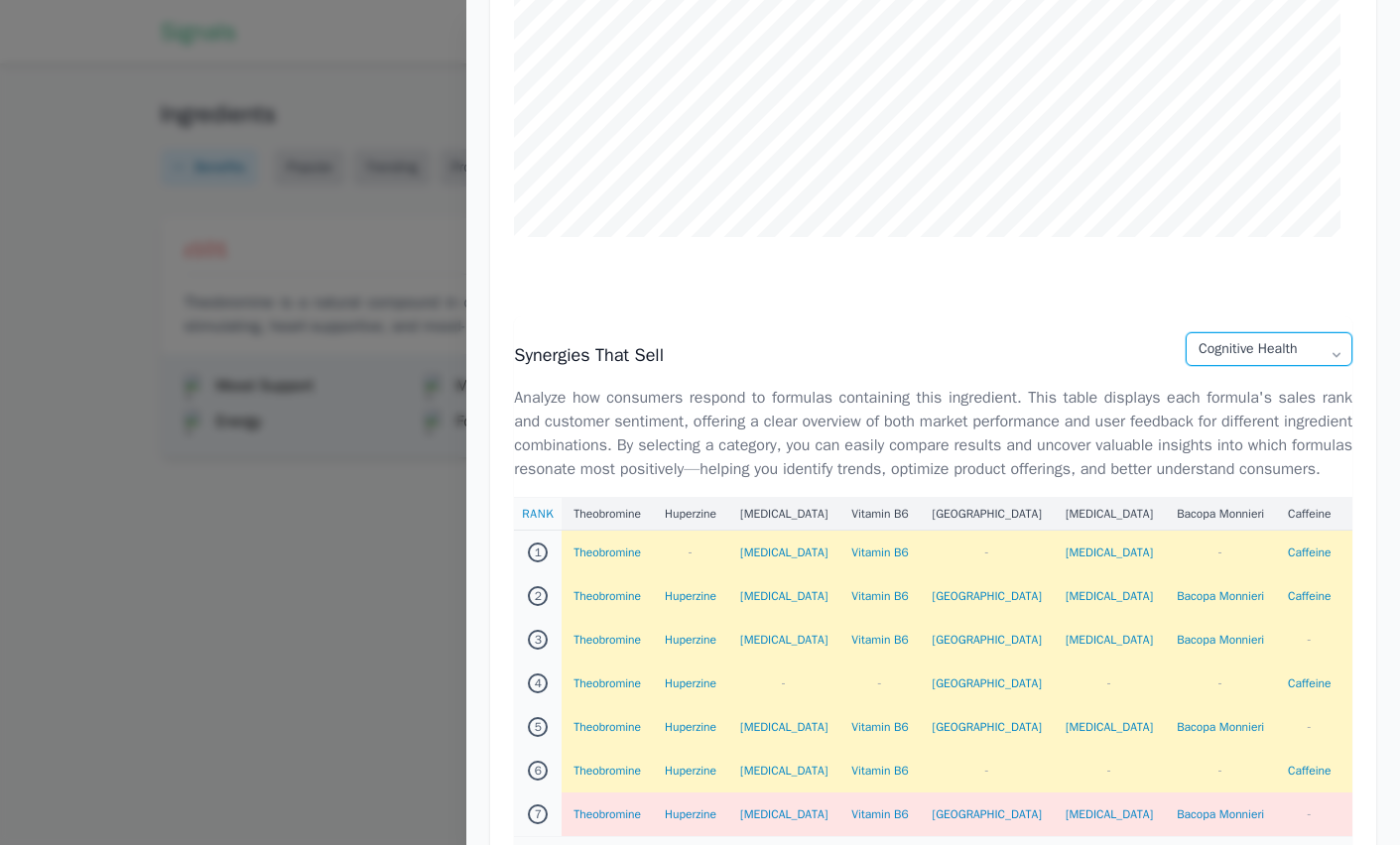 click on "All Categories Stress & Mood Energy Metabolism Sports Performance Men's Health Women's Health Cognitive Health [MEDICAL_DATA]" at bounding box center (1269, 349) 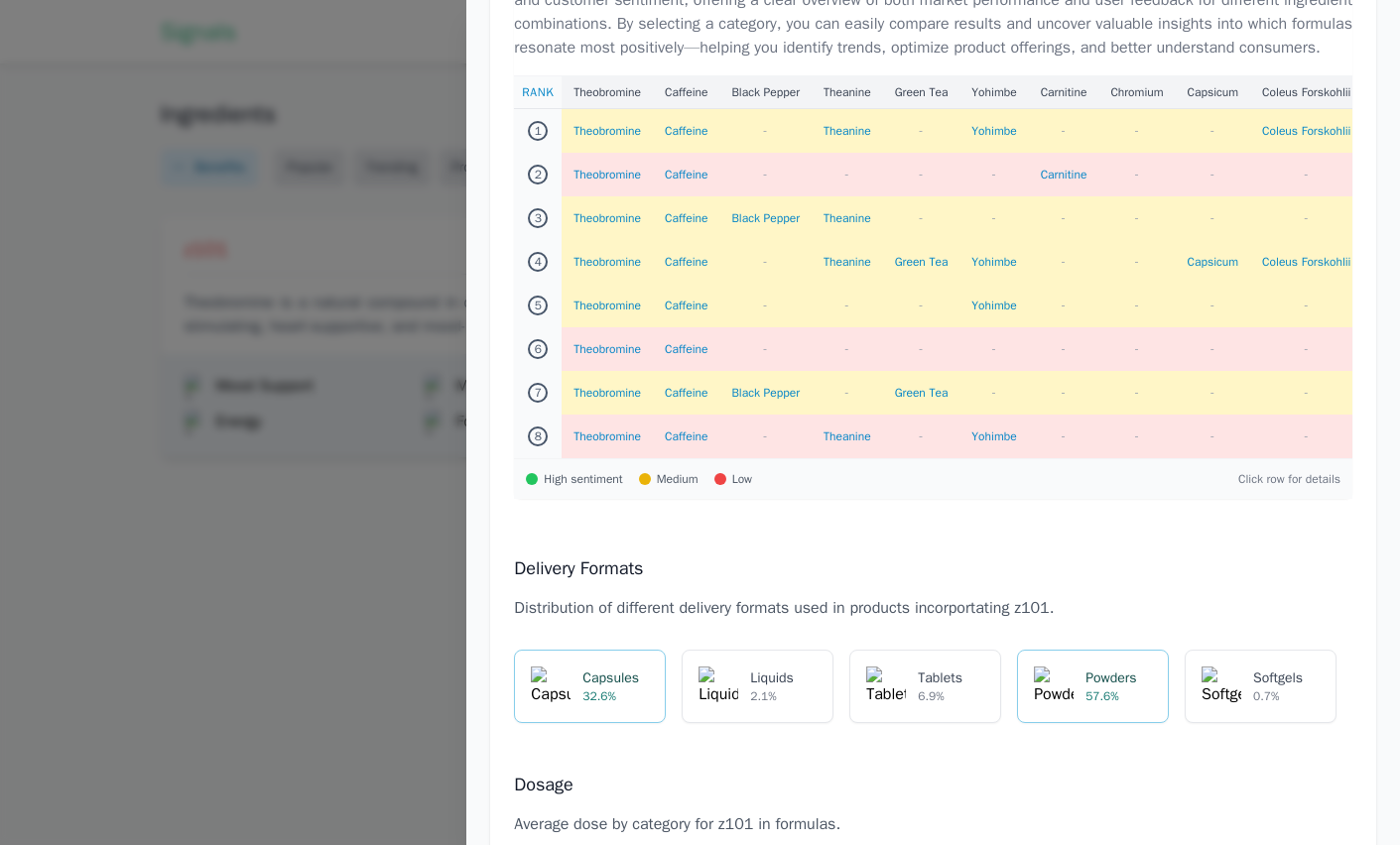 scroll, scrollTop: 1599, scrollLeft: 0, axis: vertical 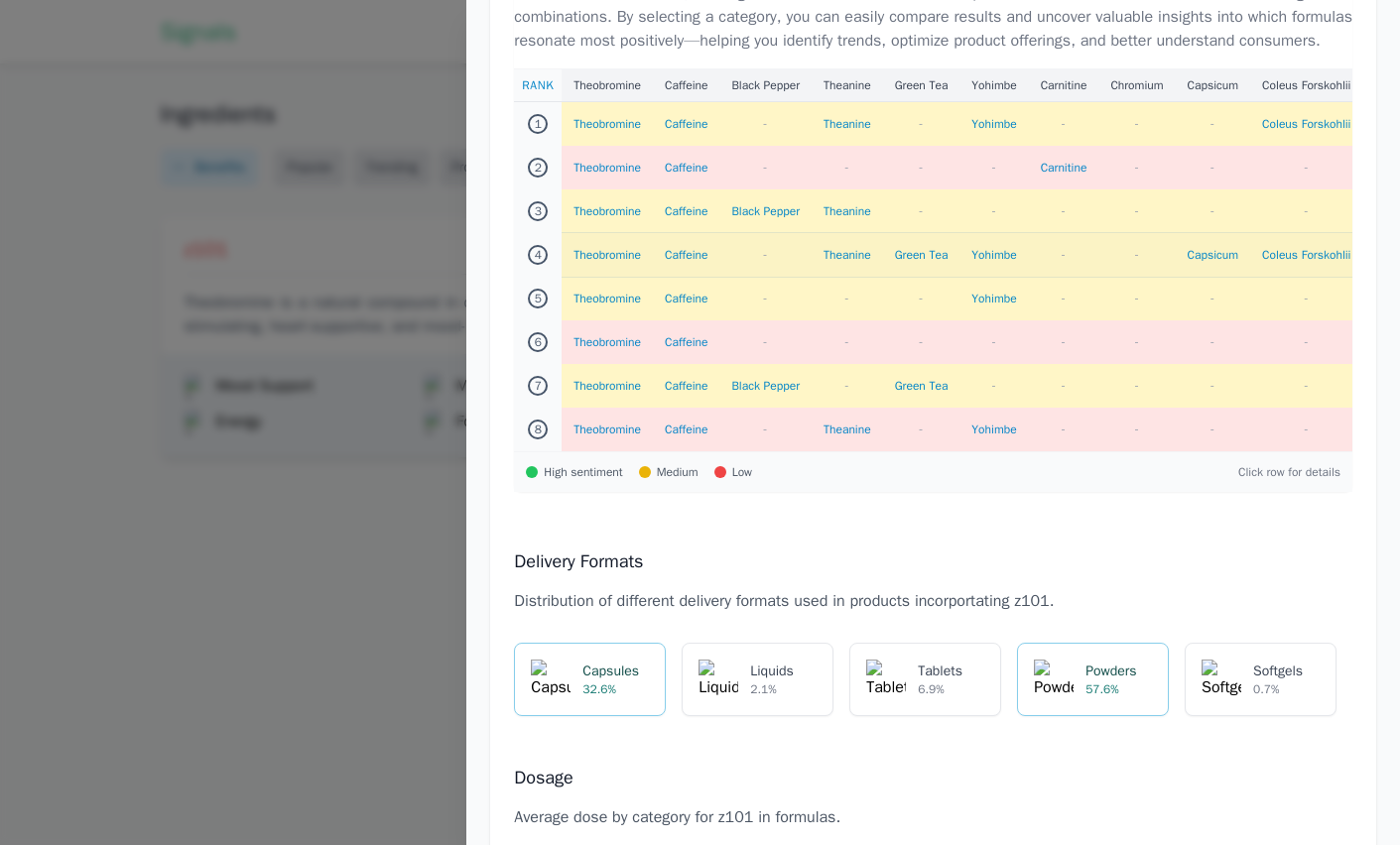 click on "Theobromine" at bounding box center [607, 255] 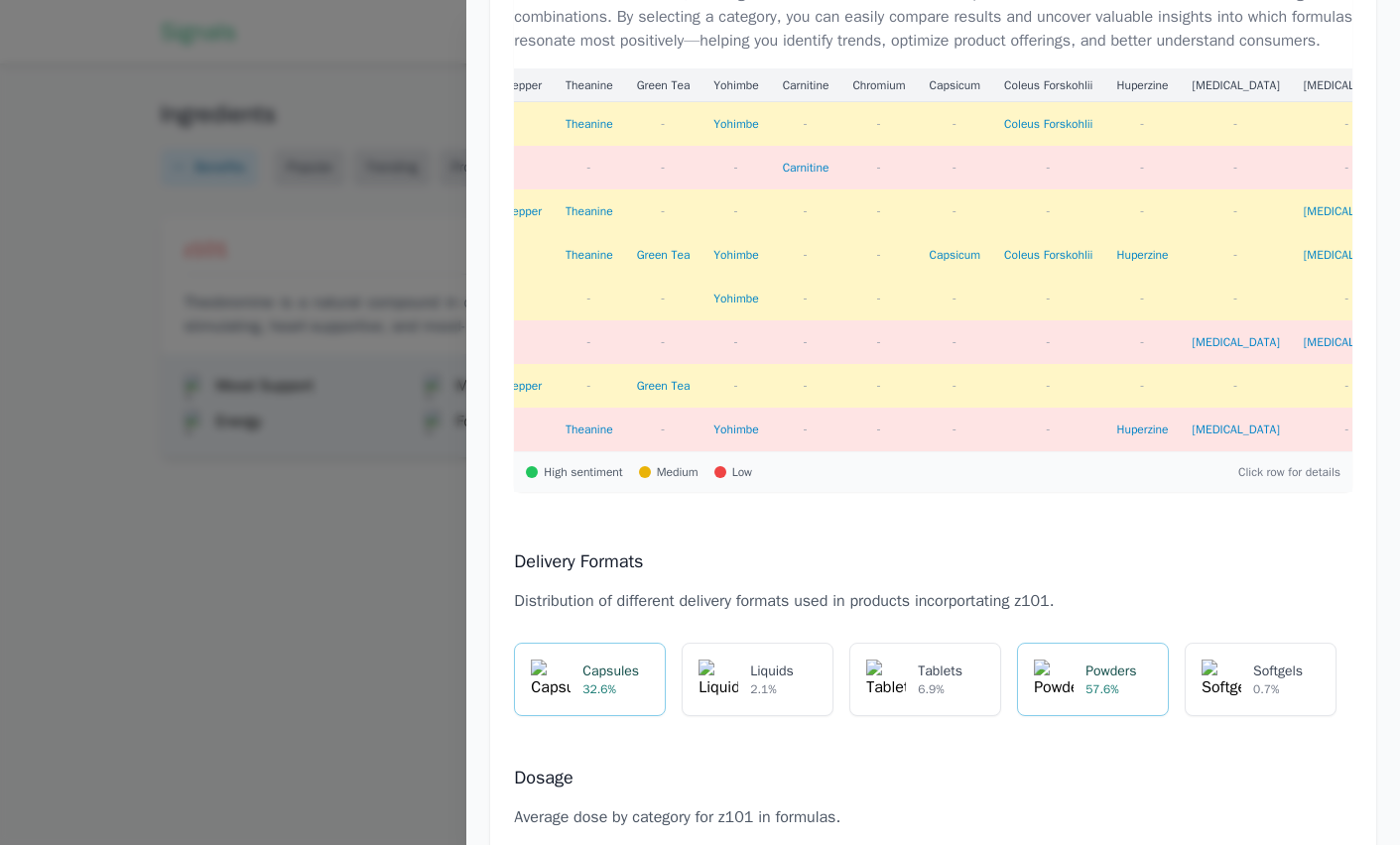 scroll, scrollTop: 0, scrollLeft: 0, axis: both 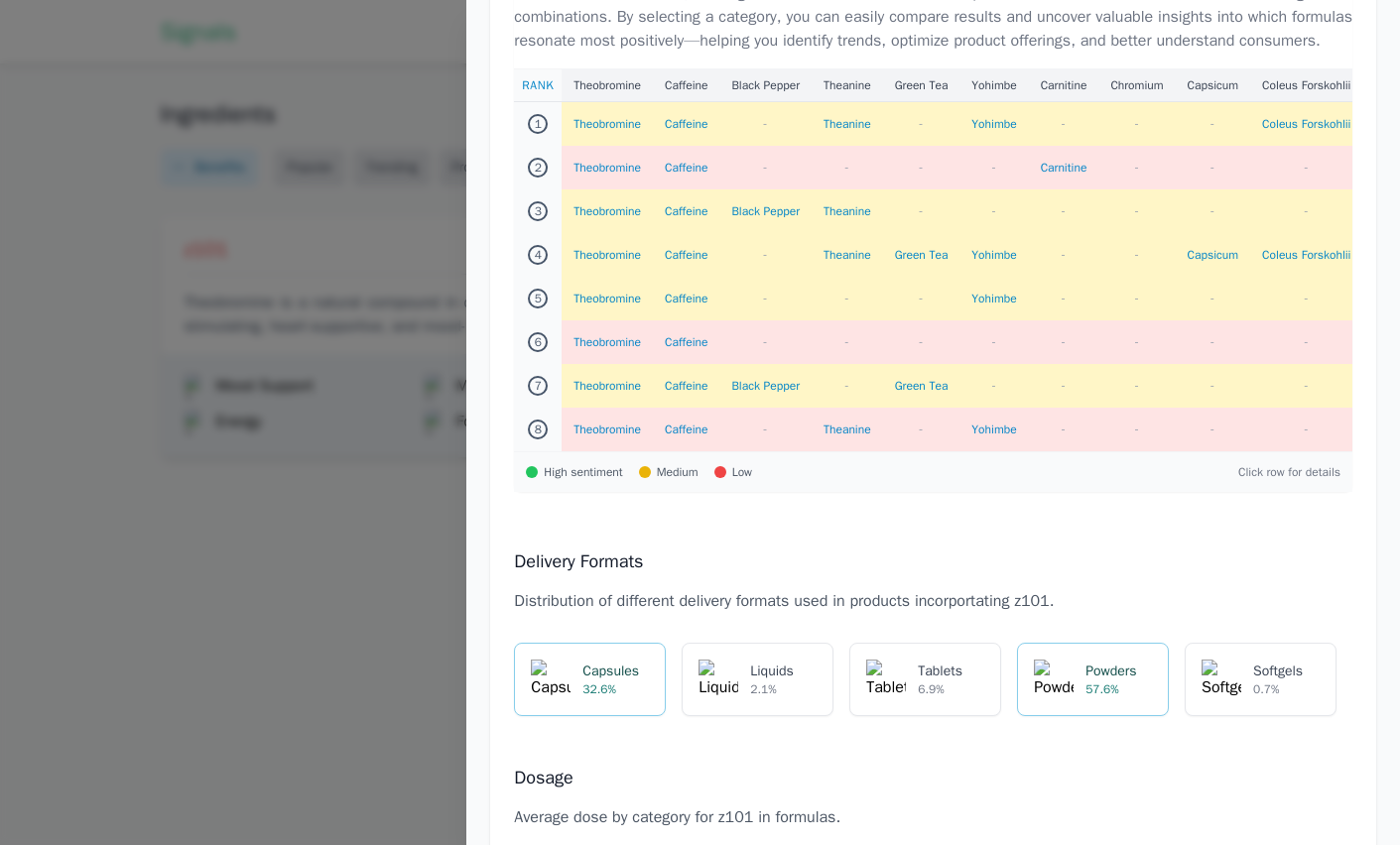click at bounding box center [700, 422] 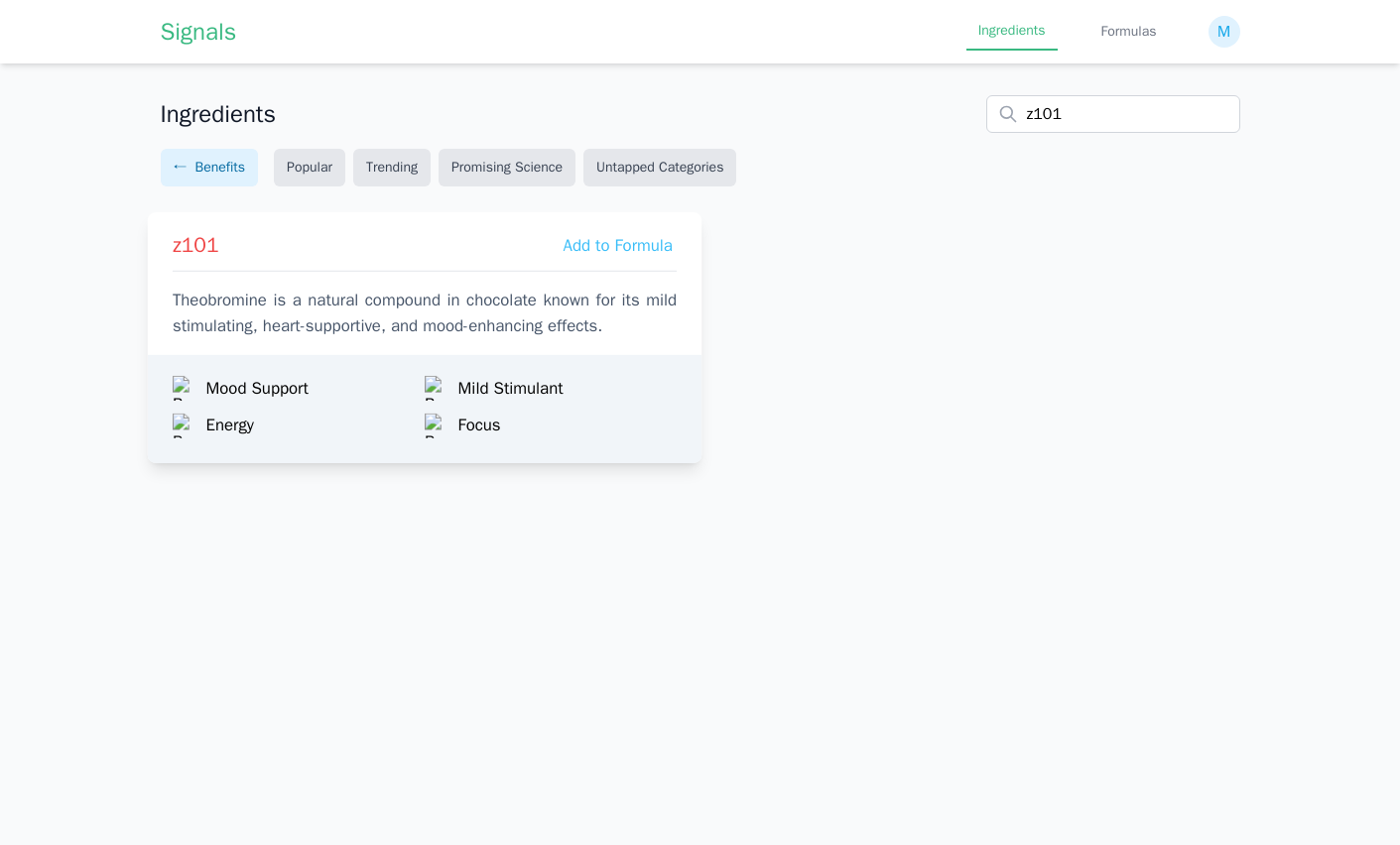 click on "Theobromine is a natural compound in chocolate known for its mild stimulating, heart-supportive, and mood-enhancing effects." at bounding box center (424, 313) 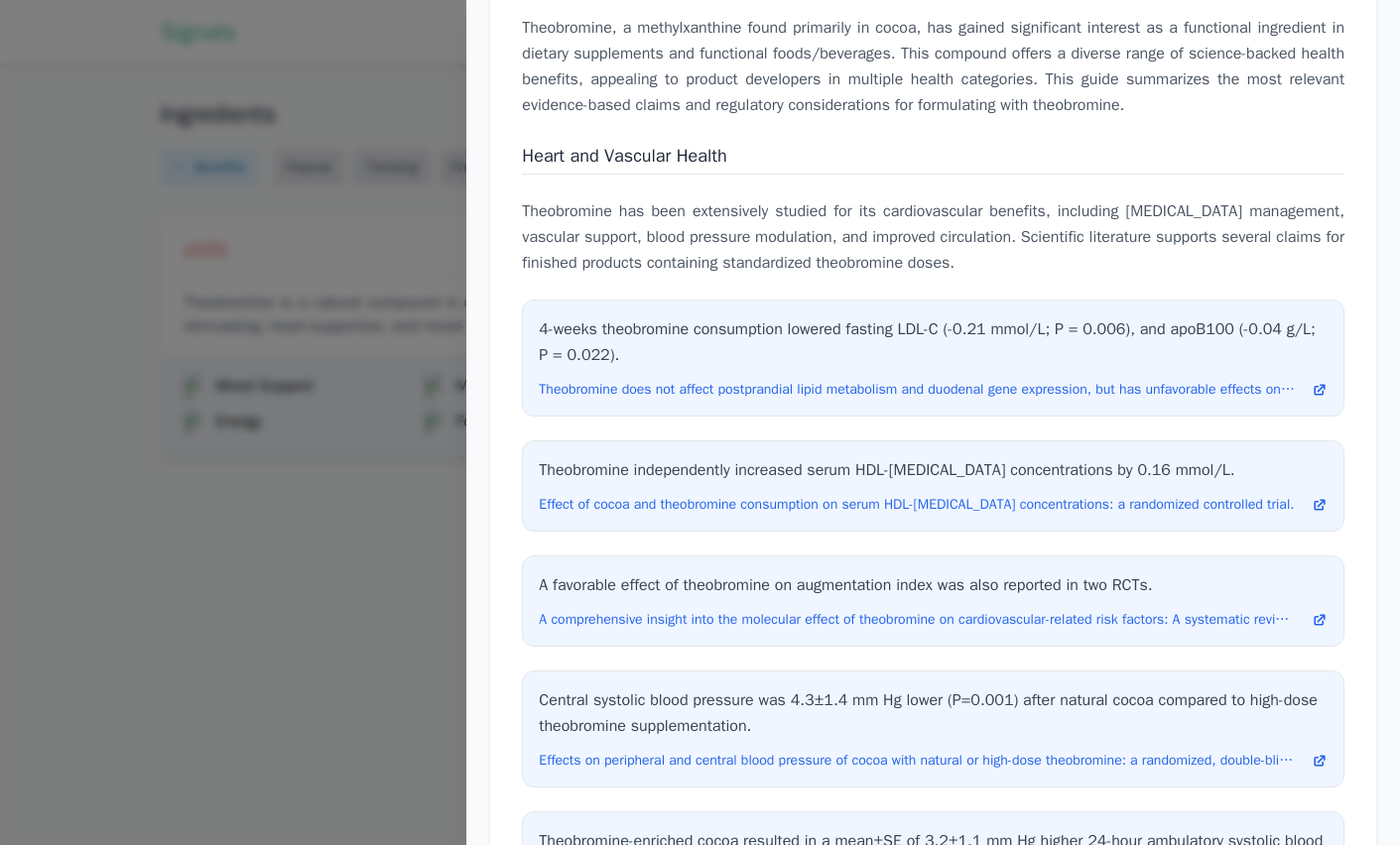 scroll, scrollTop: 3727, scrollLeft: 0, axis: vertical 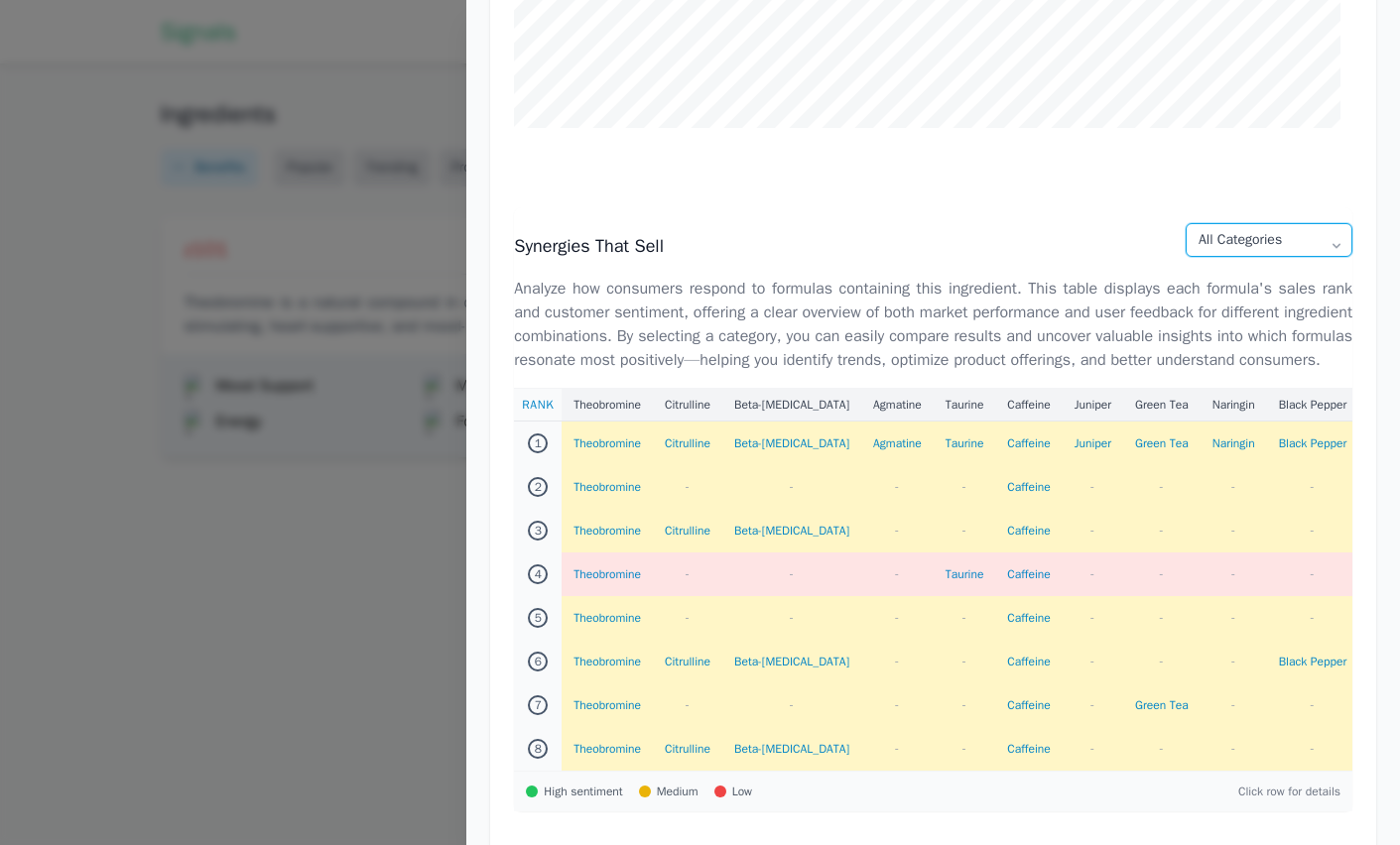 click on "All Categories Stress & Mood Energy Metabolism Sports Performance Men's Health Women's Health Cognitive Health [MEDICAL_DATA]" at bounding box center (1269, 240) 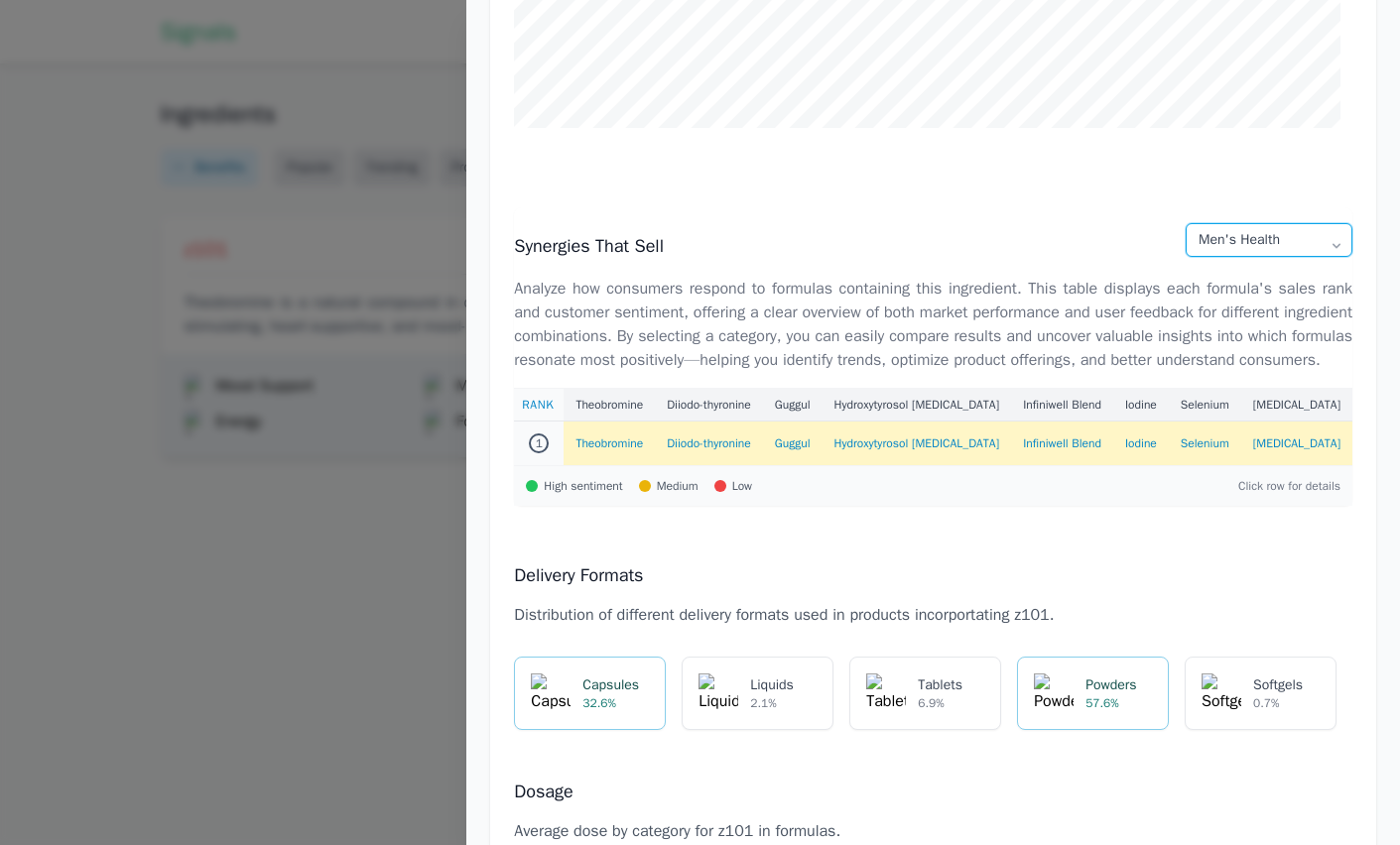 click on "All Categories Stress & Mood Energy Metabolism Sports Performance Men's Health Women's Health Cognitive Health [MEDICAL_DATA]" at bounding box center [1269, 240] 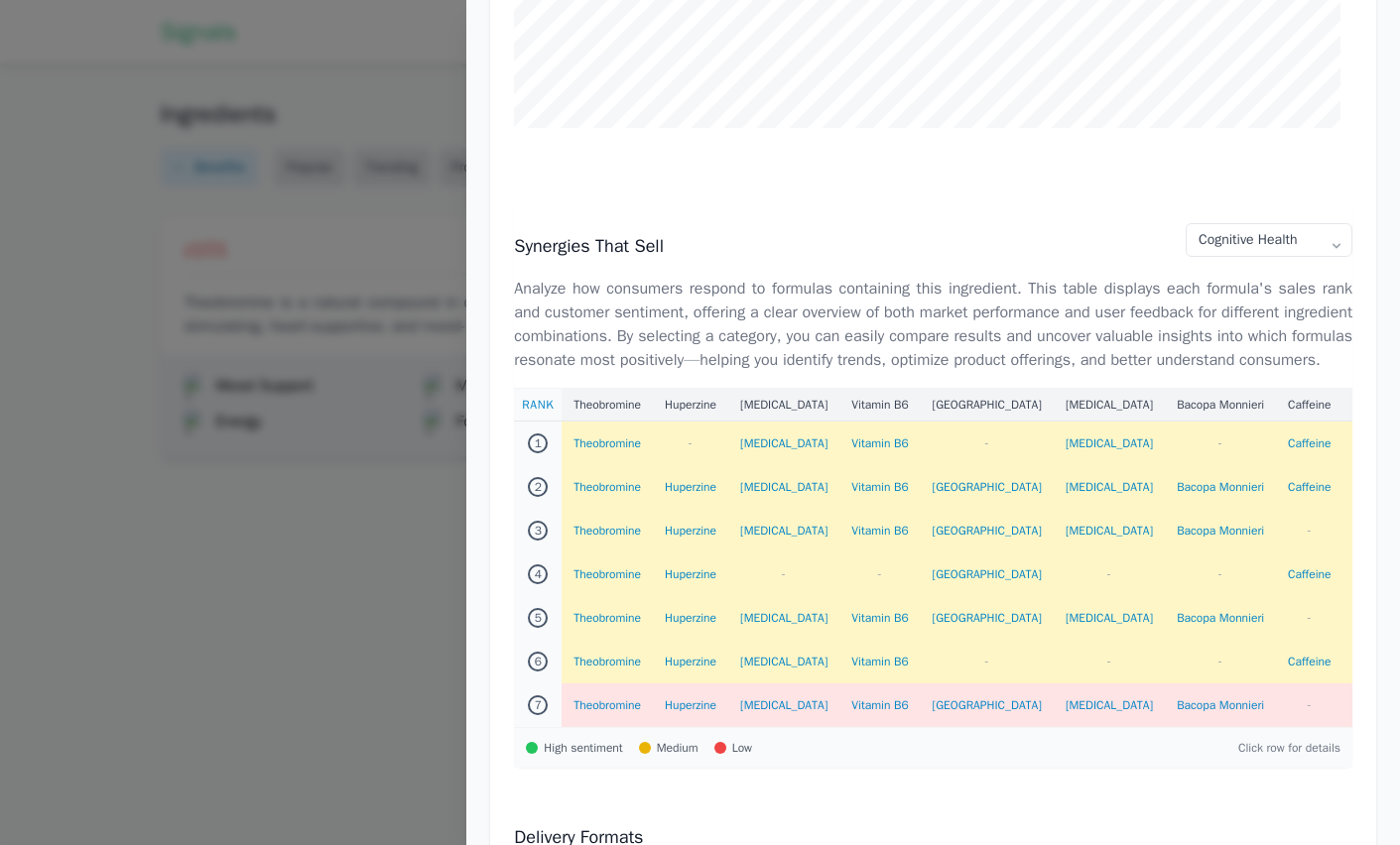 click on "Average Dose  86.74 MG  Estimated Value  $0.0069/mg  Market Saturation  25.15 Consumer Demand  Represents the level of consumer purchase intent around z101 based on e-commerce site searches.  Category Use vs Consumer Demand  This chart compares  Frequency  (how often an ingredient is used in products within a category) and  Demand  (how often consumers associate the ingredient with the category, based on social media analysis). A higher  Frequency  than  Demand  may suggest overuse or misalignment. A higher  Demand  than  Frequency  may indicate unmet consumer demand.  Synergies That Sell All Categories Stress & Mood Energy Metabolism Sports Performance Men's Health Women's Health Cognitive Health [MEDICAL_DATA] Rank Theobromine Huperzine [MEDICAL_DATA] Vitamin B6 Rhodiola [MEDICAL_DATA] Bacopa Monnieri Caffeine Ginkgo Biloba Theanine [MEDICAL_DATA] [MEDICAL_DATA] Guarana Mucuna Pruriens Phenylalanine Phosphatidylserine [MEDICAL_DATA] [MEDICAL_DATA] [MEDICAL_DATA] Ashwagandha Black Pepper Green Tea [MEDICAL_DATA] Taurine Theacrine 1" at bounding box center [933, 3247] 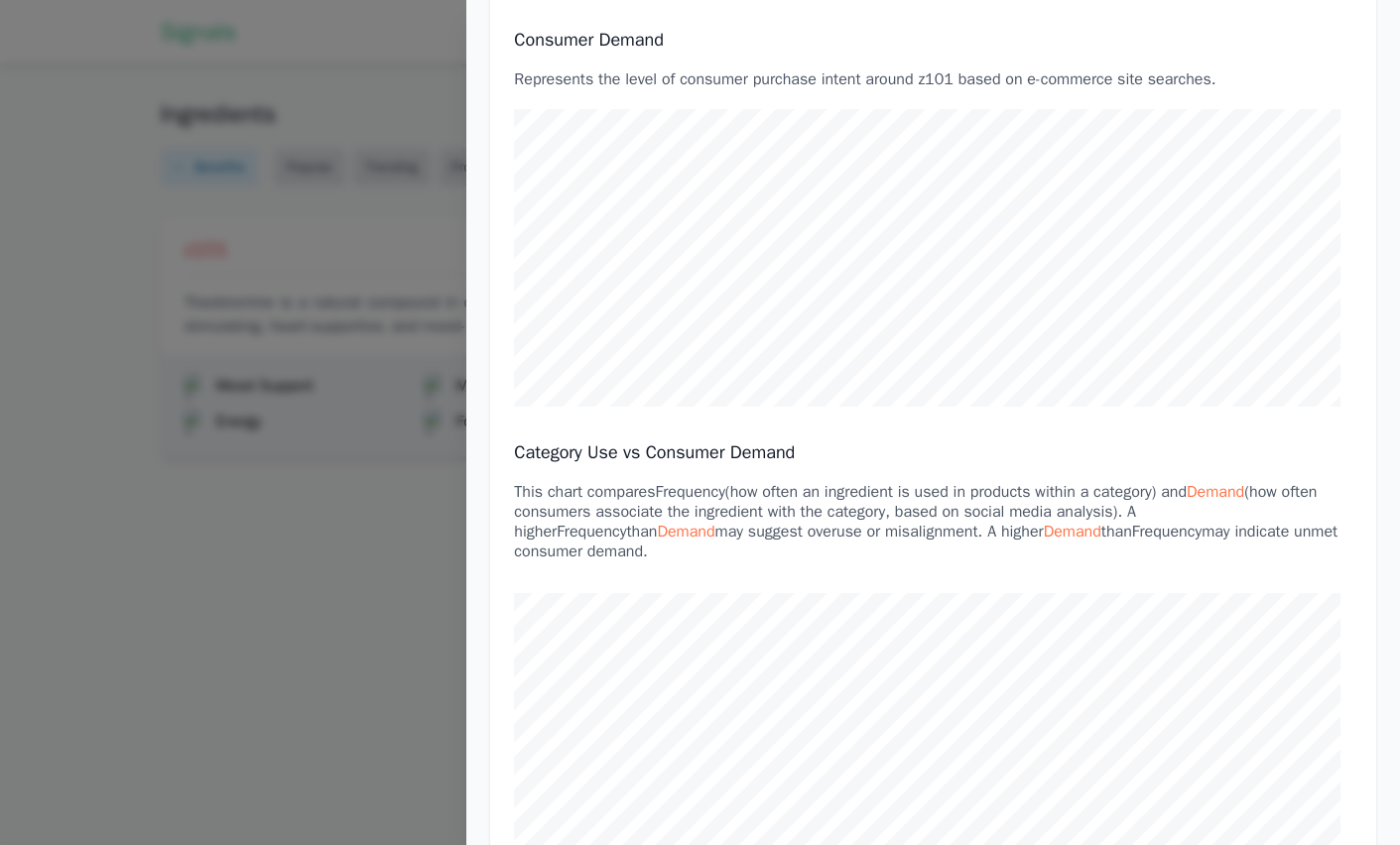 scroll, scrollTop: 0, scrollLeft: 0, axis: both 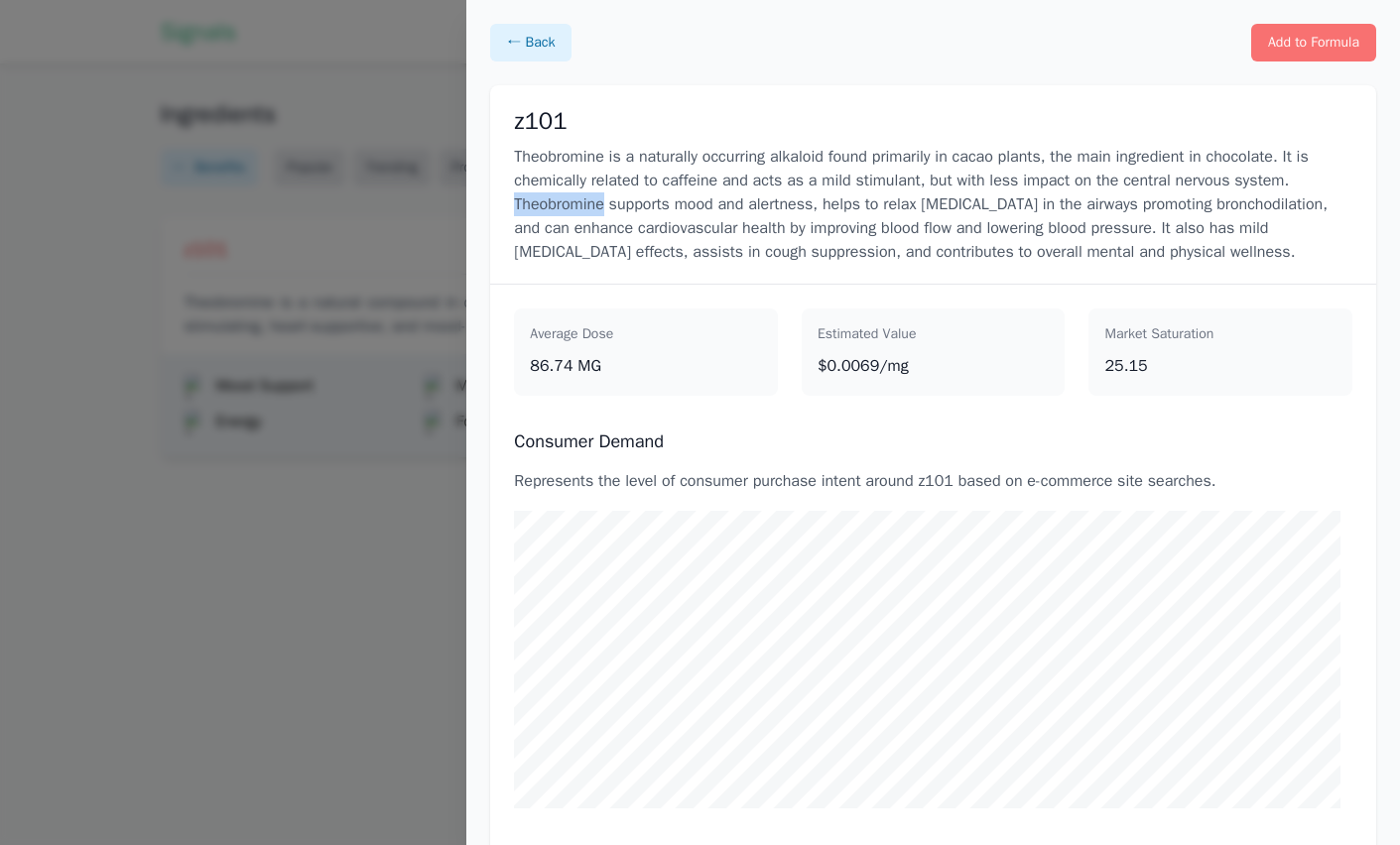 drag, startPoint x: 609, startPoint y: 206, endPoint x: 515, endPoint y: 207, distance: 94.005319 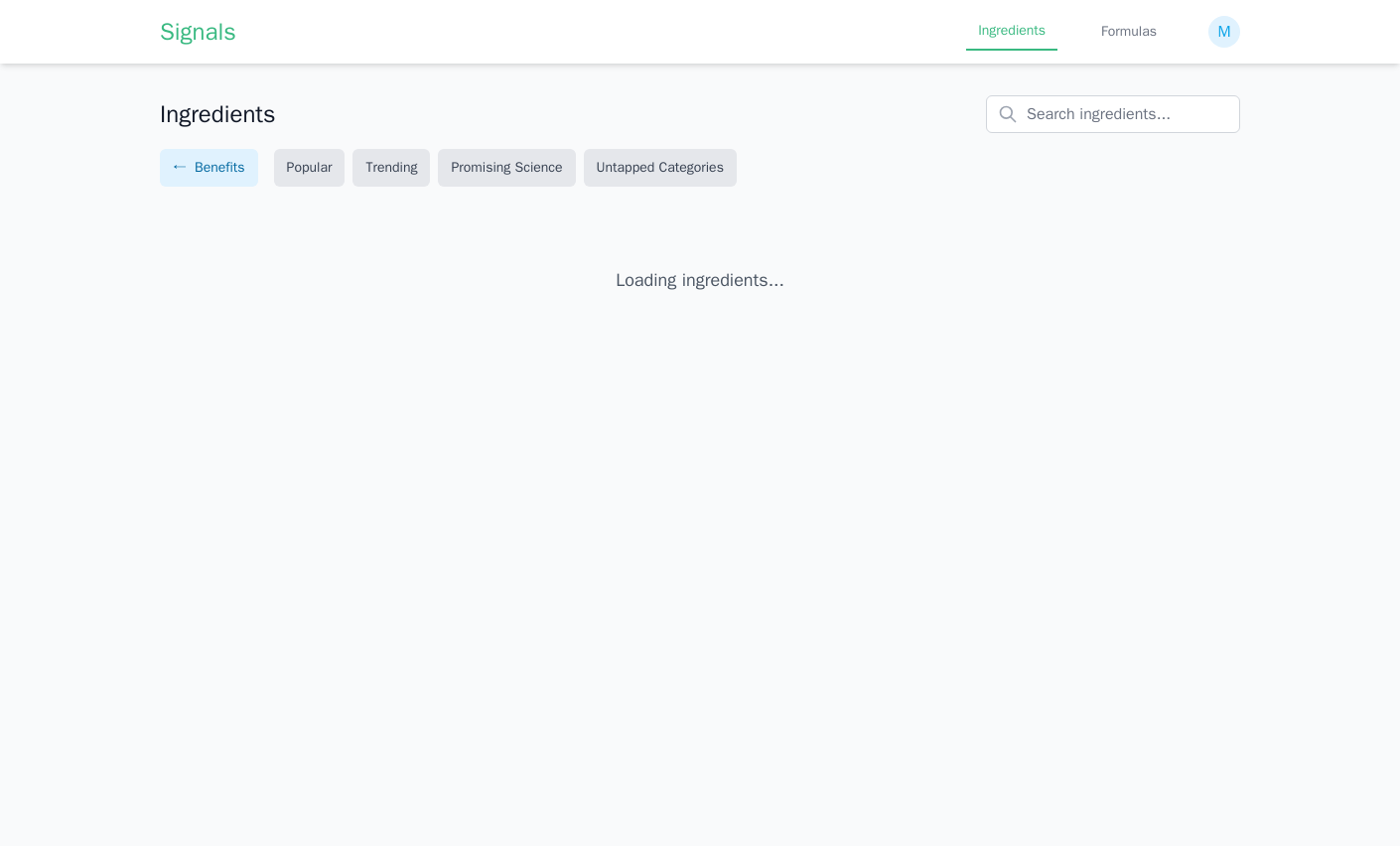scroll, scrollTop: 0, scrollLeft: 0, axis: both 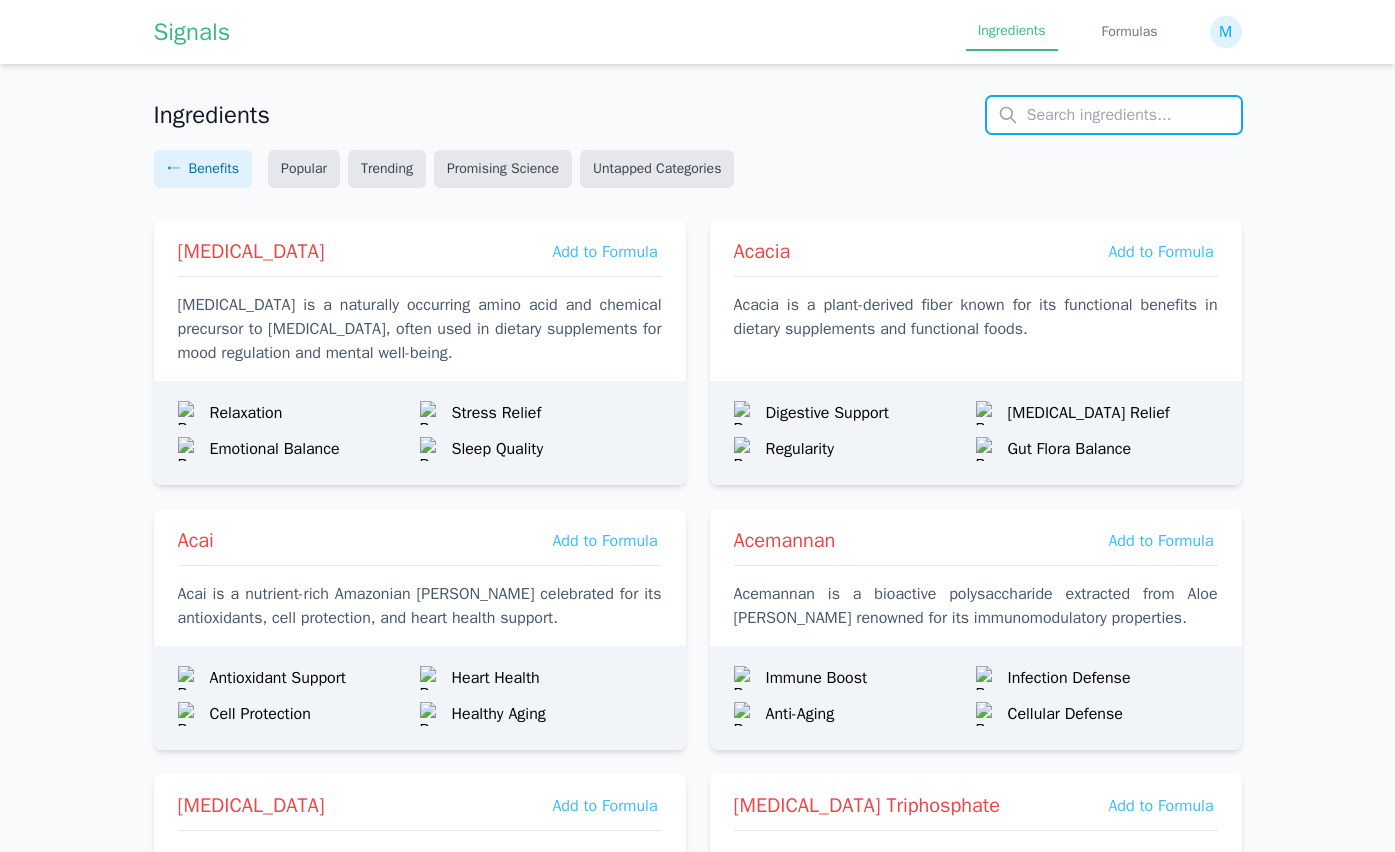 click at bounding box center [1114, 115] 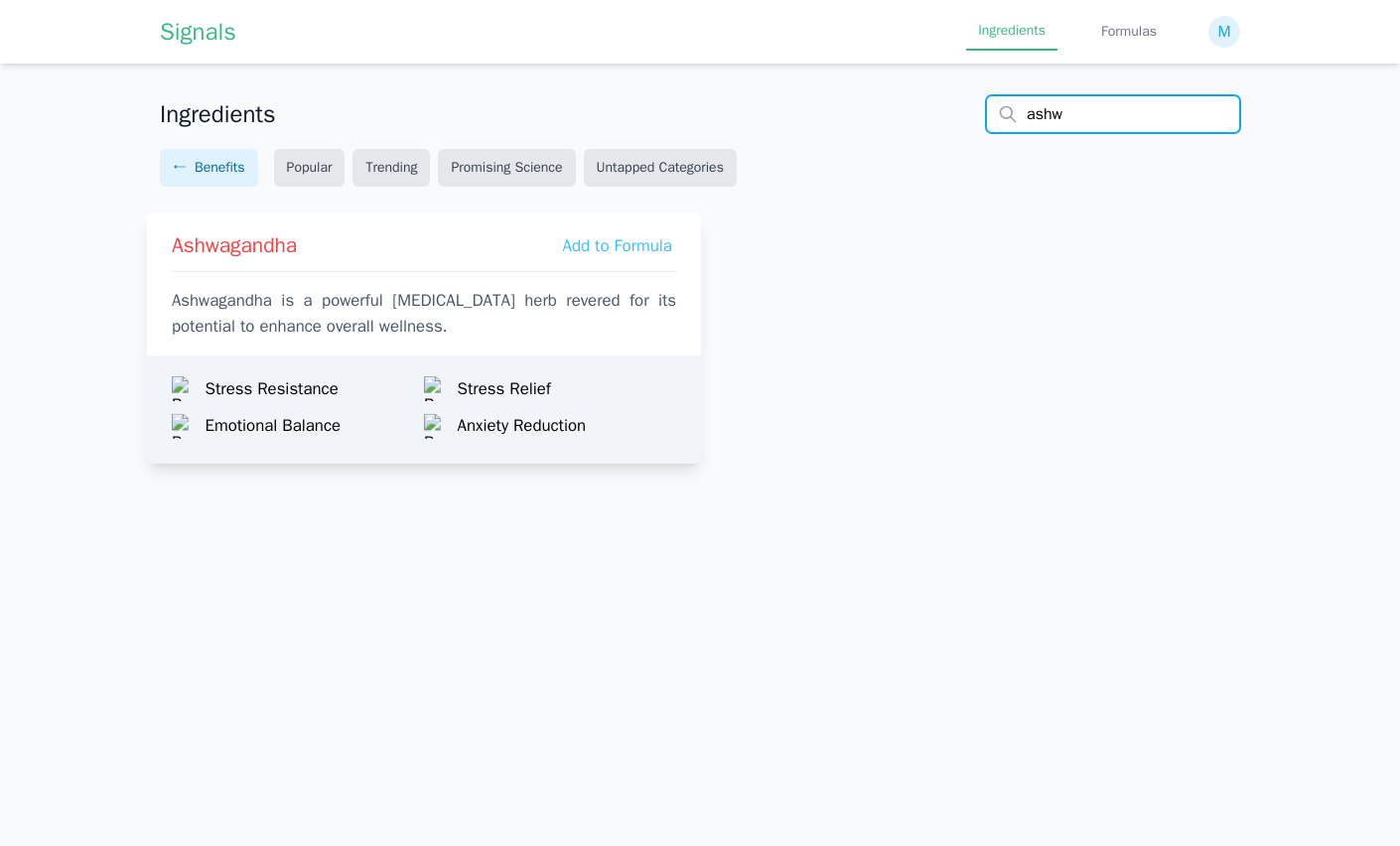 type on "ashw" 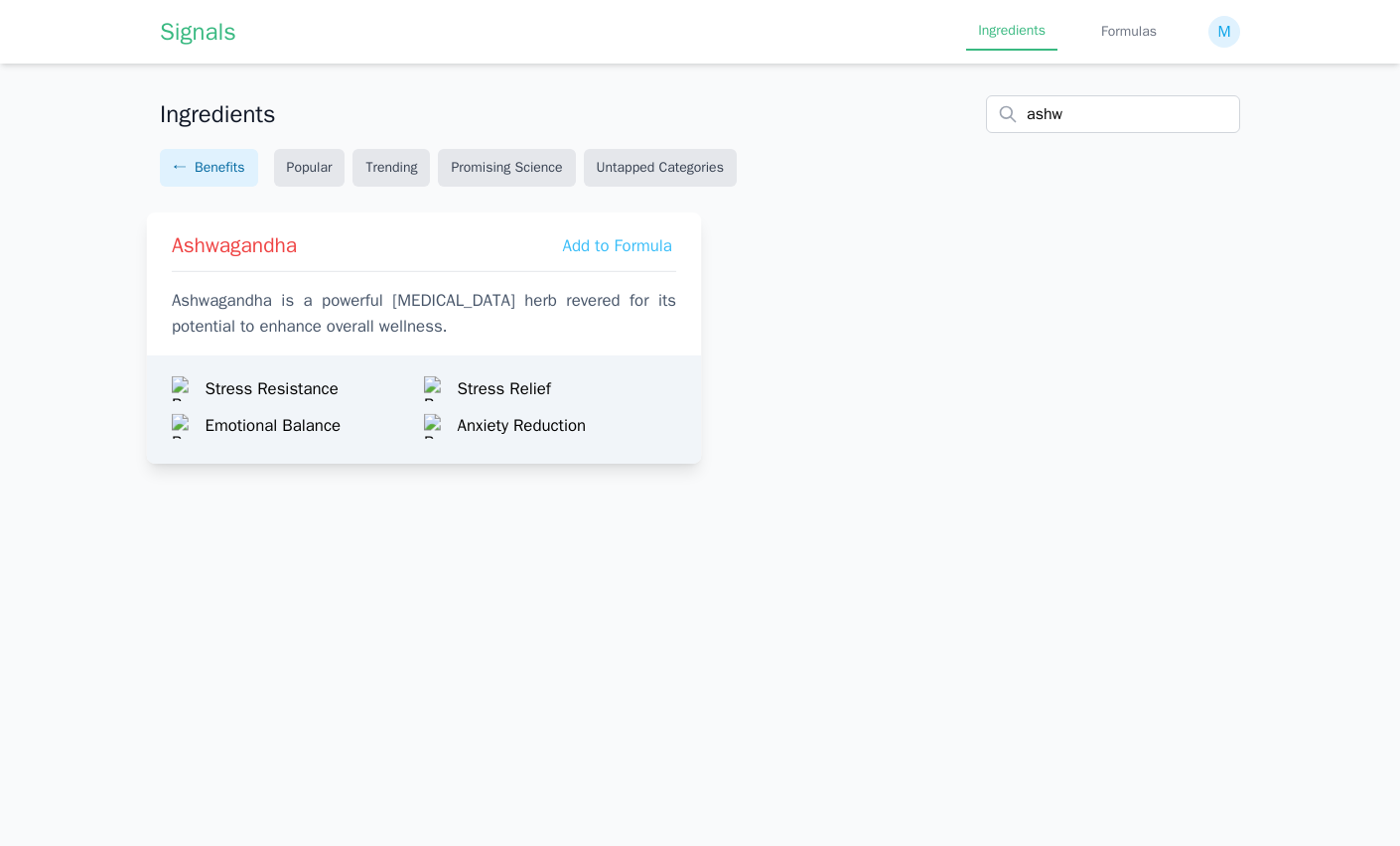click on "Ashwagandha is a powerful adaptogenic herb revered for its potential to enhance overall wellness." at bounding box center (424, 314) 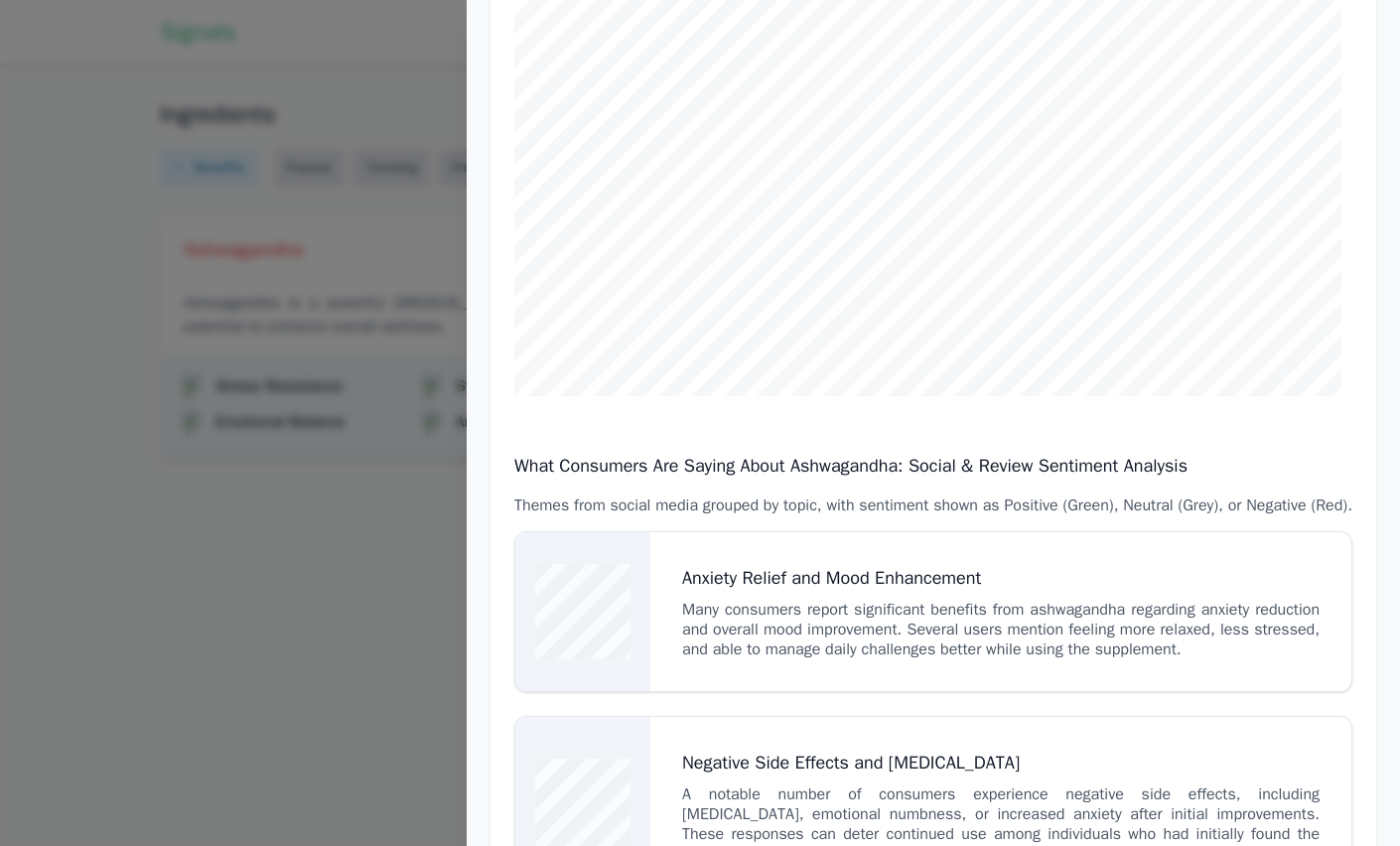 scroll, scrollTop: 0, scrollLeft: 0, axis: both 